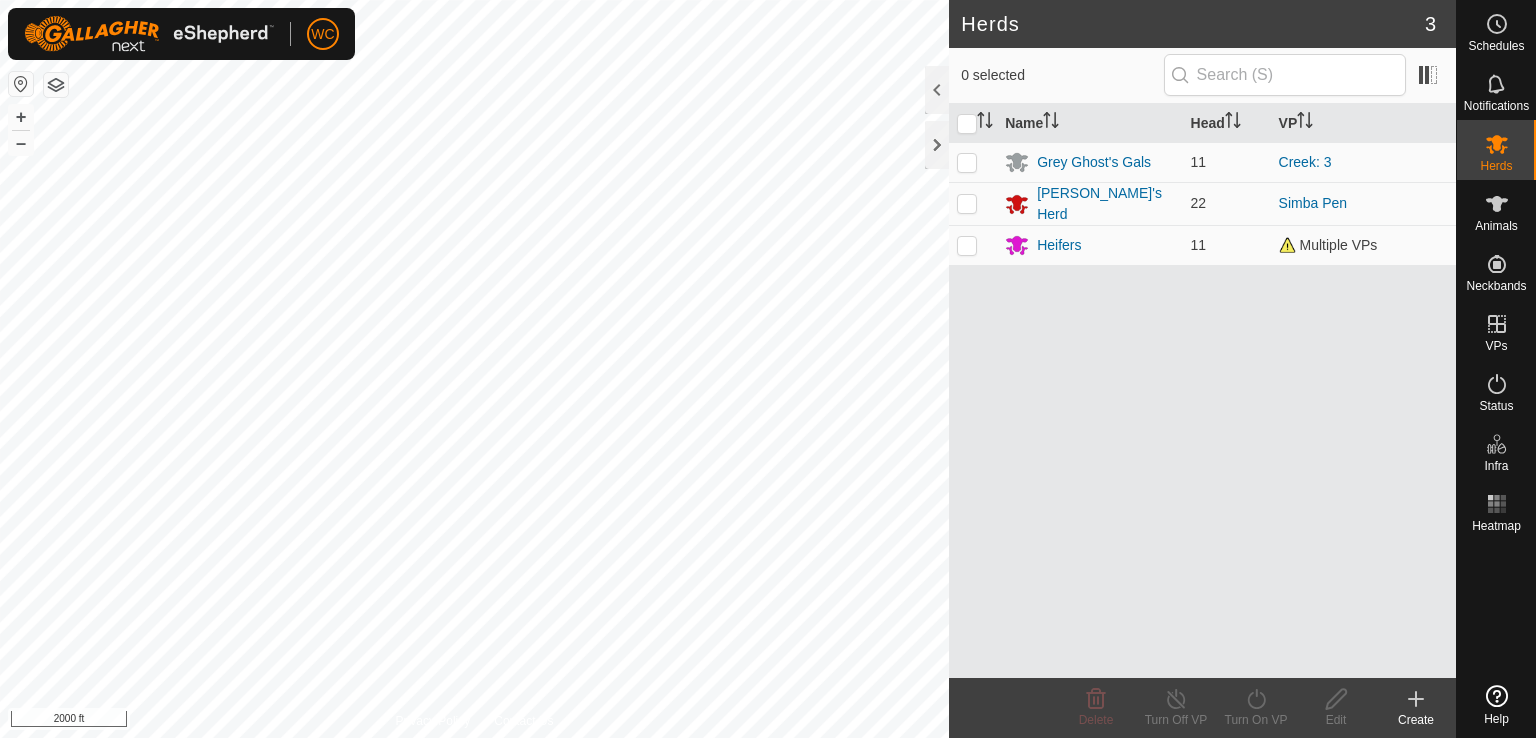 scroll, scrollTop: 0, scrollLeft: 0, axis: both 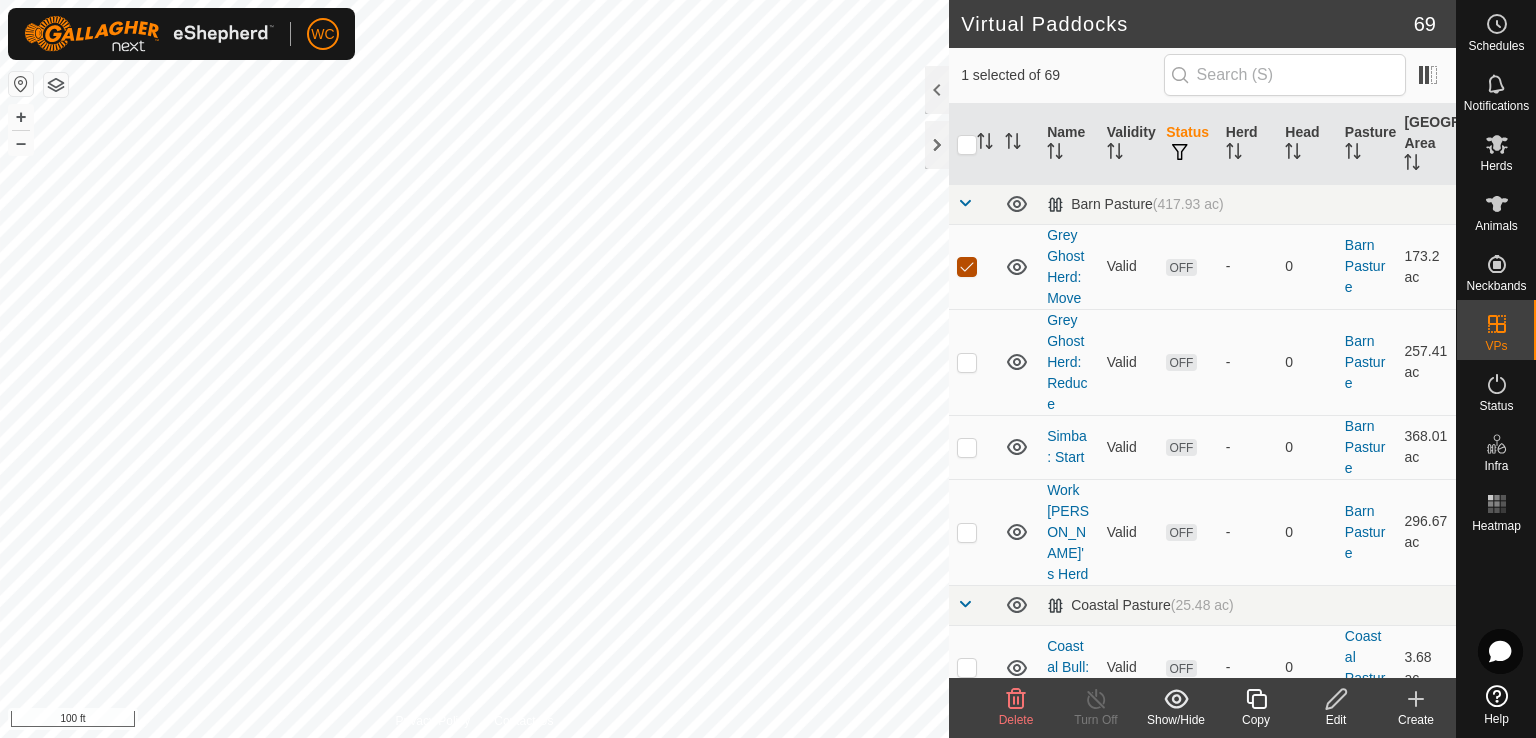 click at bounding box center [967, 267] 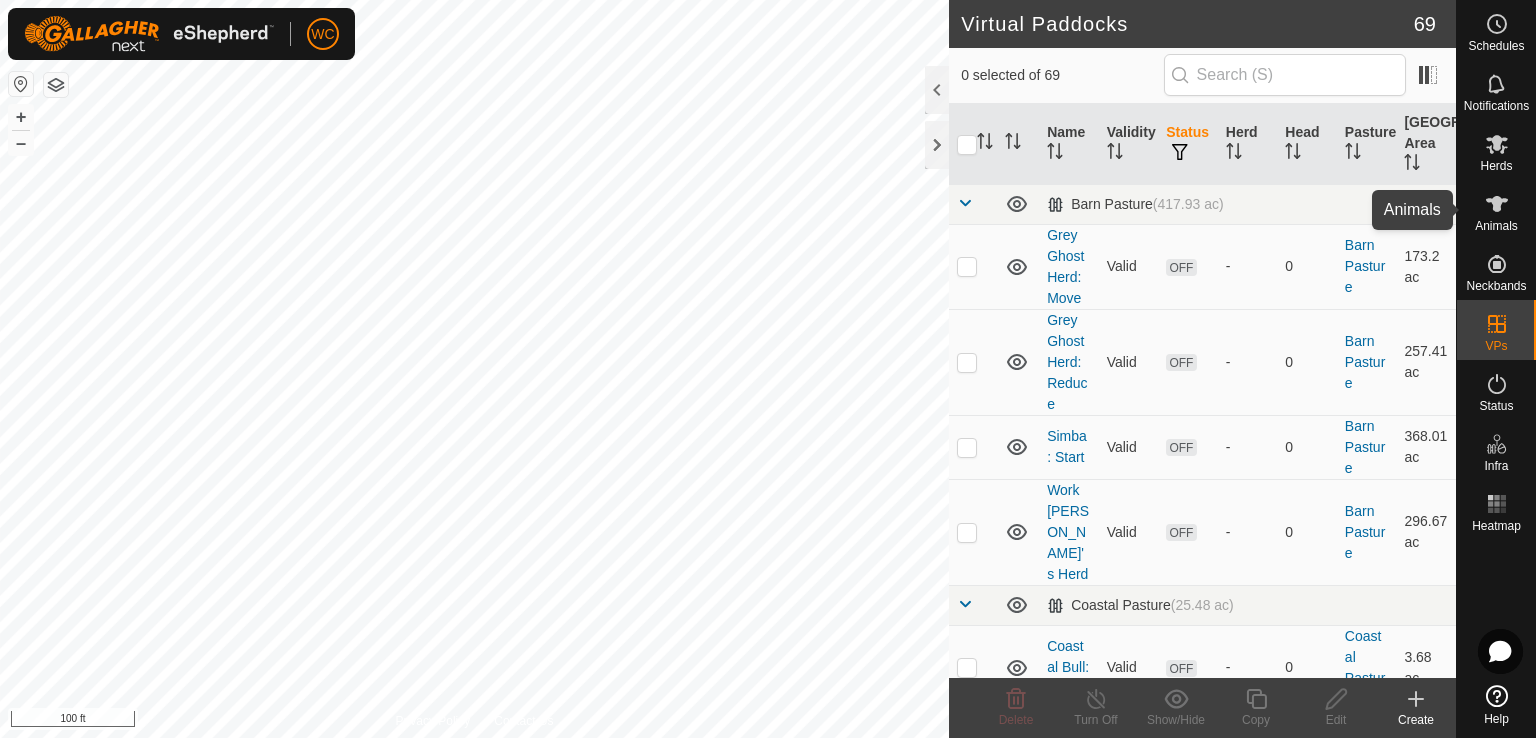 click 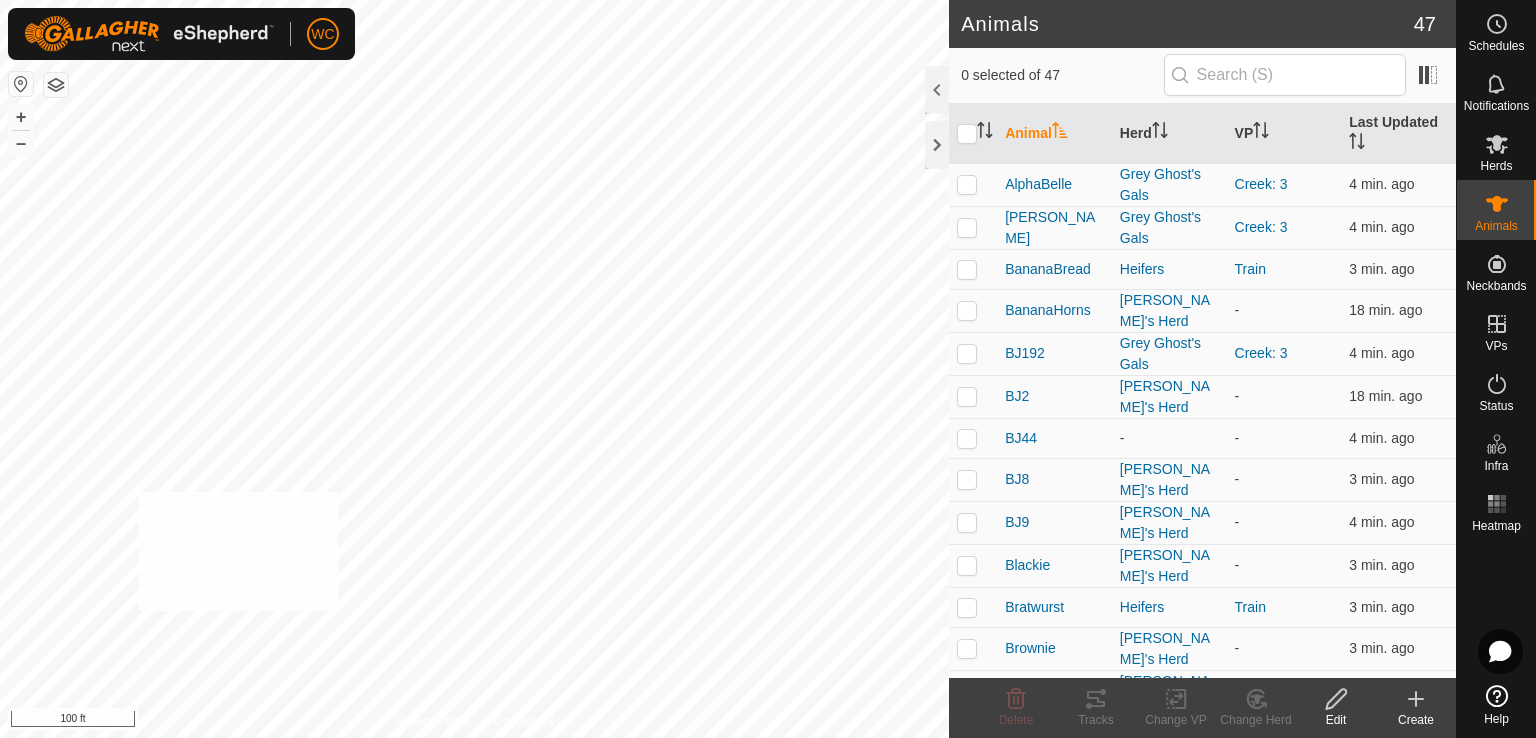 checkbox on "true" 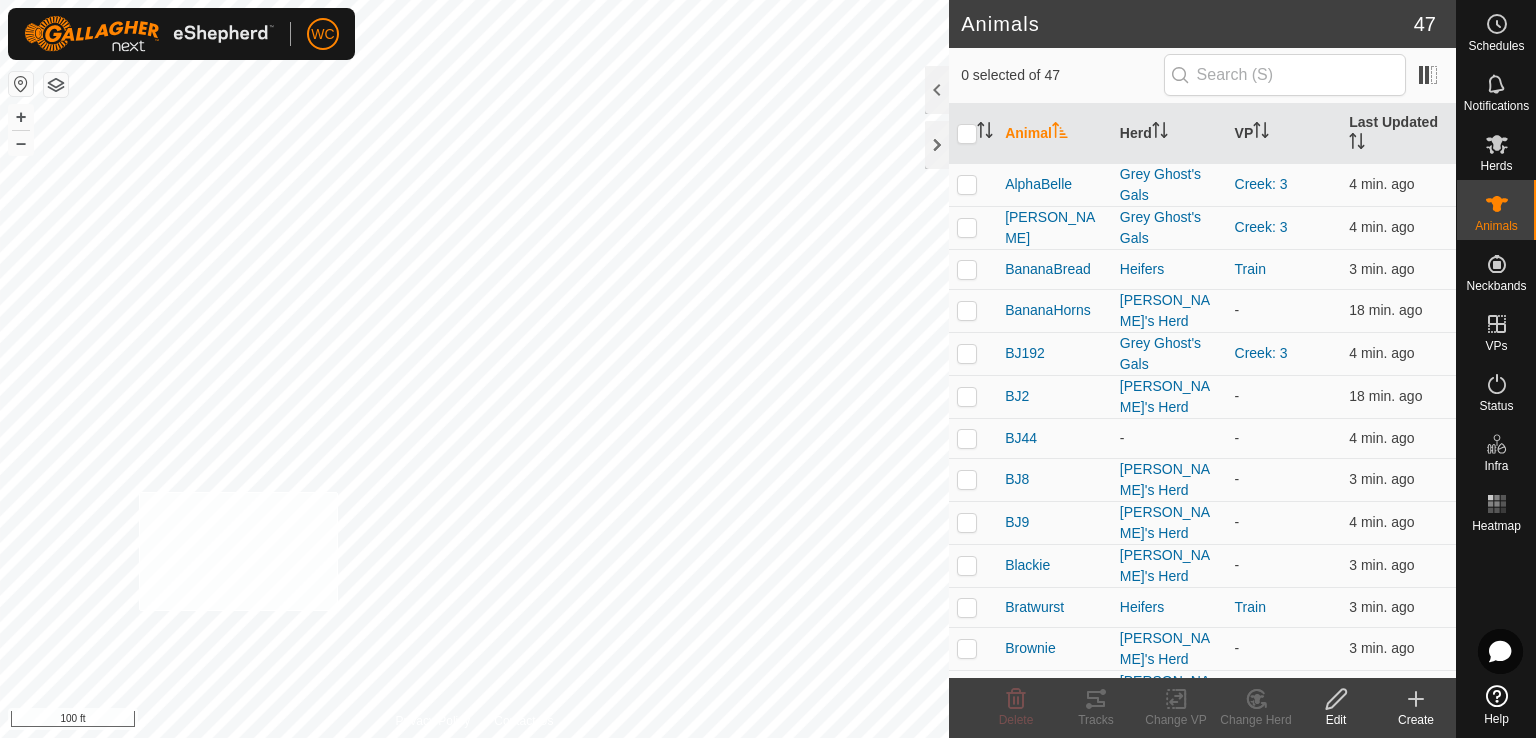 checkbox on "true" 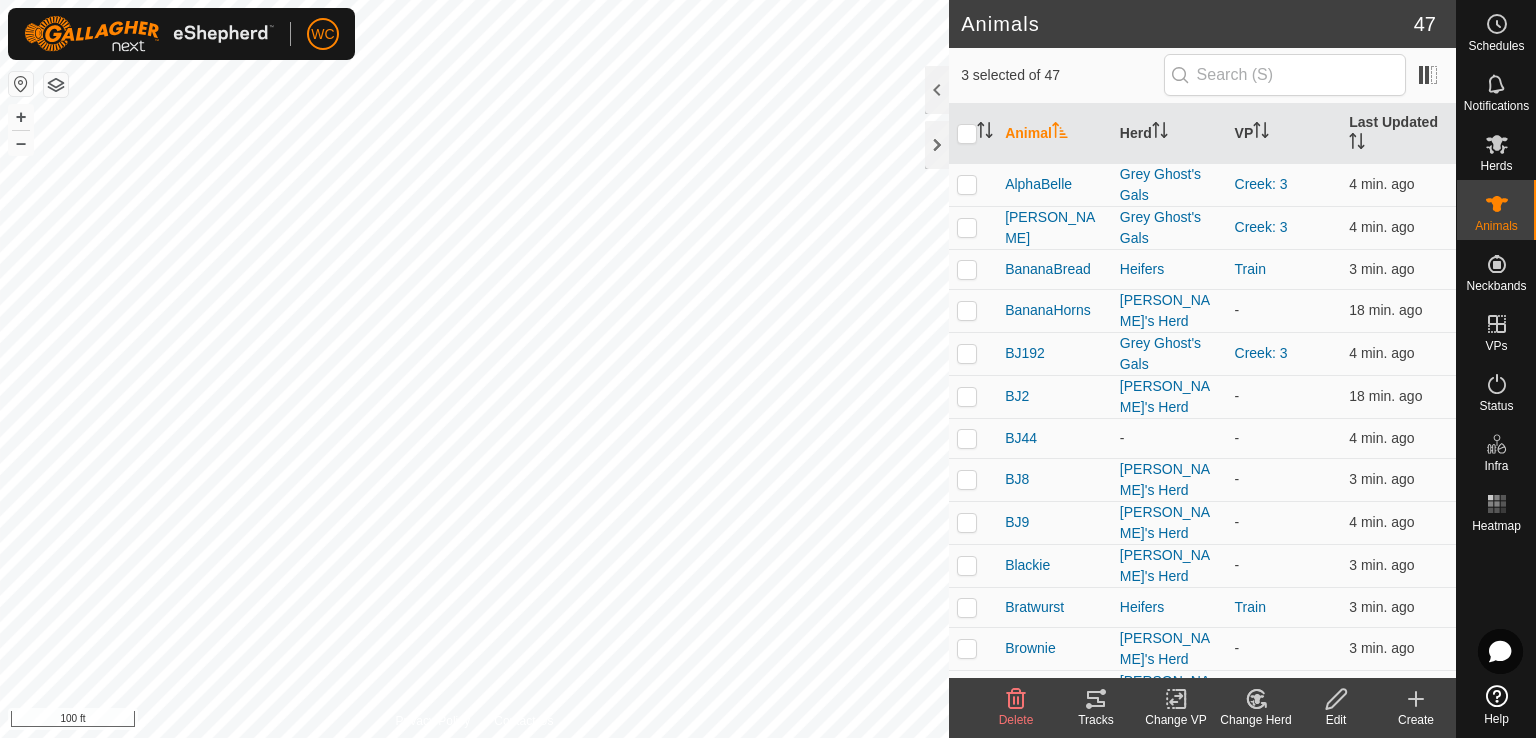click 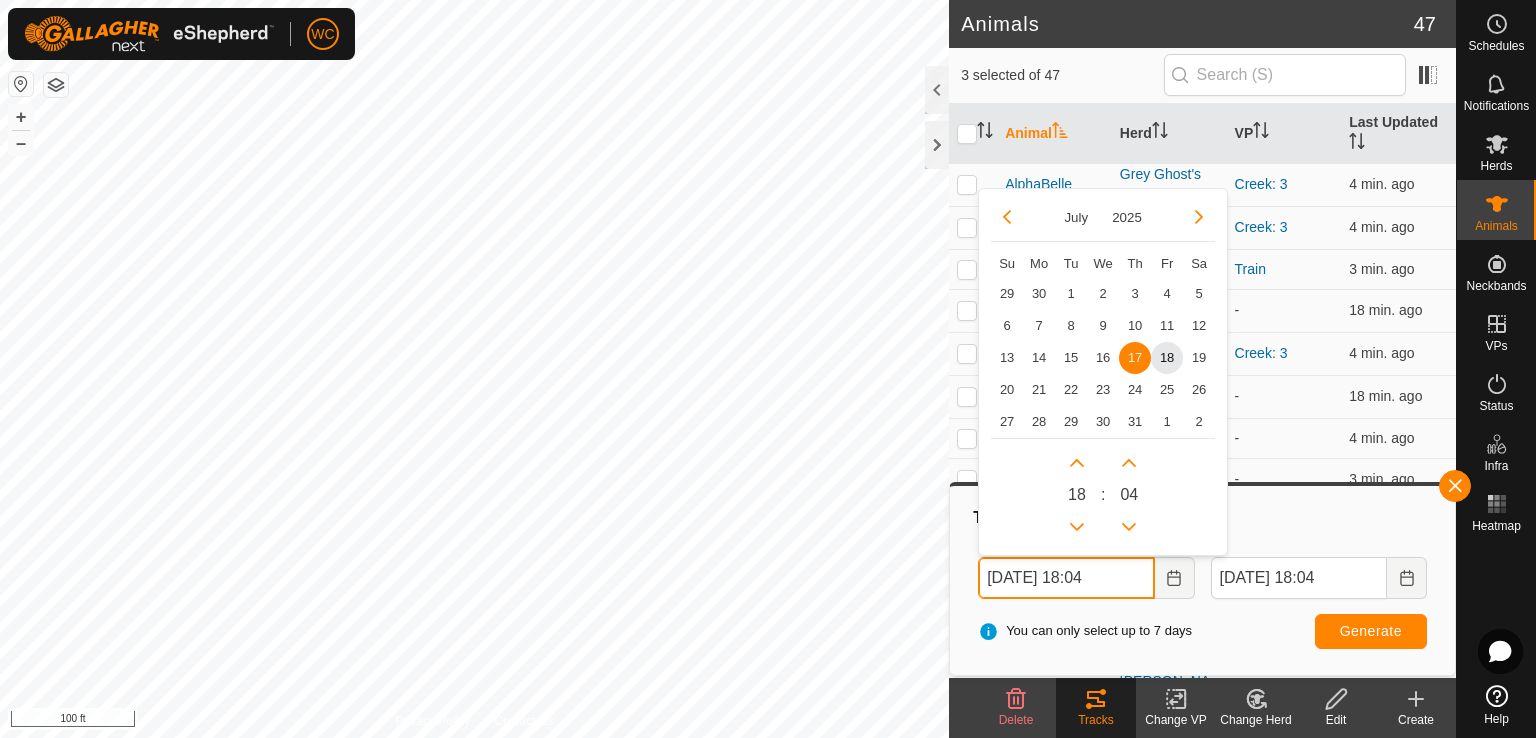 click on "Jul 17, 2025 18:04" at bounding box center (1066, 578) 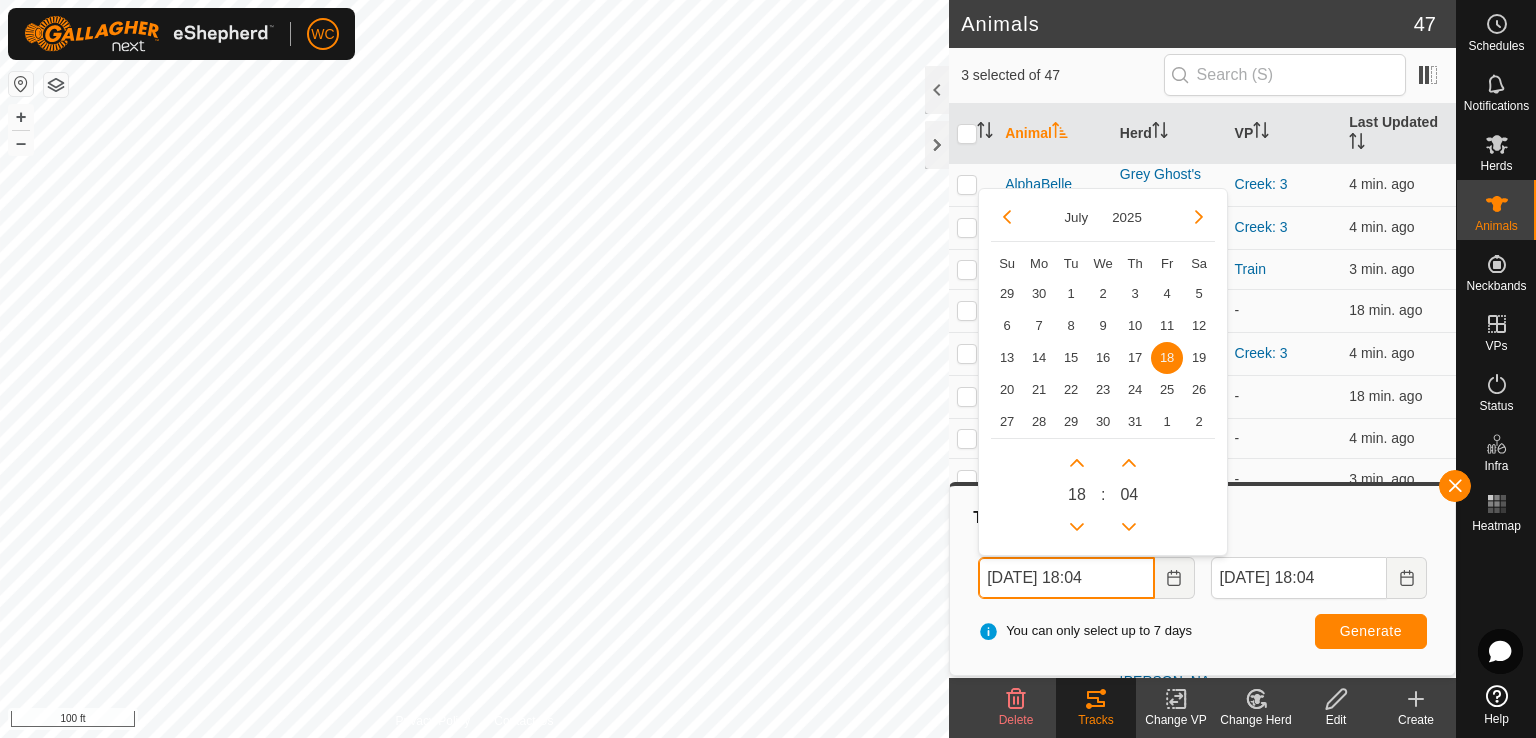 click on "Jul 18, 2025 18:04" at bounding box center (1066, 578) 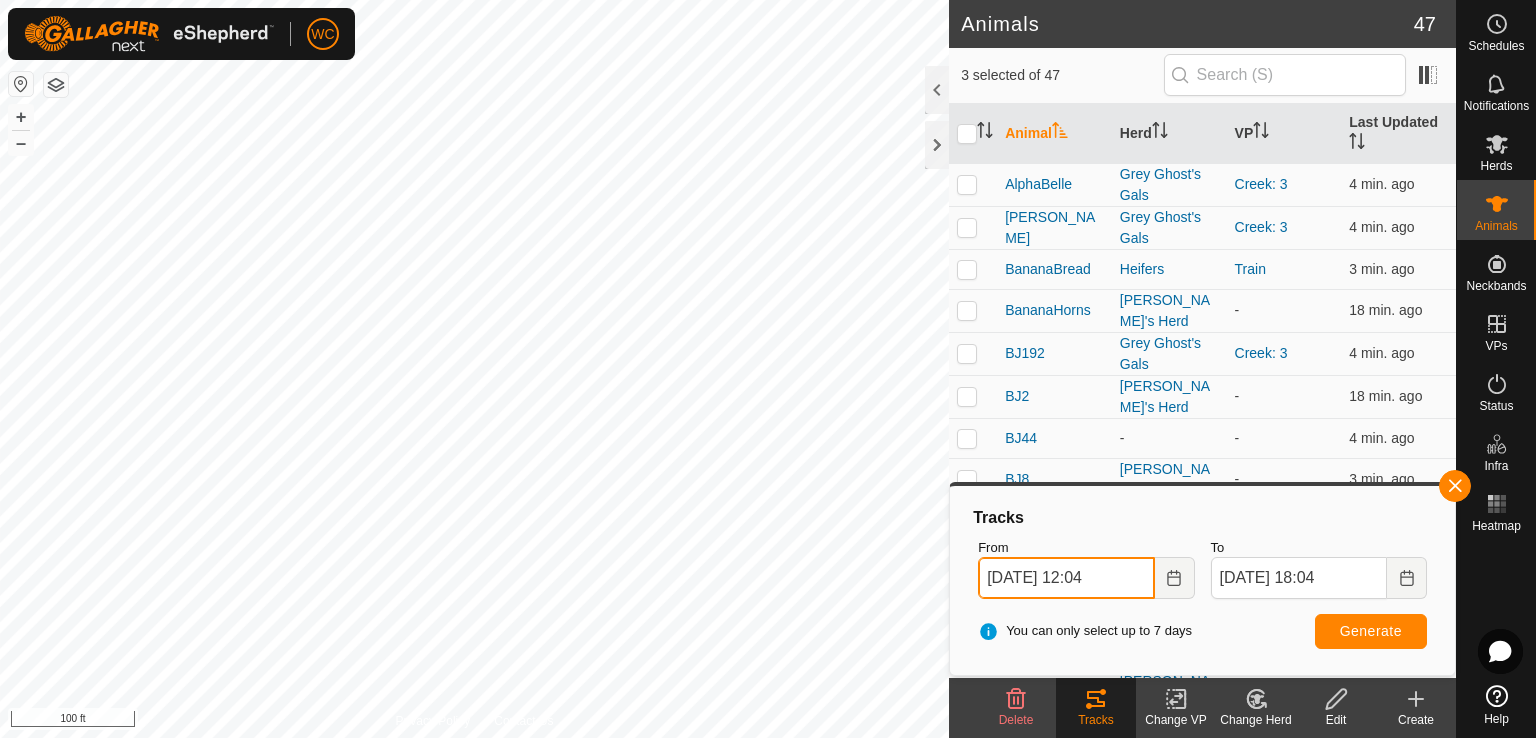 type on "Jul 18, 2025 12:04" 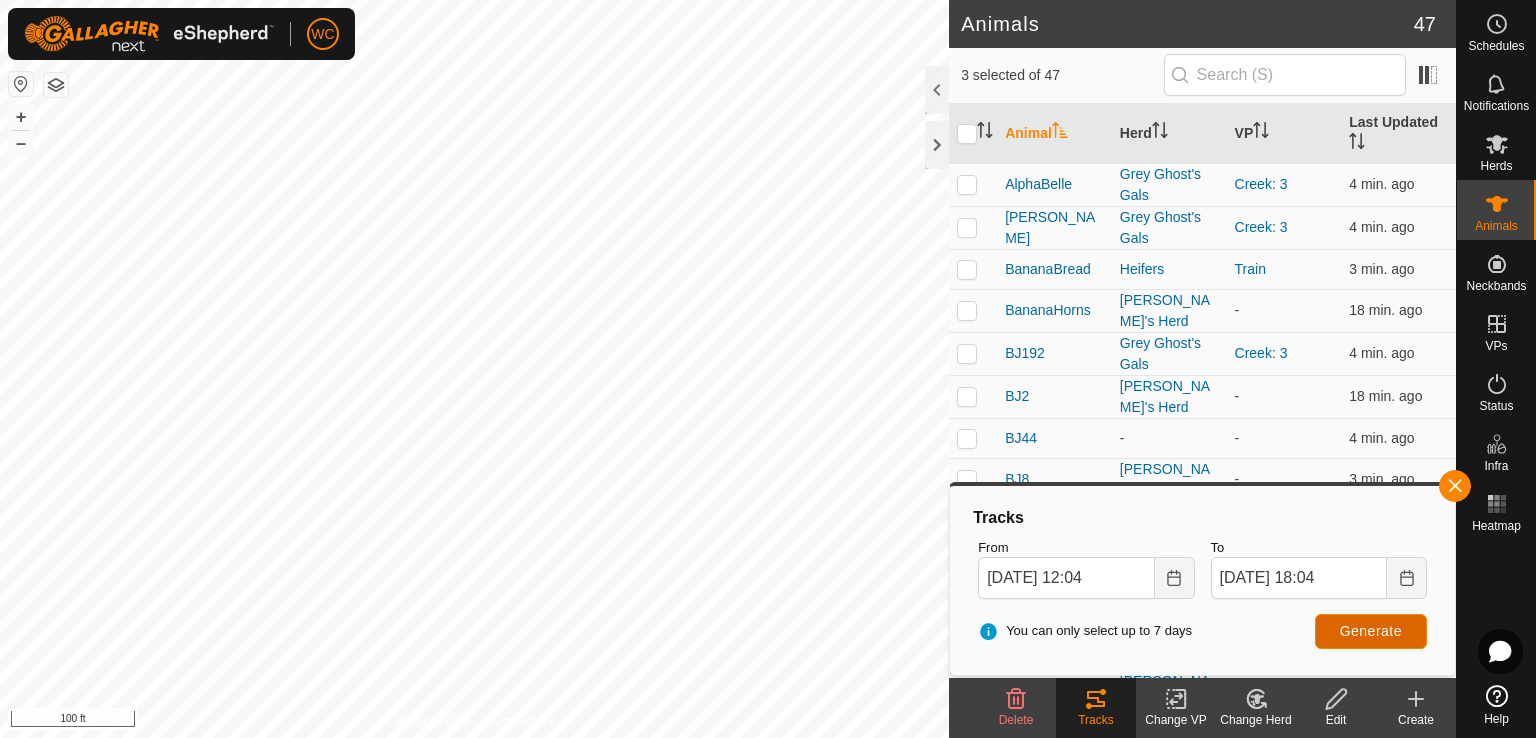 click on "Generate" at bounding box center (1371, 631) 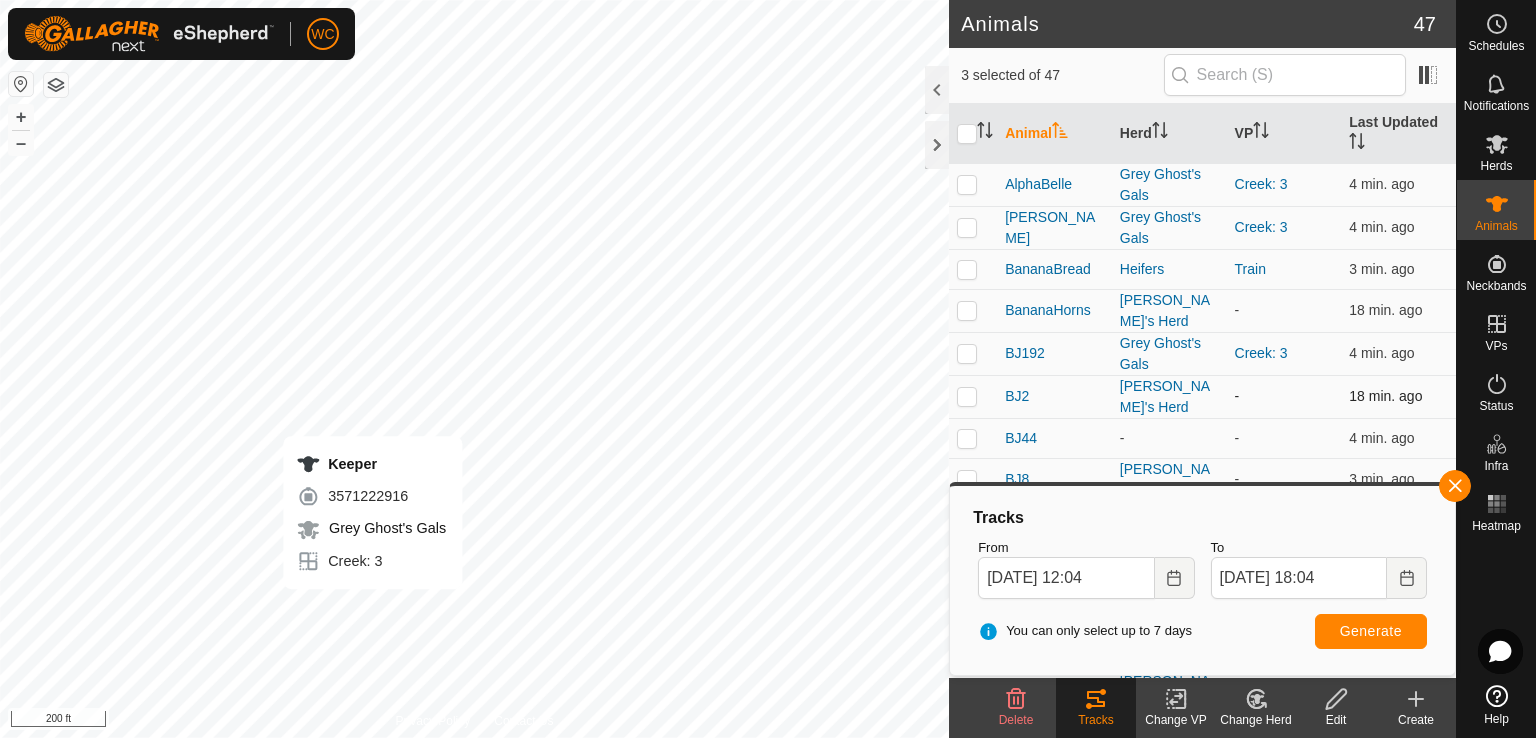checkbox on "true" 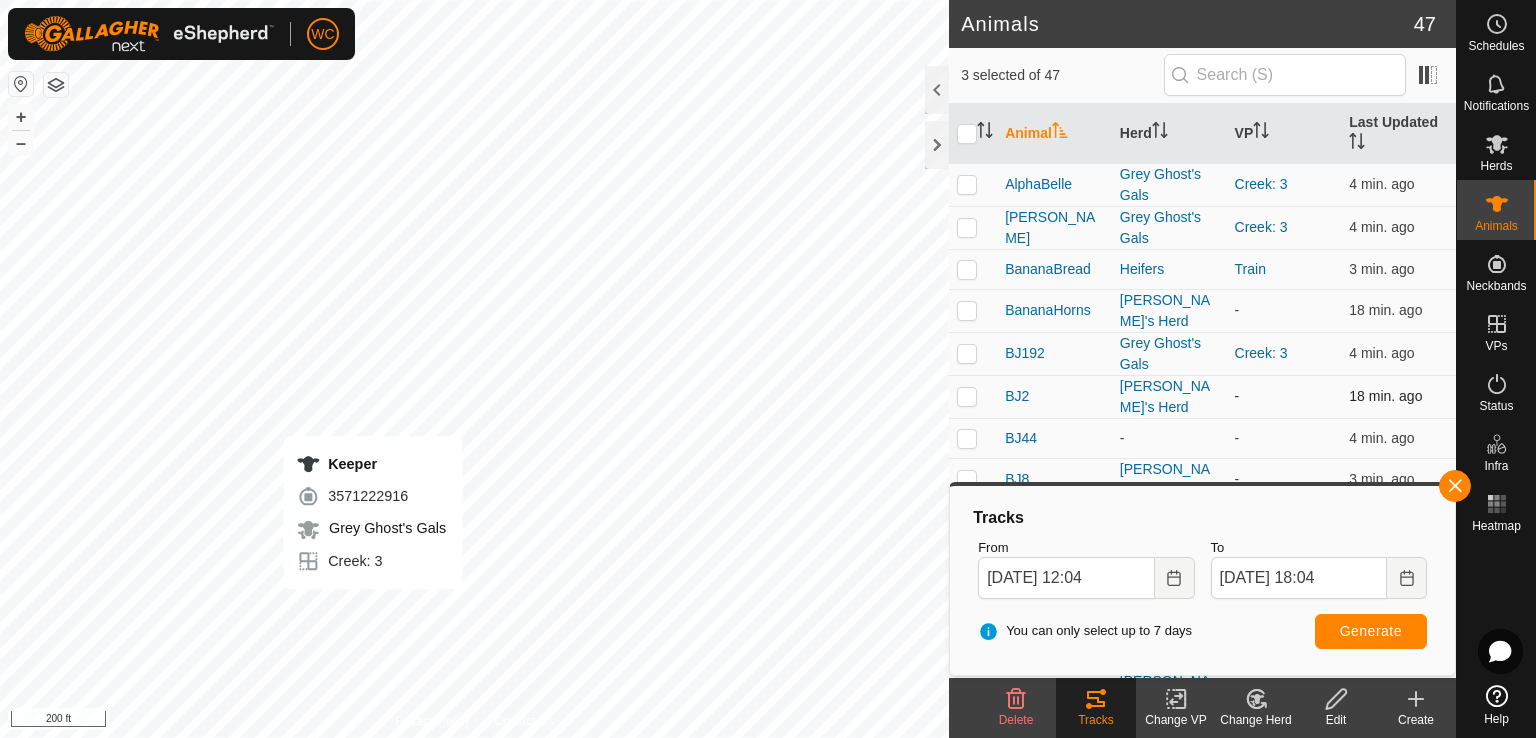checkbox on "false" 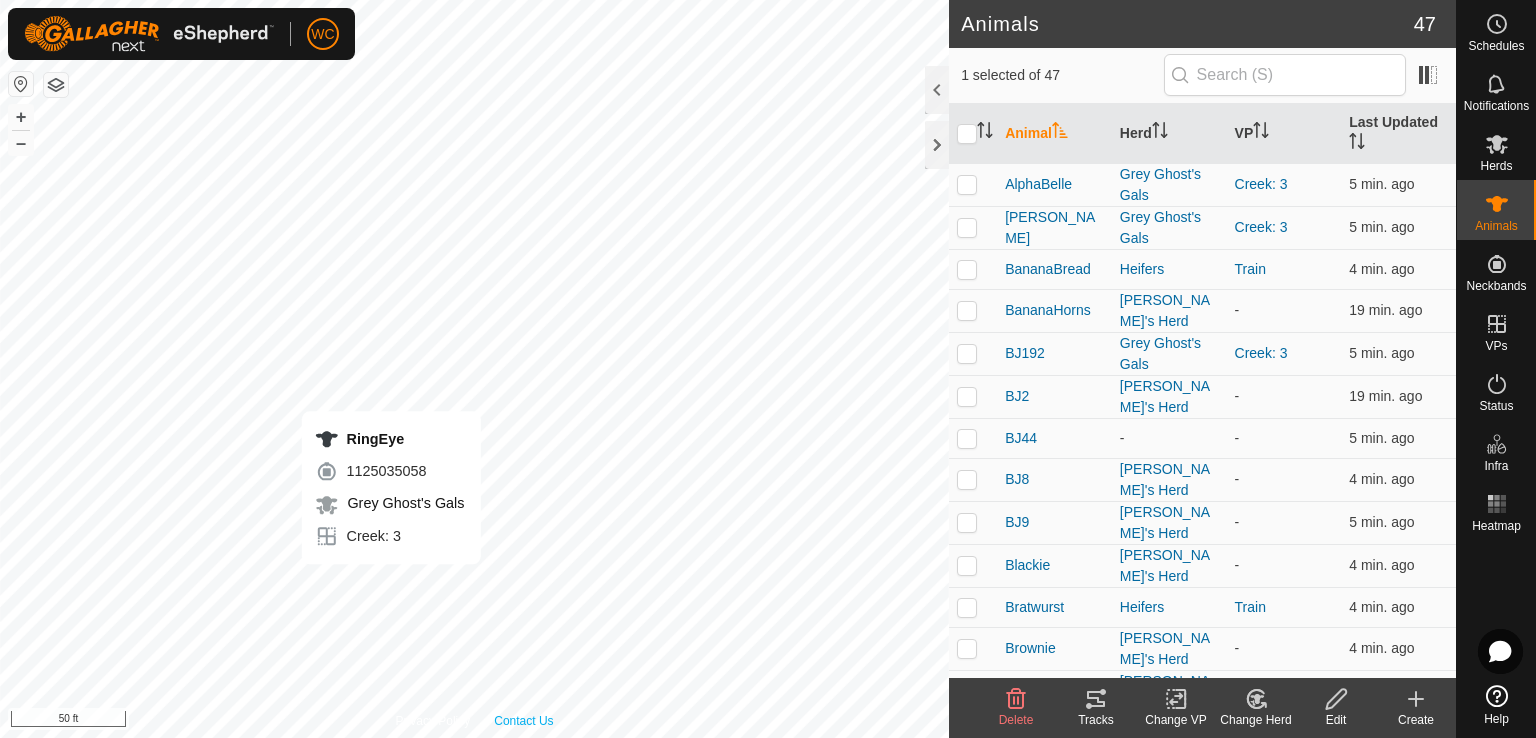 checkbox on "false" 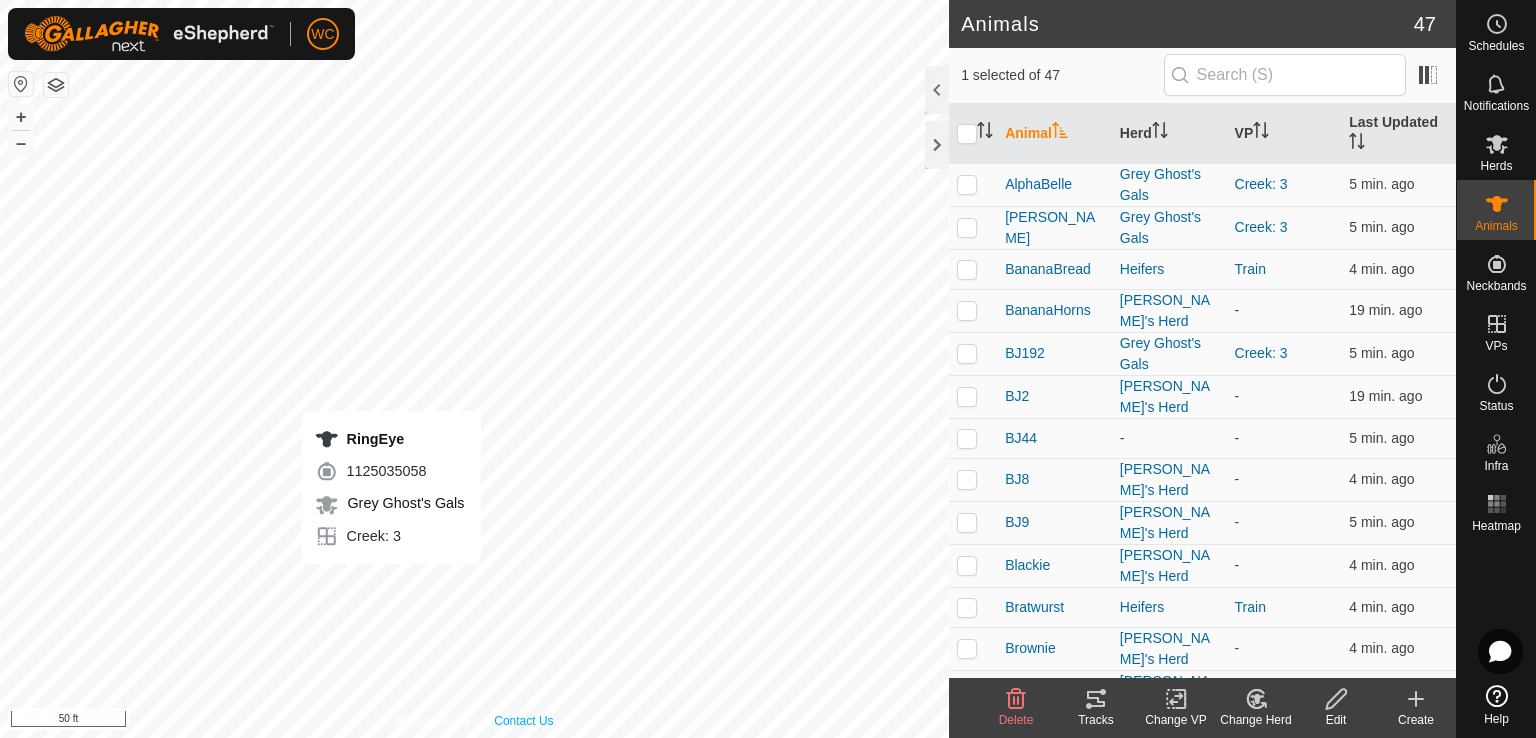 checkbox on "true" 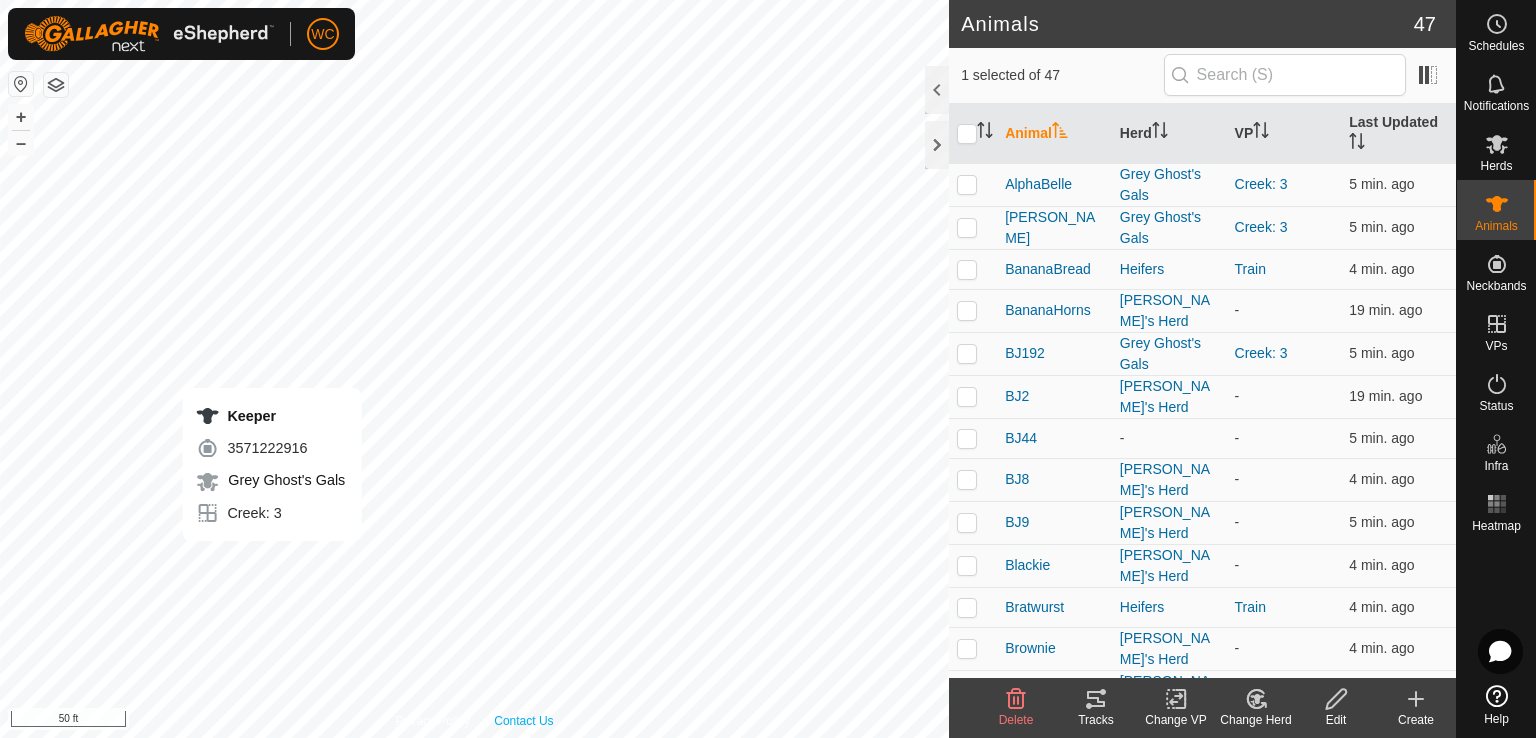 click on "Keeper
3571222916
Grey Ghost's Gals
Creek: 3 + – ⇧ i 50 ft" at bounding box center (474, 369) 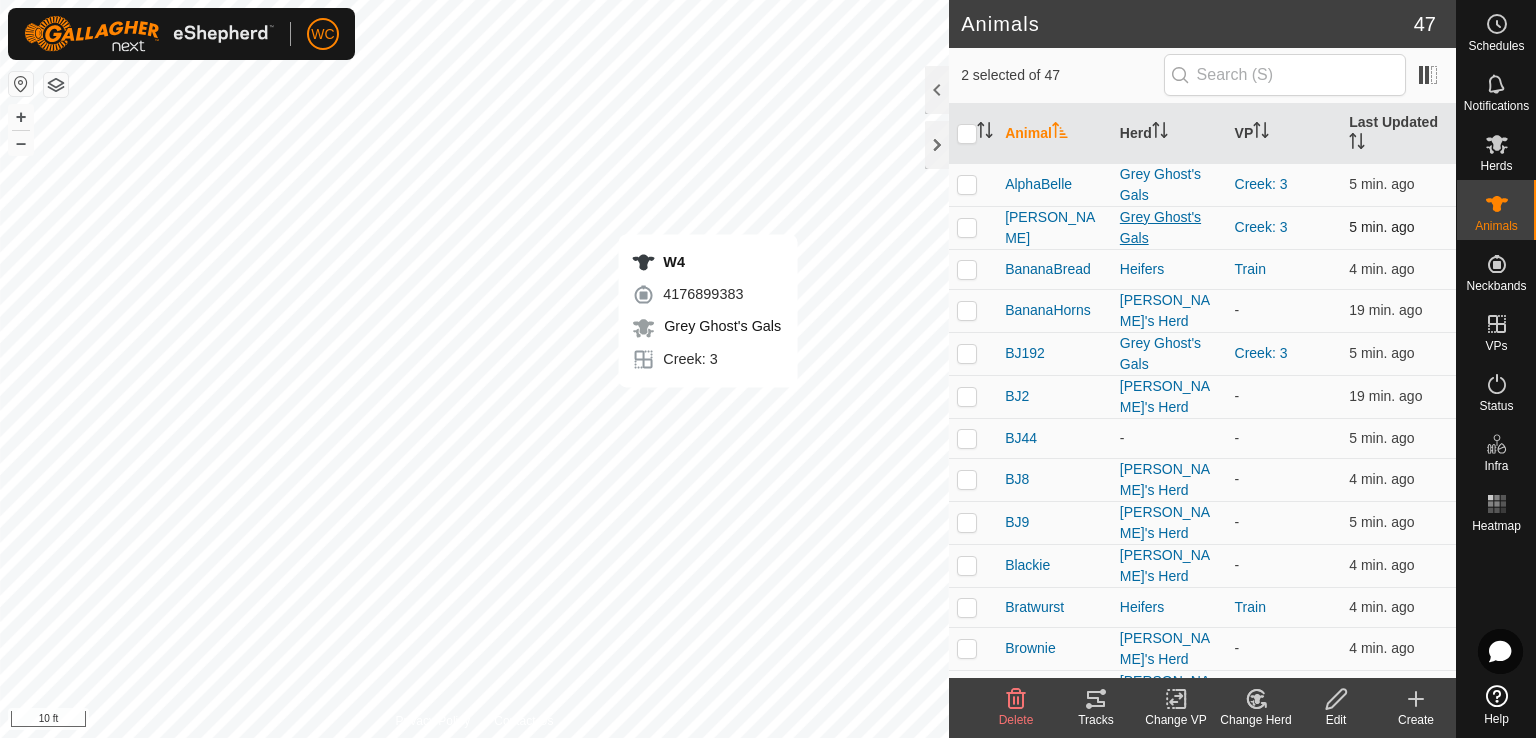 click on "W4
4176899383
Grey Ghost's Gals
Creek: 3 + – ⇧ i 10 ft" at bounding box center (474, 369) 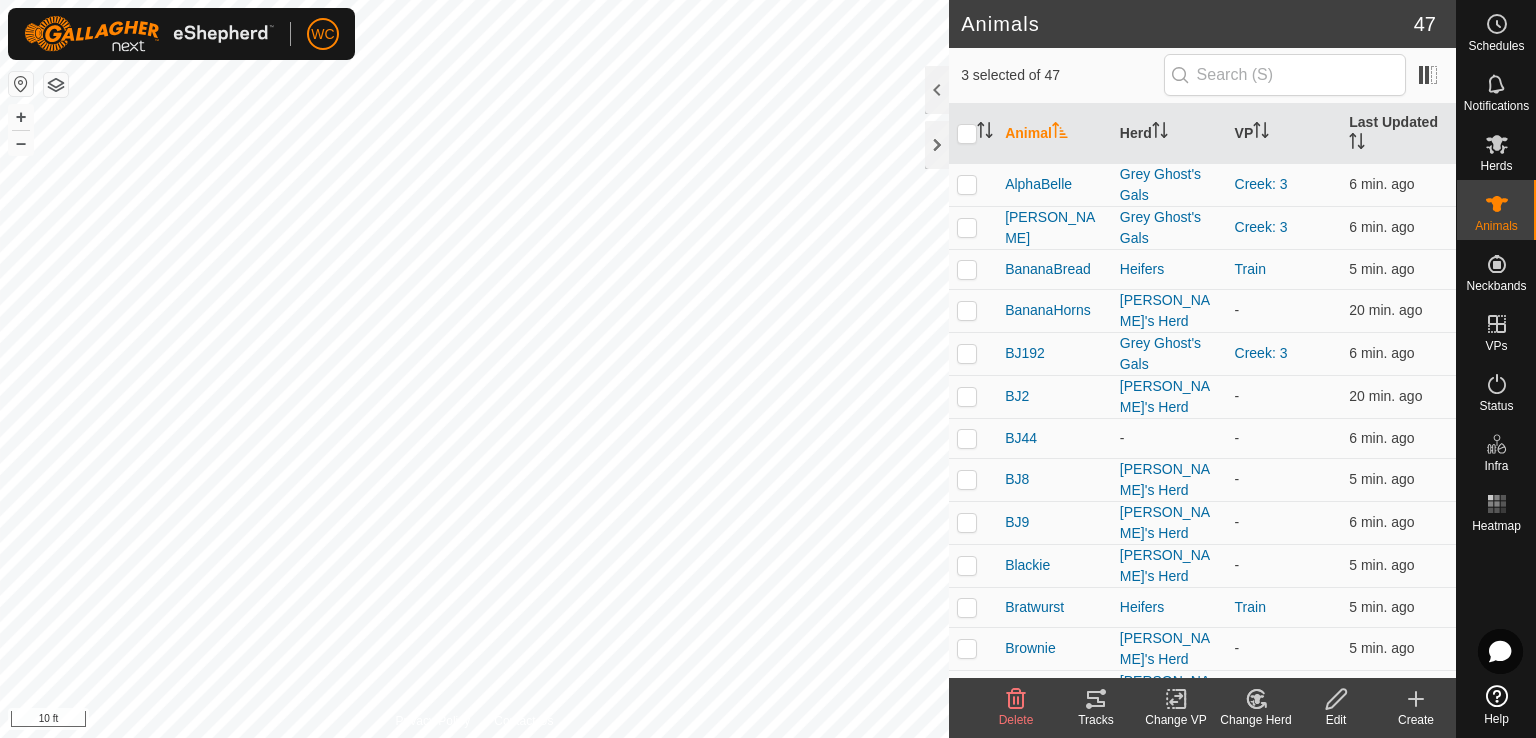 click 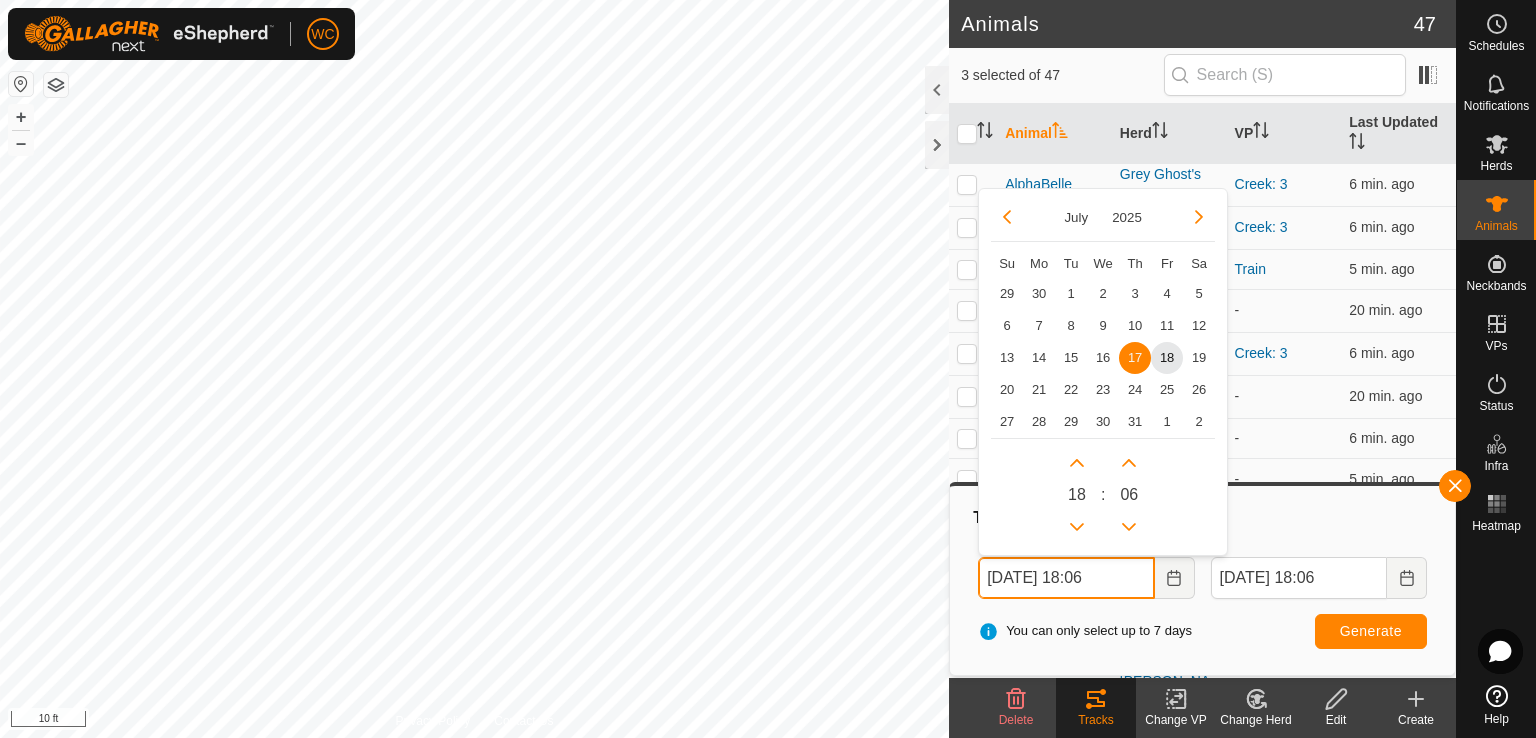 drag, startPoint x: 1029, startPoint y: 576, endPoint x: 1015, endPoint y: 573, distance: 14.3178215 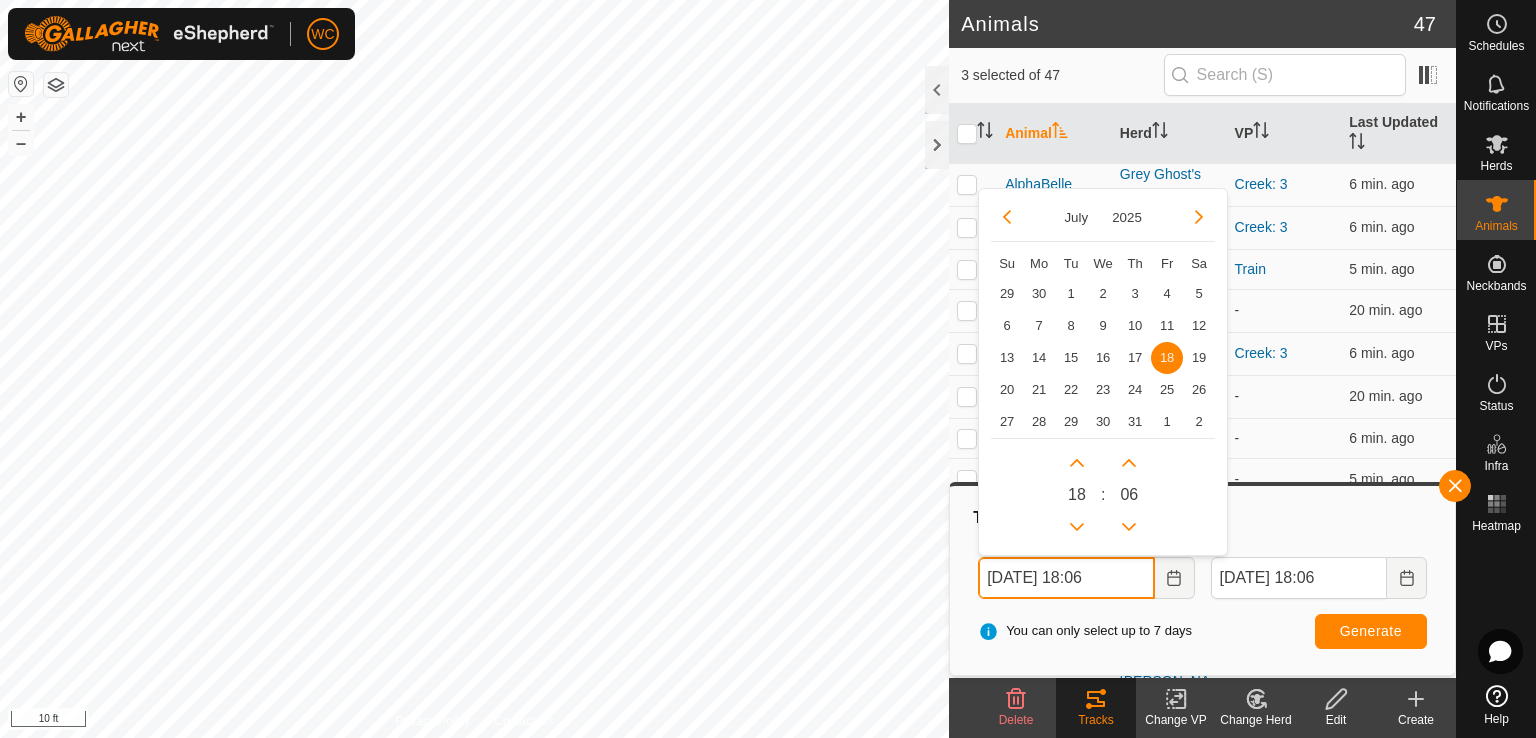 click on "Jul 18, 2025 18:06" at bounding box center [1066, 578] 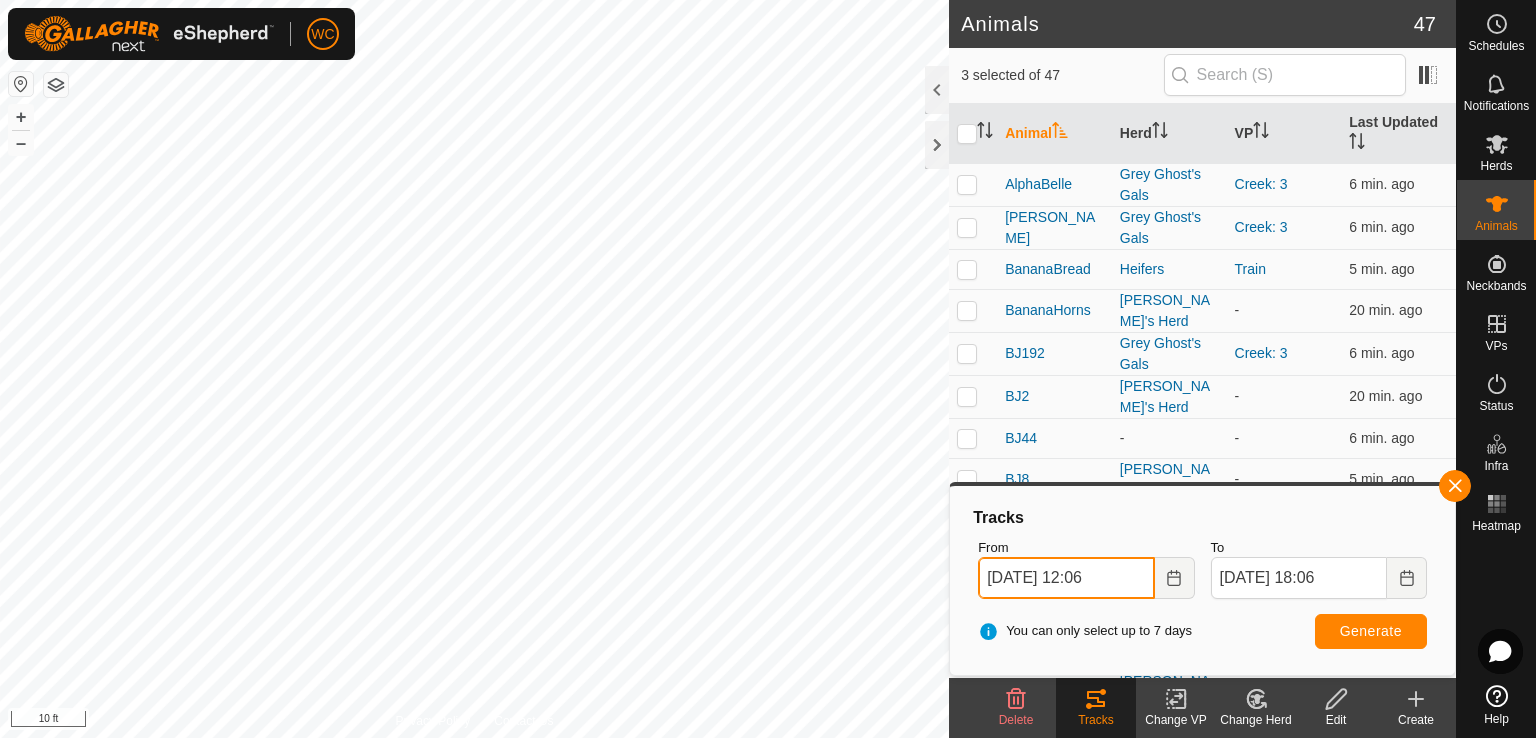 type on "Jul 18, 2025 12:06" 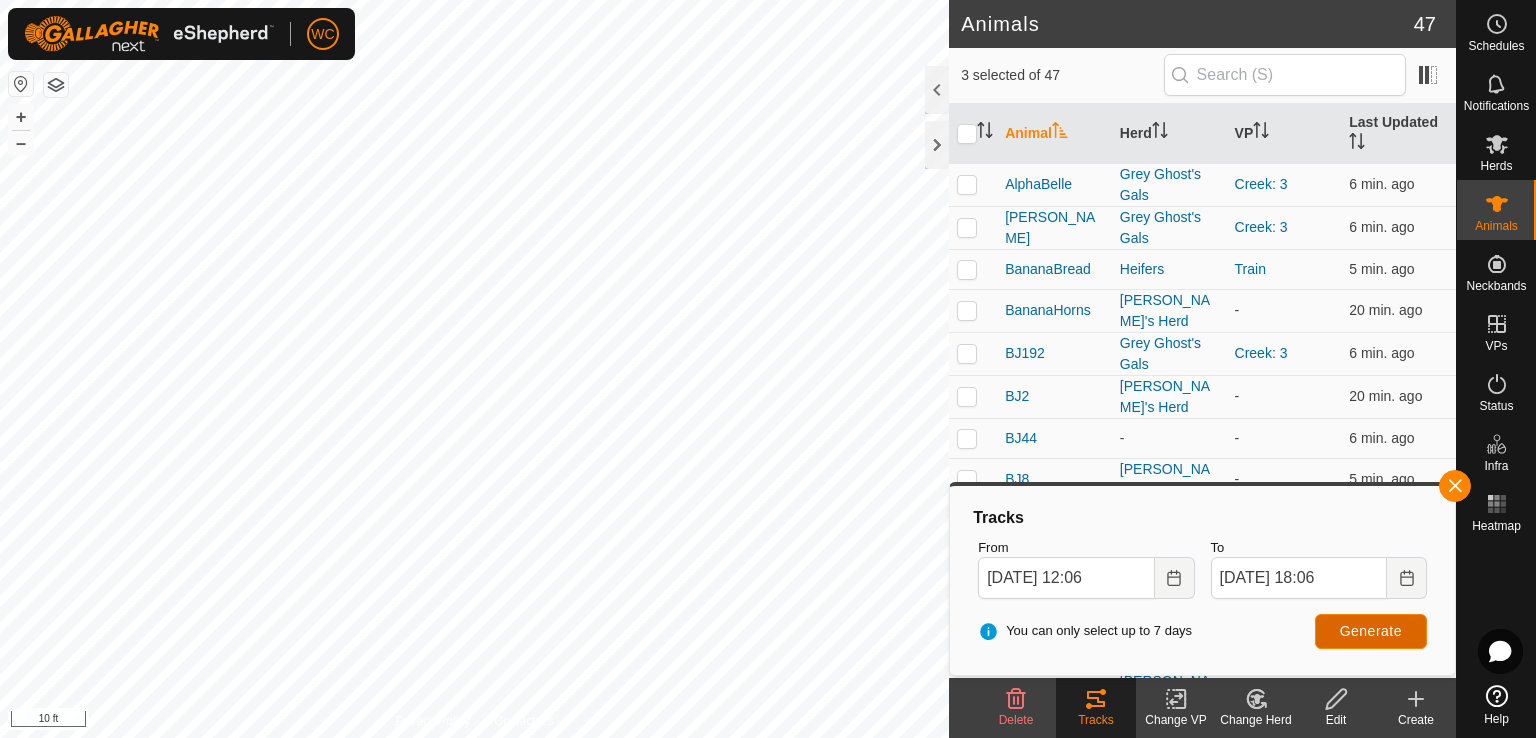 click on "Generate" at bounding box center (1371, 631) 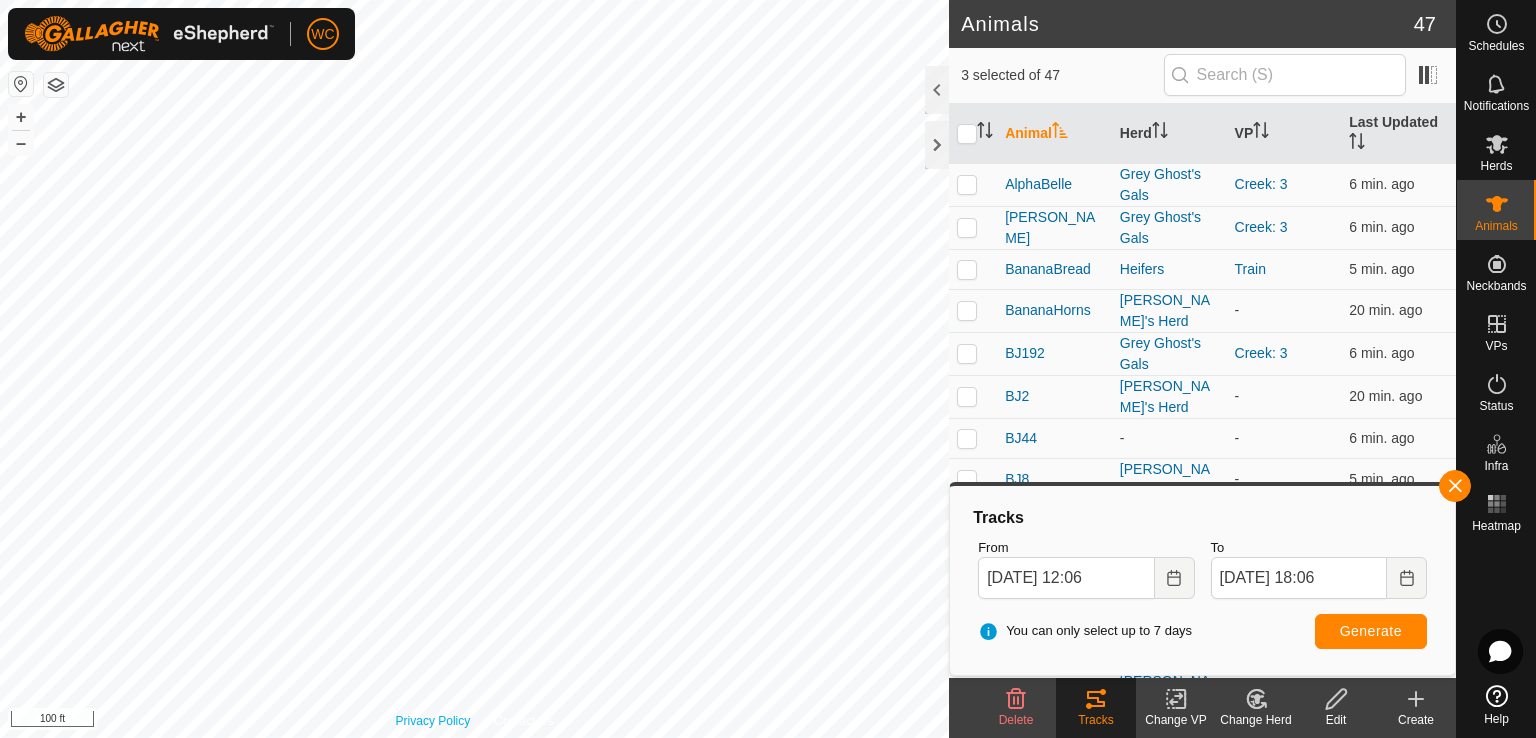 click on "Privacy Policy Contact Us
Roanie
2037148637
Grey Ghost's Gals
Creek: 3 + – ⇧ i 100 ft" at bounding box center (474, 369) 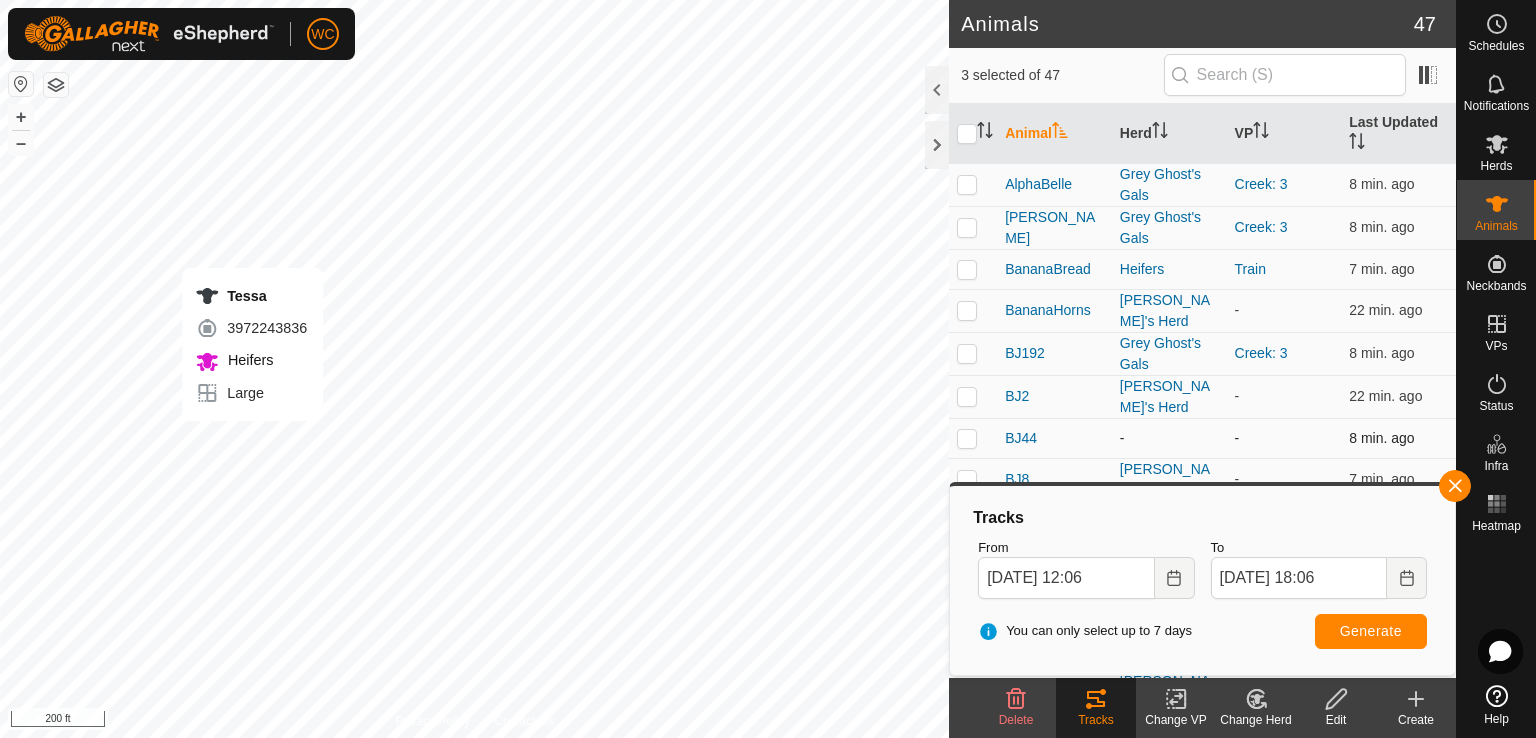 checkbox on "false" 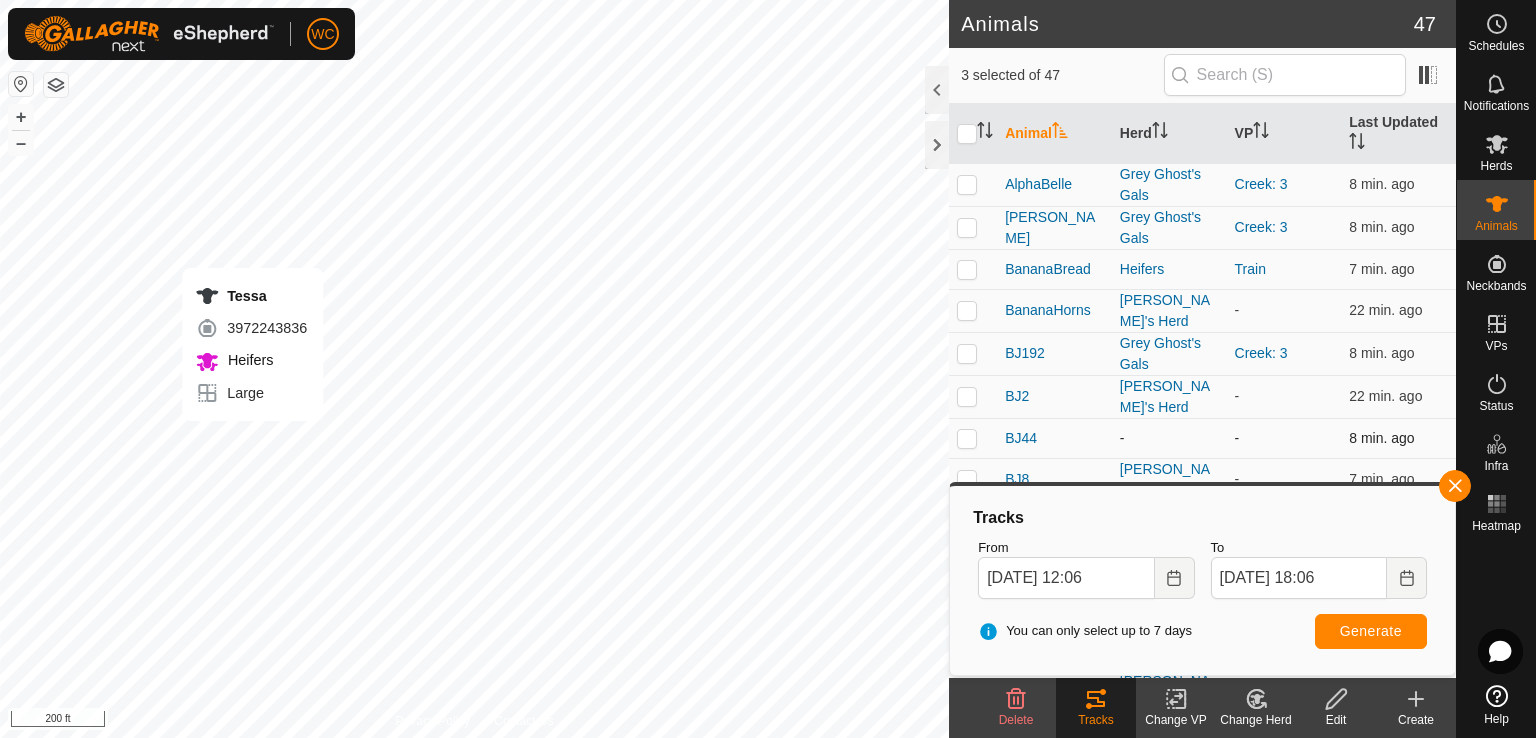 checkbox on "false" 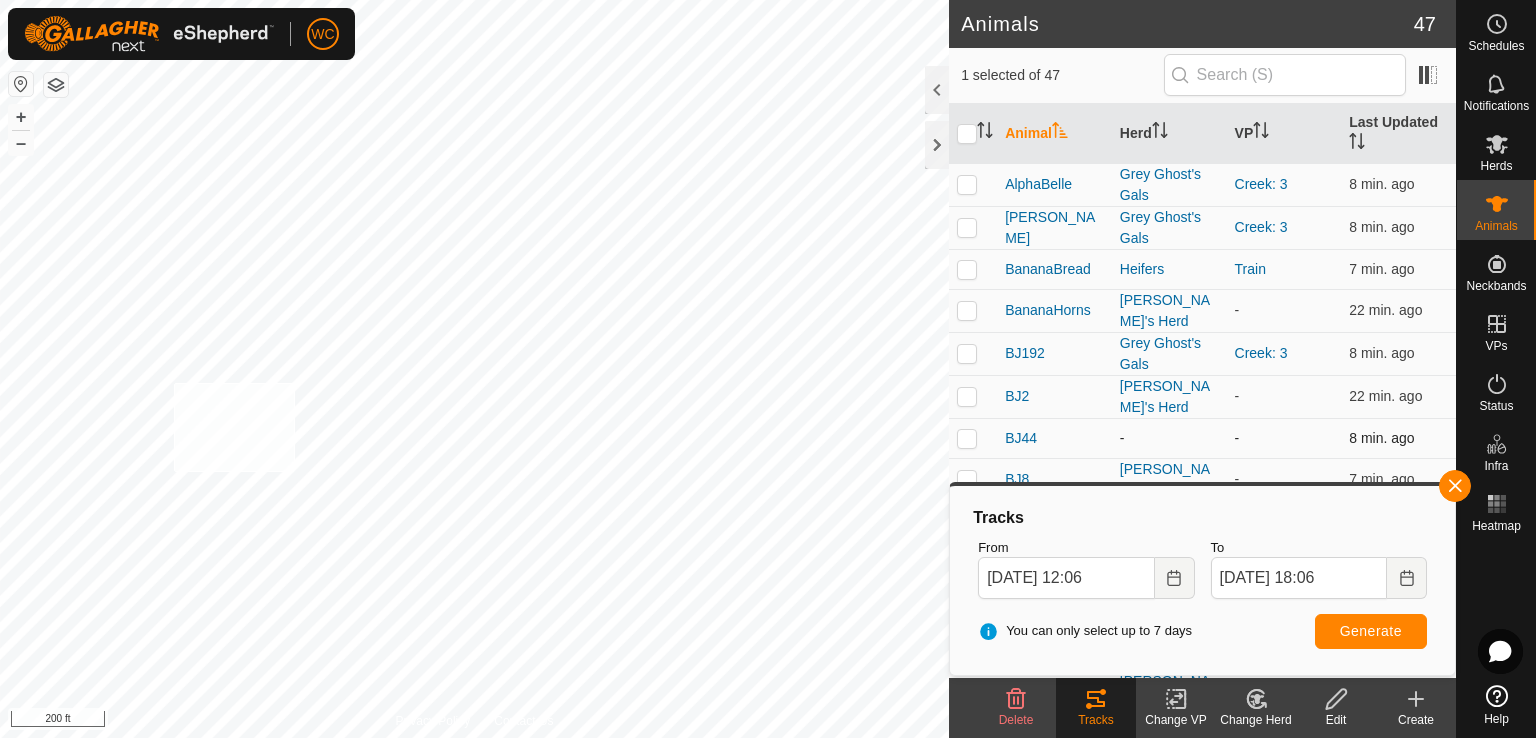 checkbox on "true" 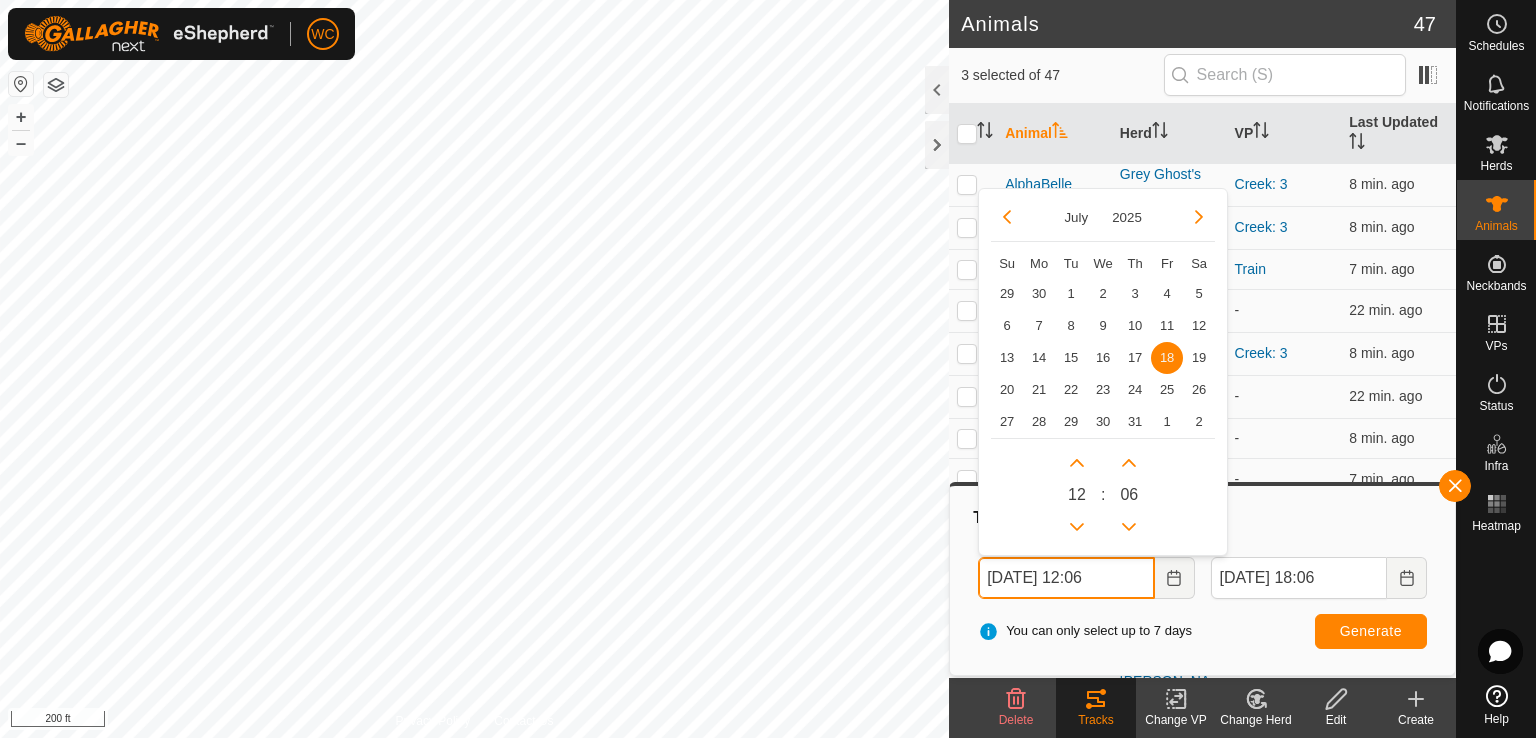 drag, startPoint x: 1093, startPoint y: 577, endPoint x: 1083, endPoint y: 576, distance: 10.049875 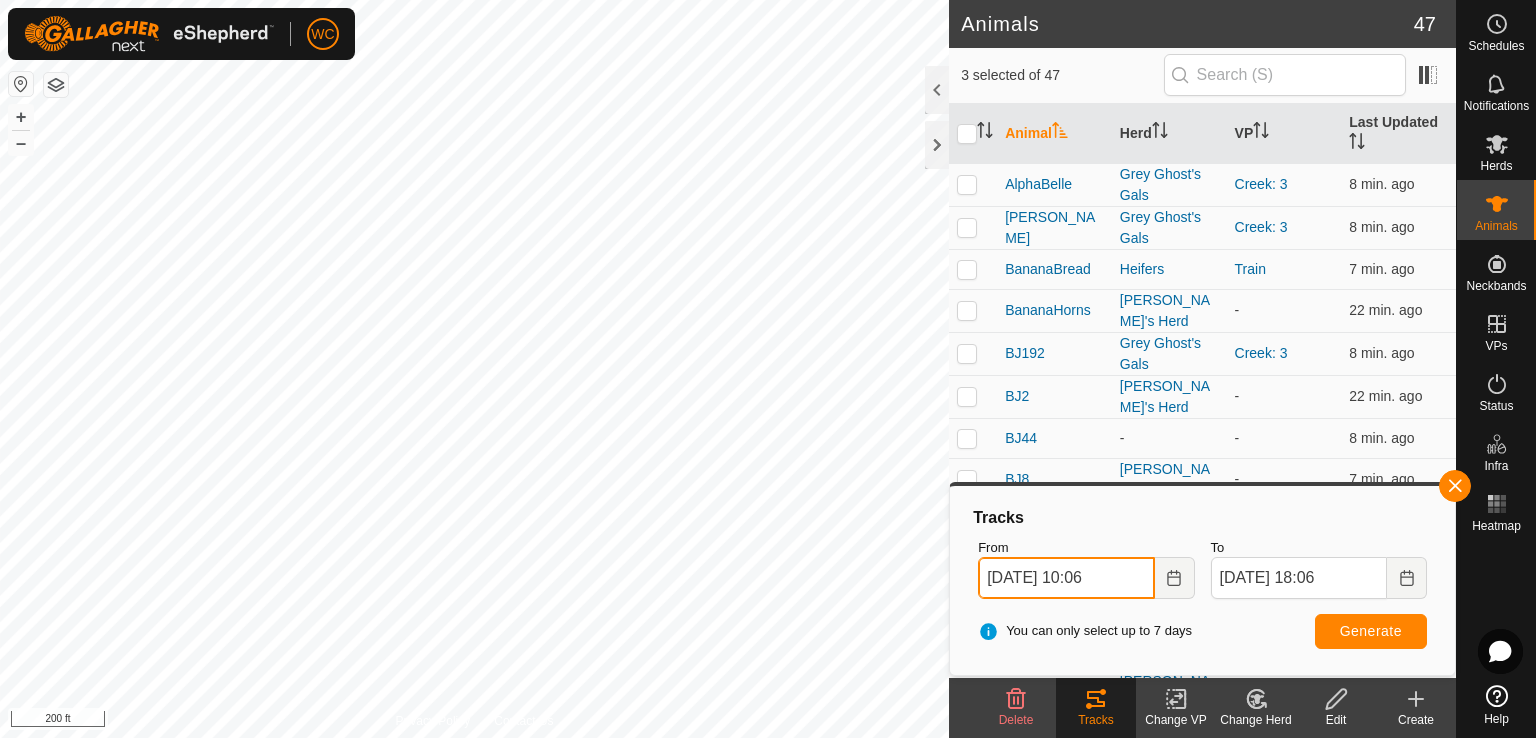 type on "Jul 18, 2025 10:06" 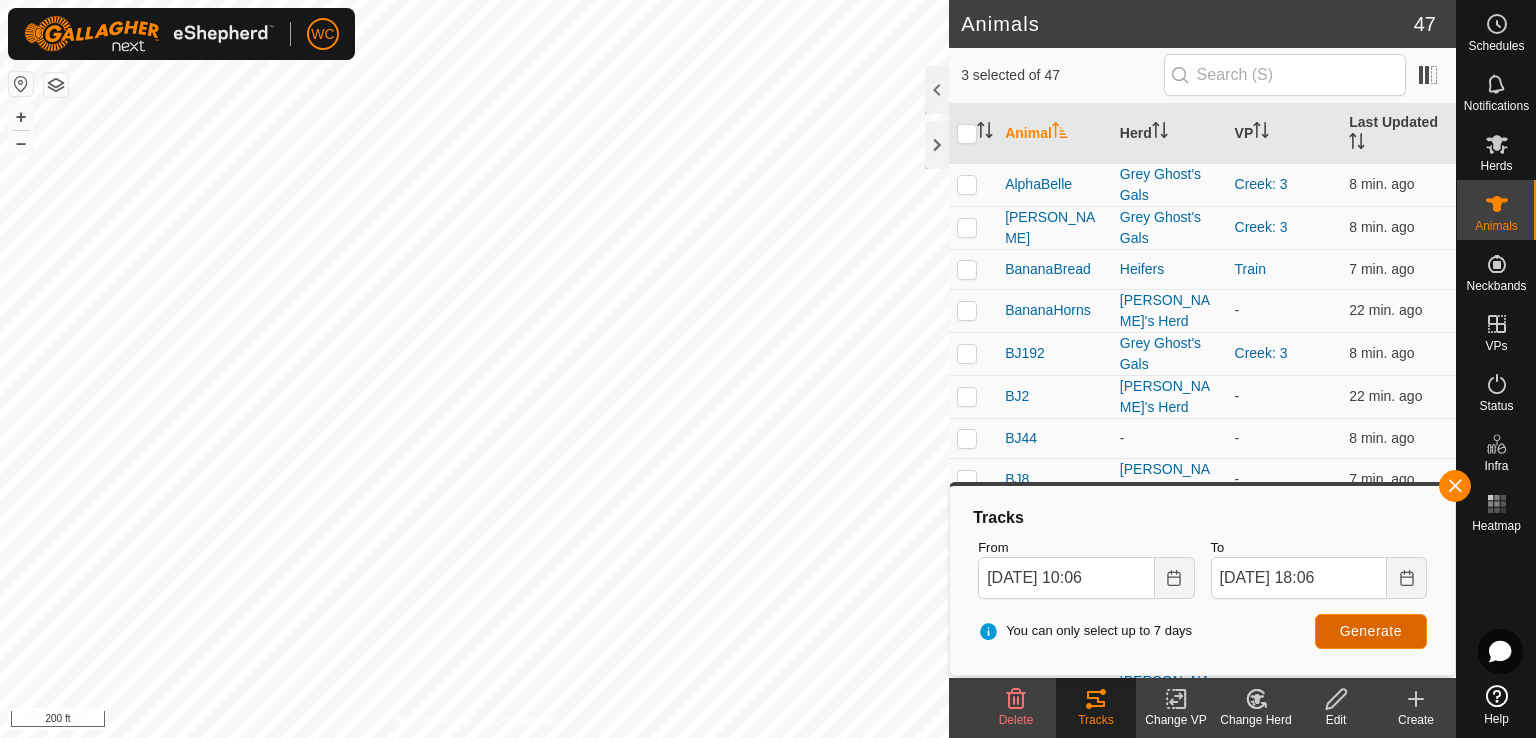 click on "Generate" at bounding box center (1371, 631) 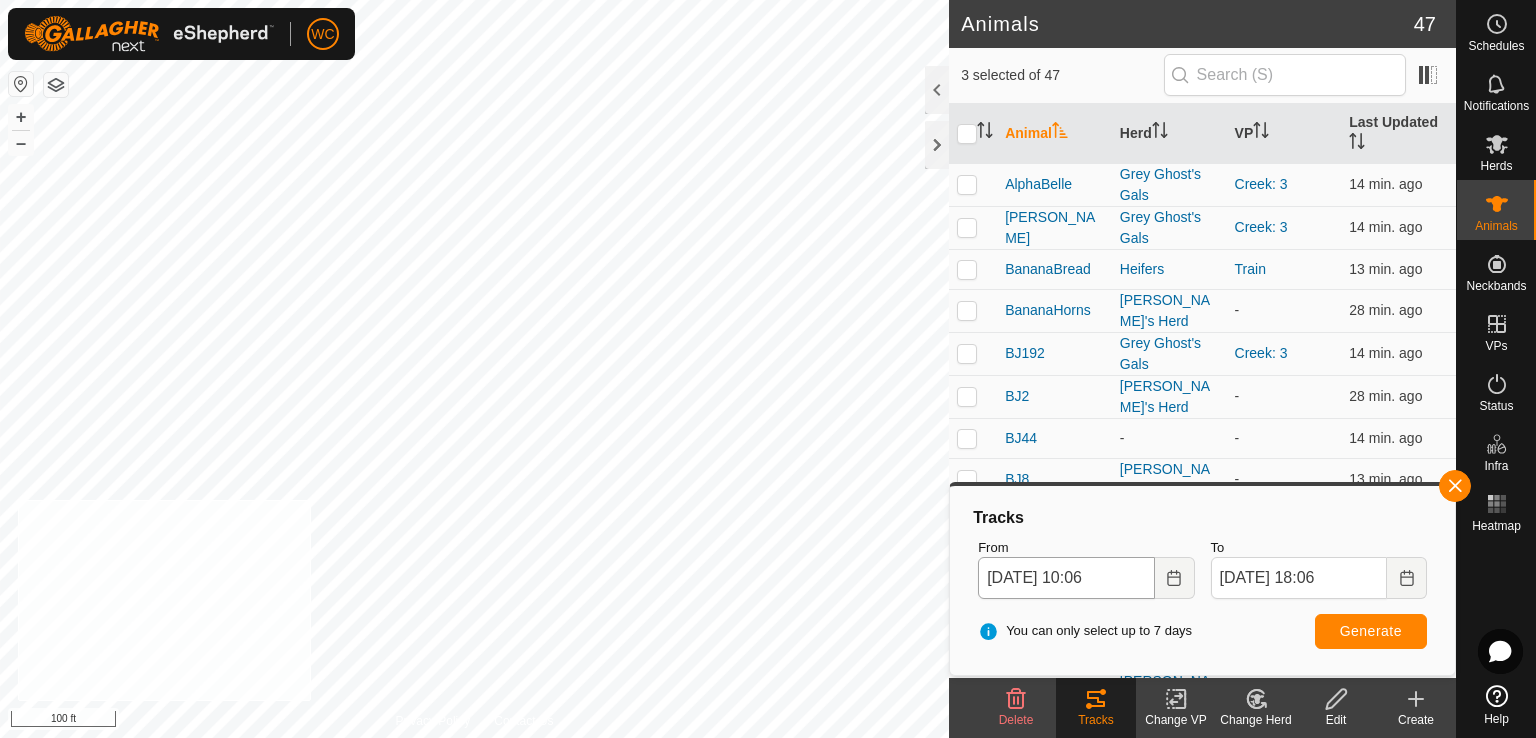 checkbox on "true" 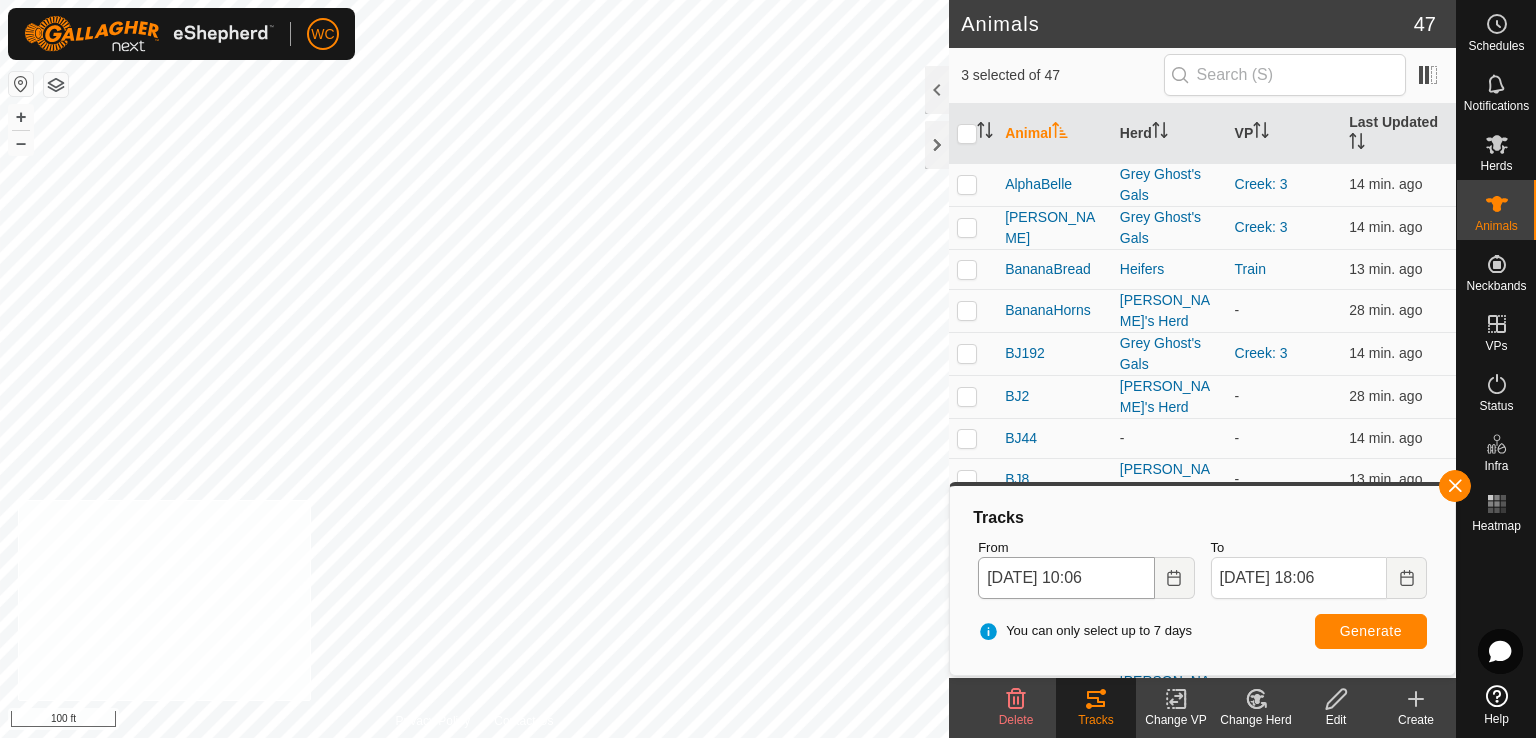 checkbox on "true" 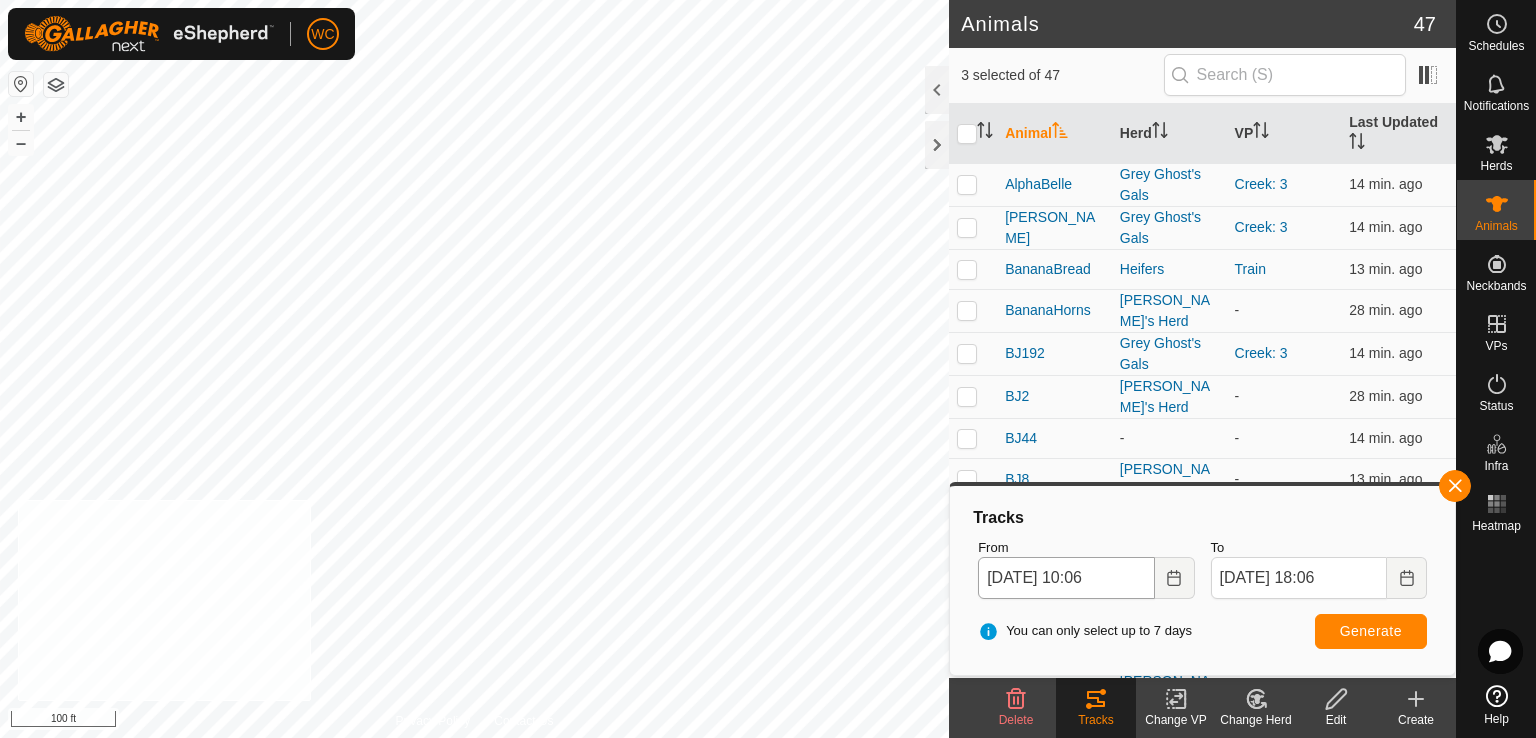 checkbox on "true" 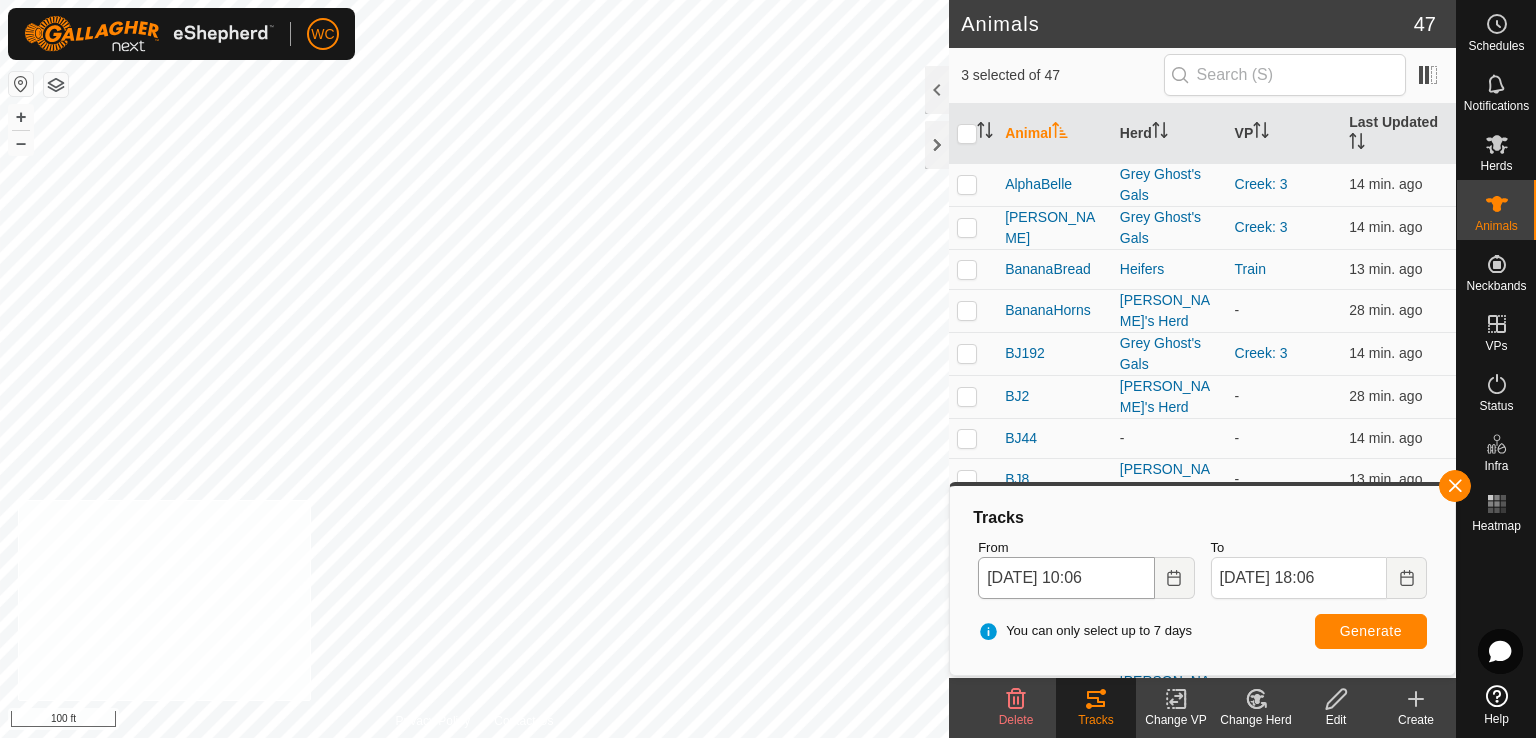 checkbox on "true" 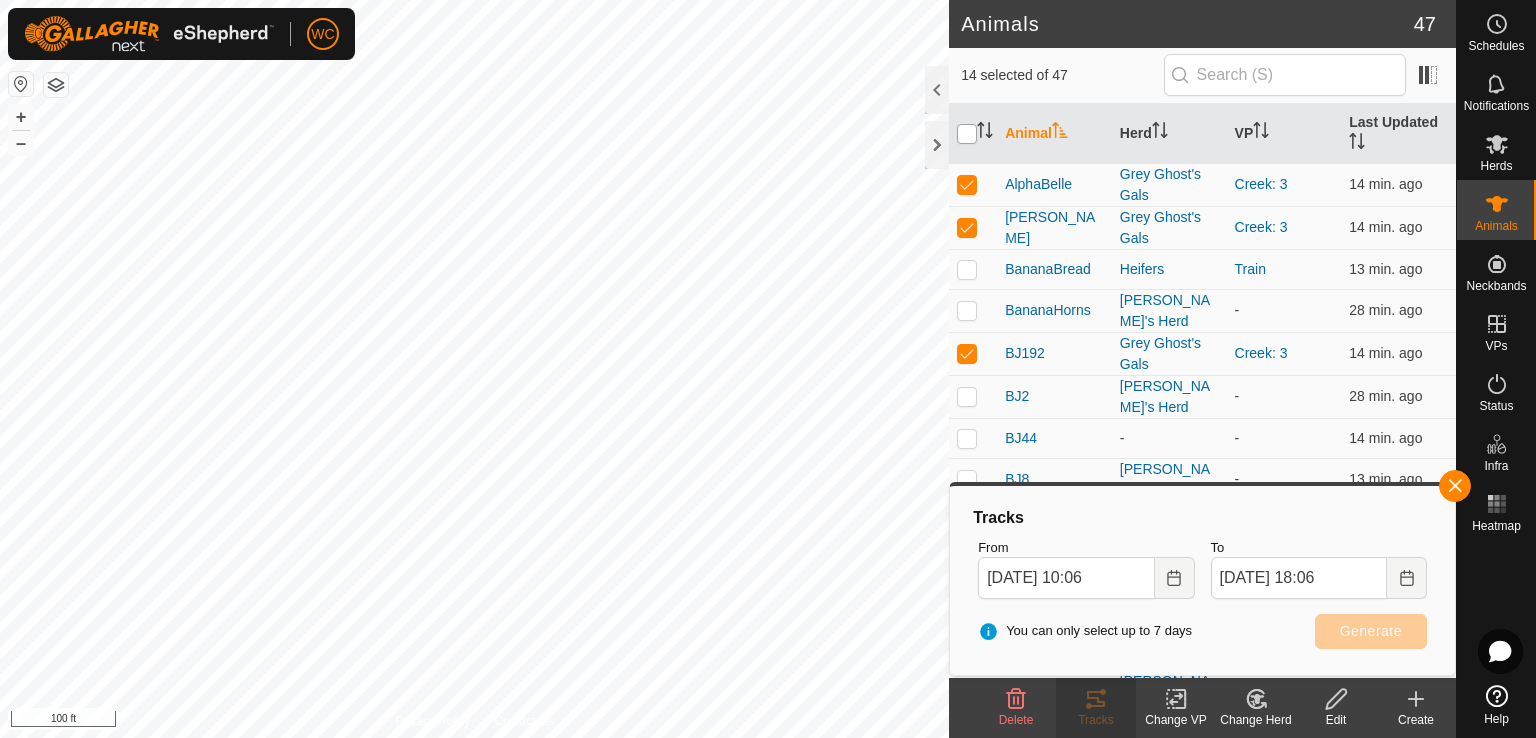 click at bounding box center [967, 134] 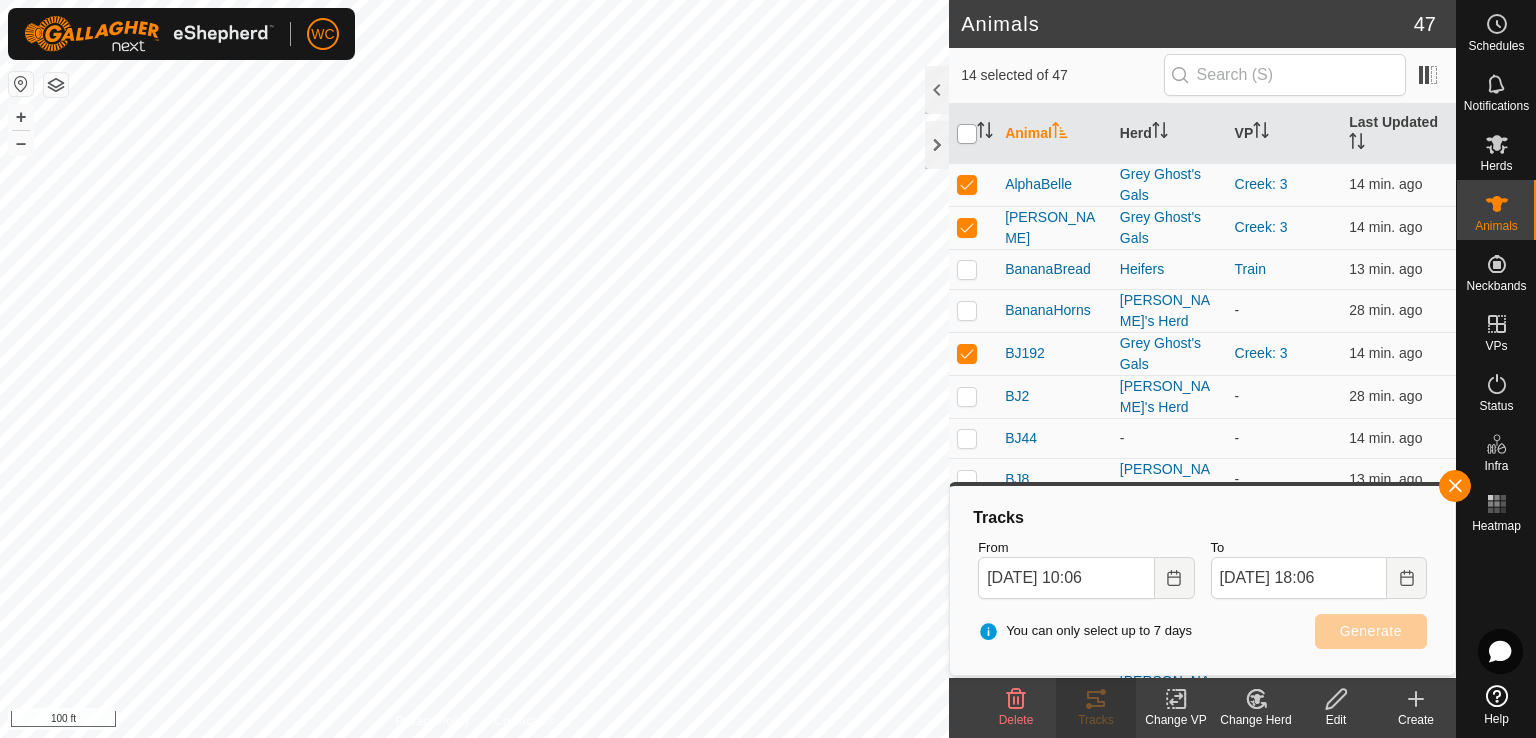 checkbox on "true" 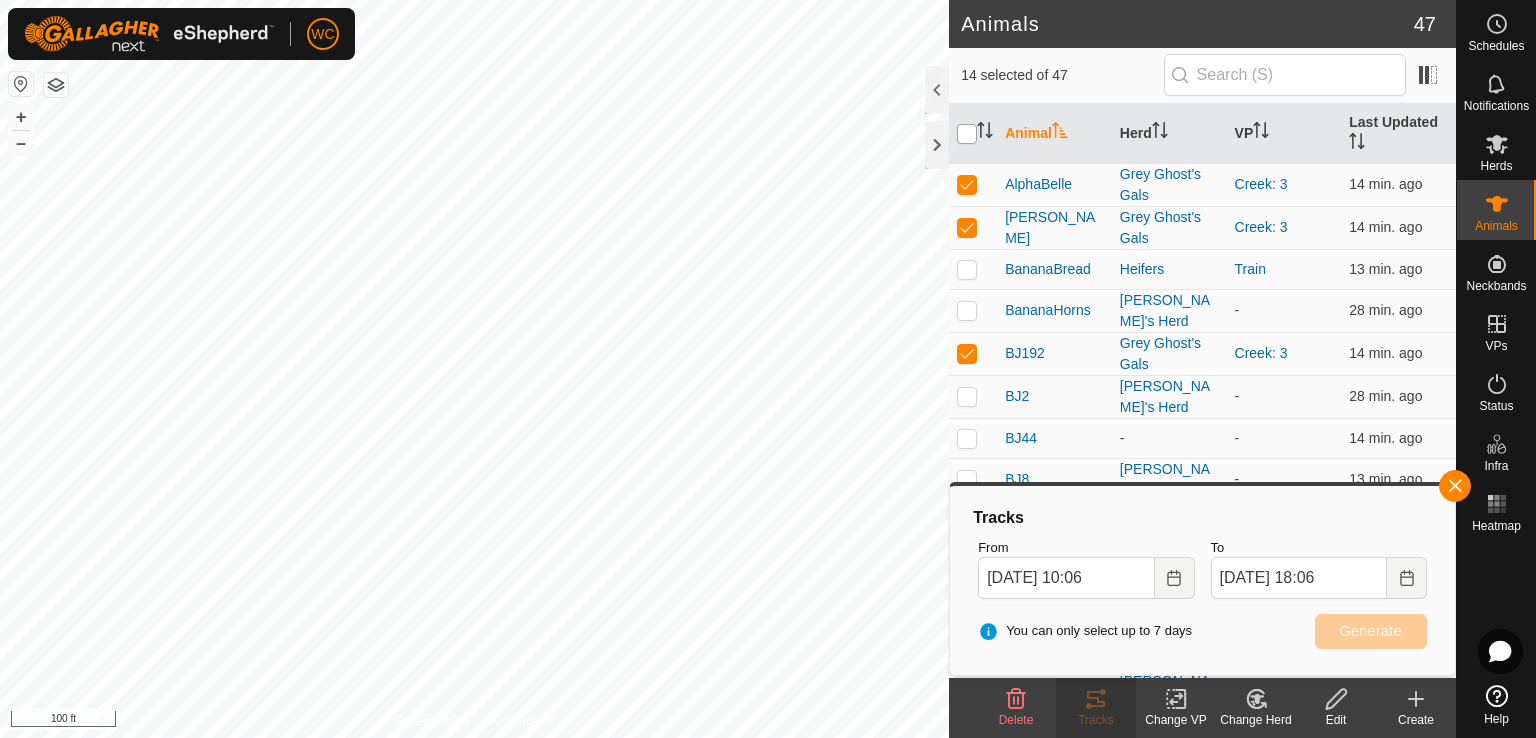 checkbox on "true" 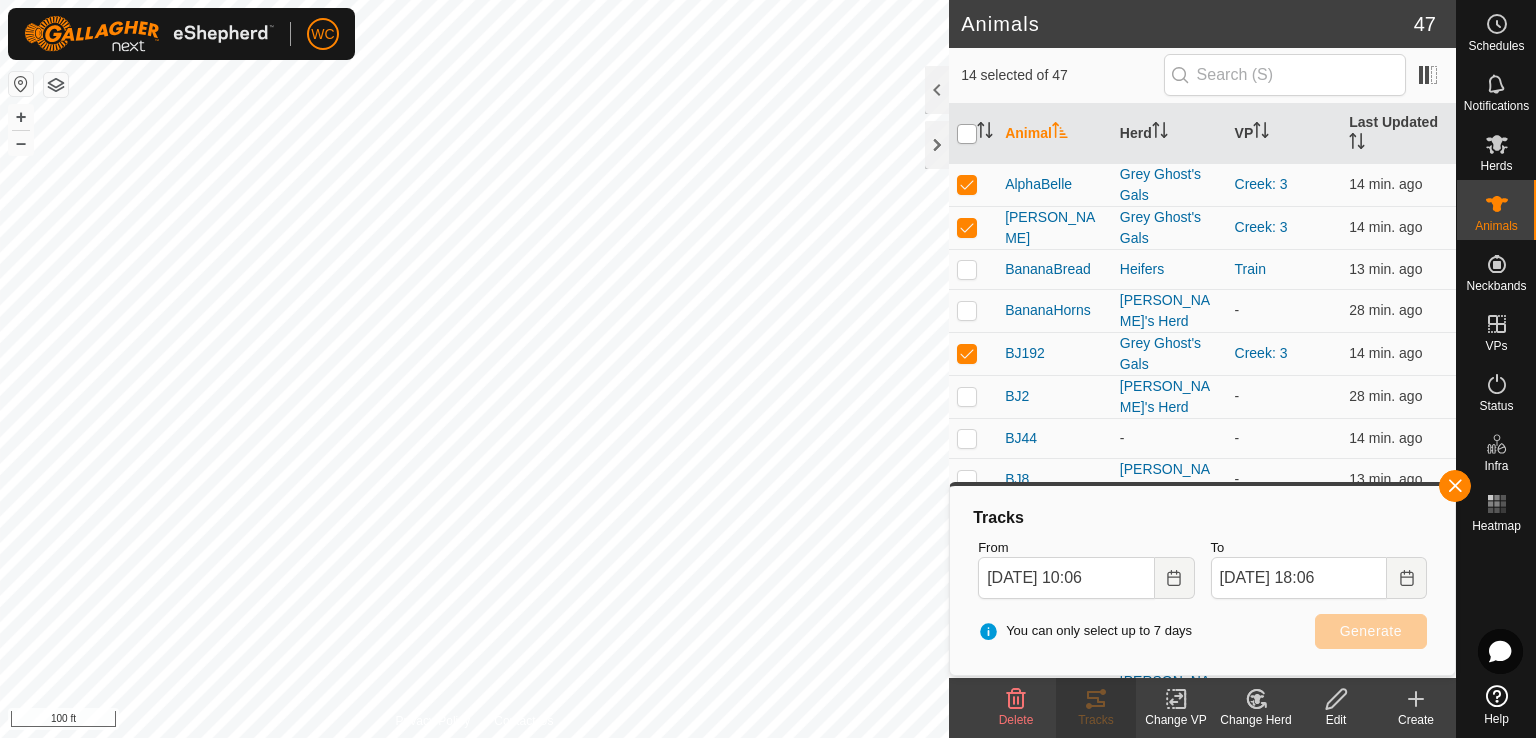 checkbox on "true" 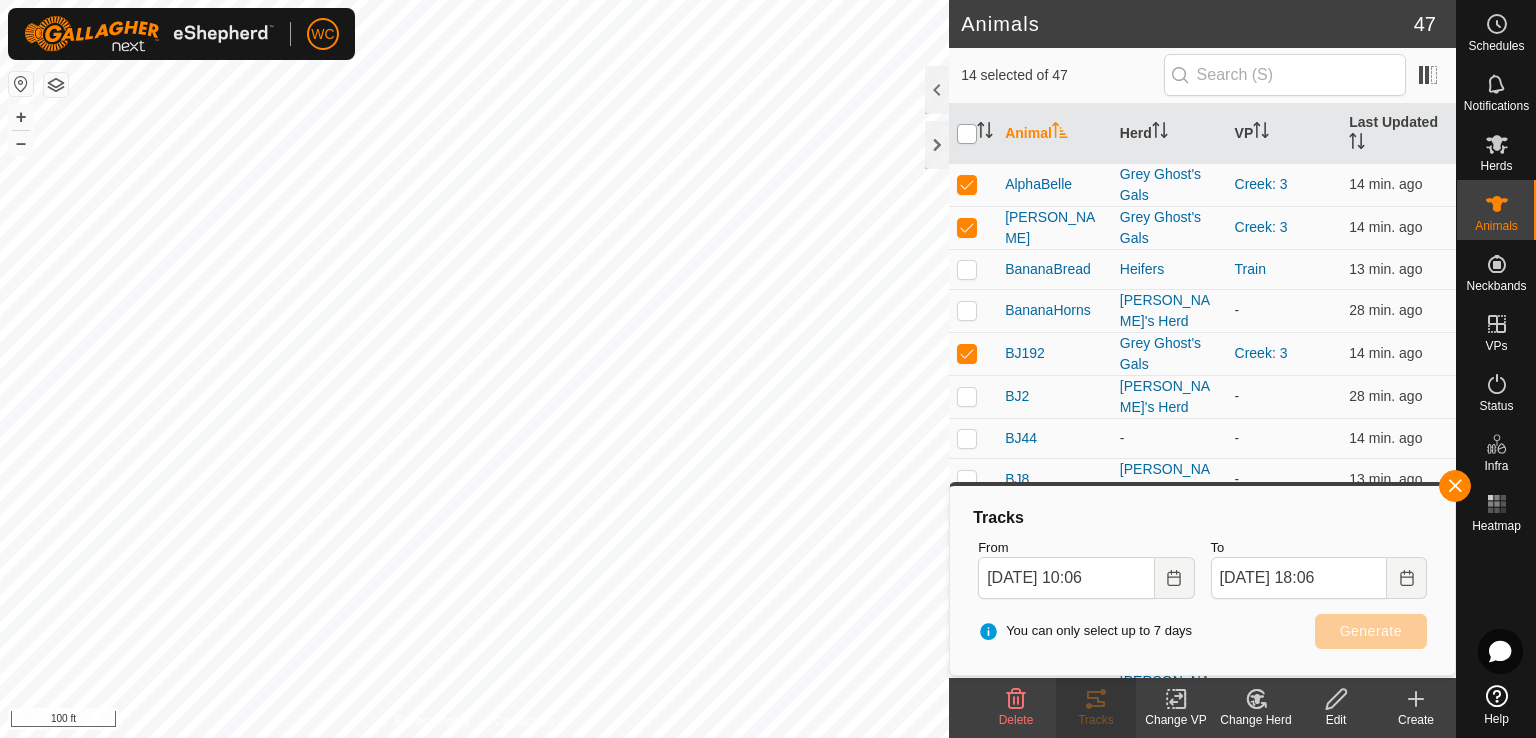 checkbox on "true" 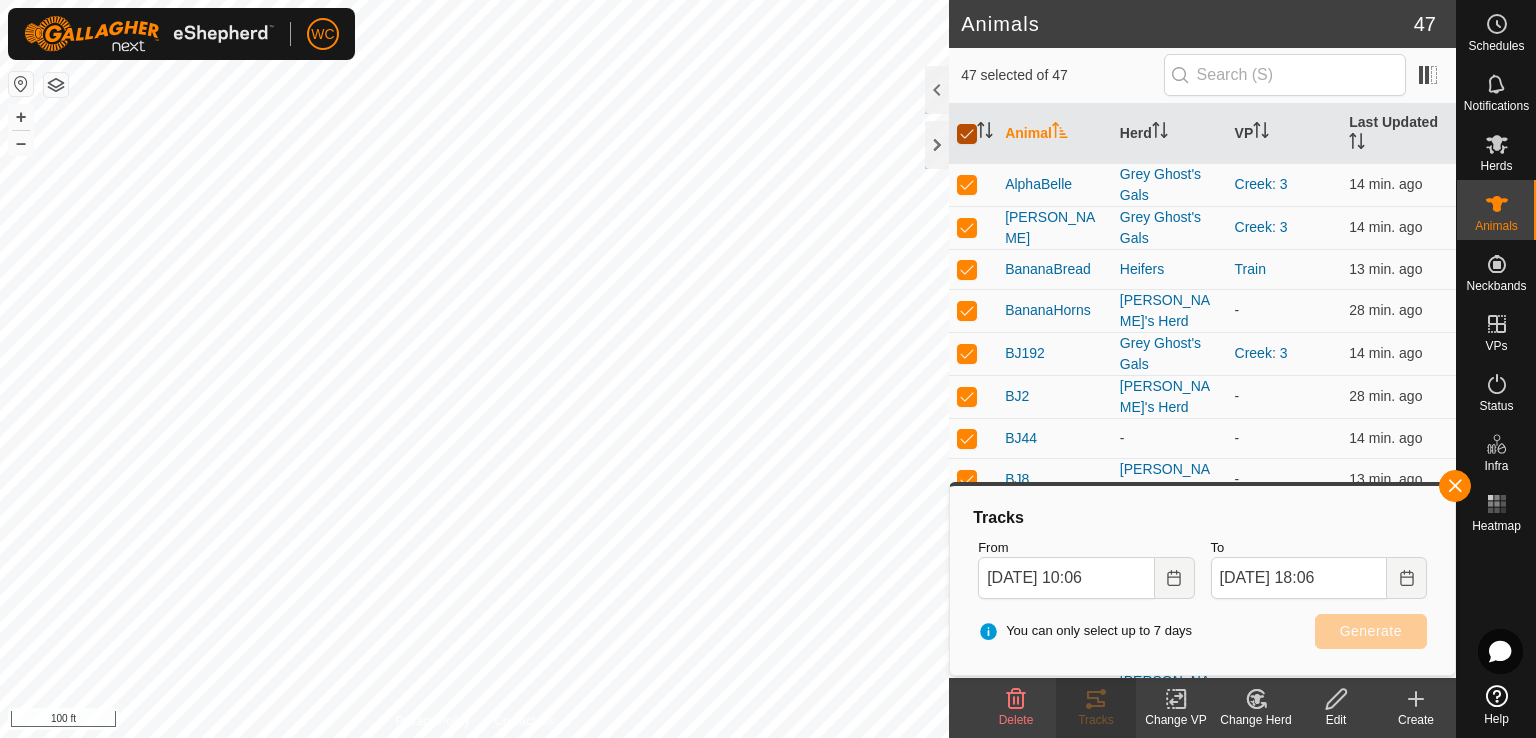 click at bounding box center (967, 134) 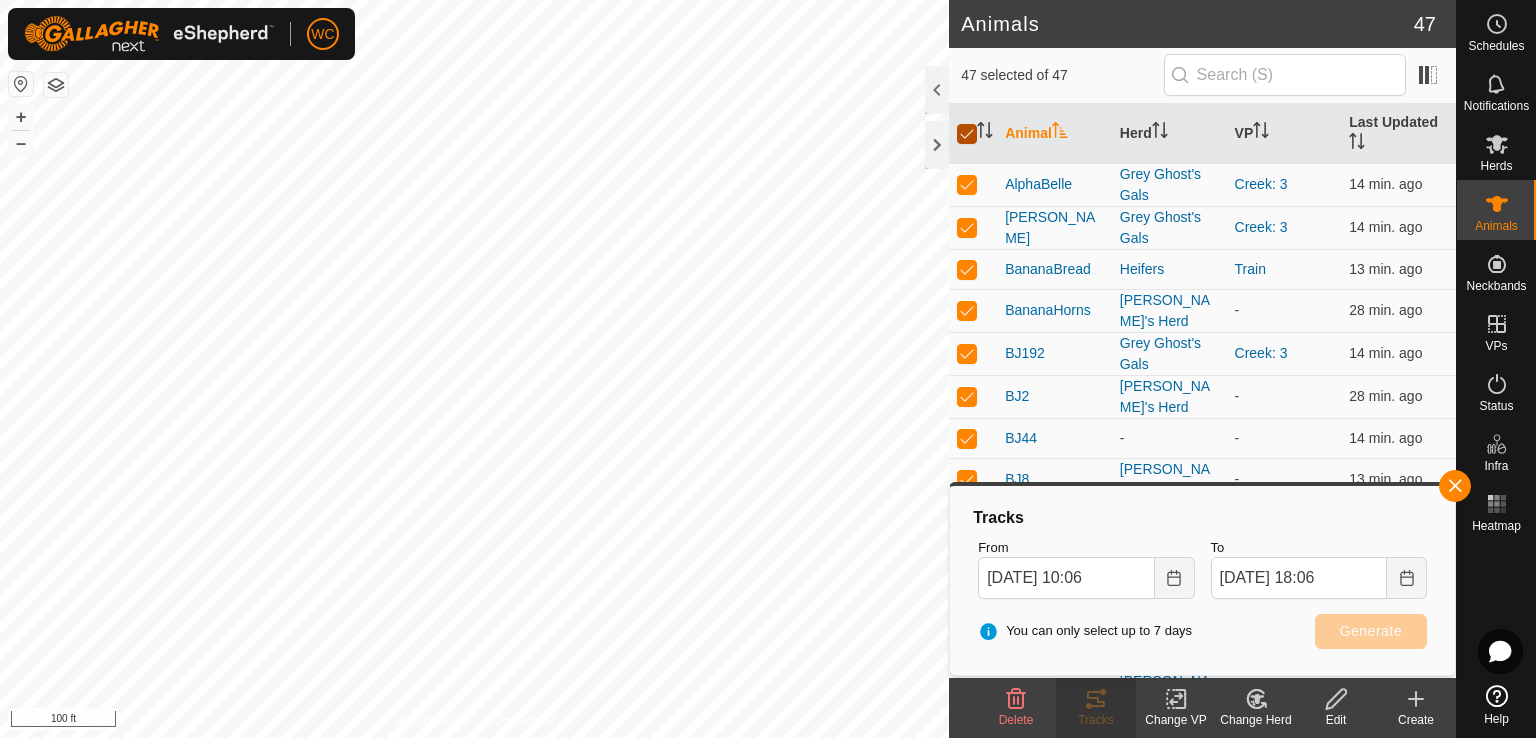 checkbox on "false" 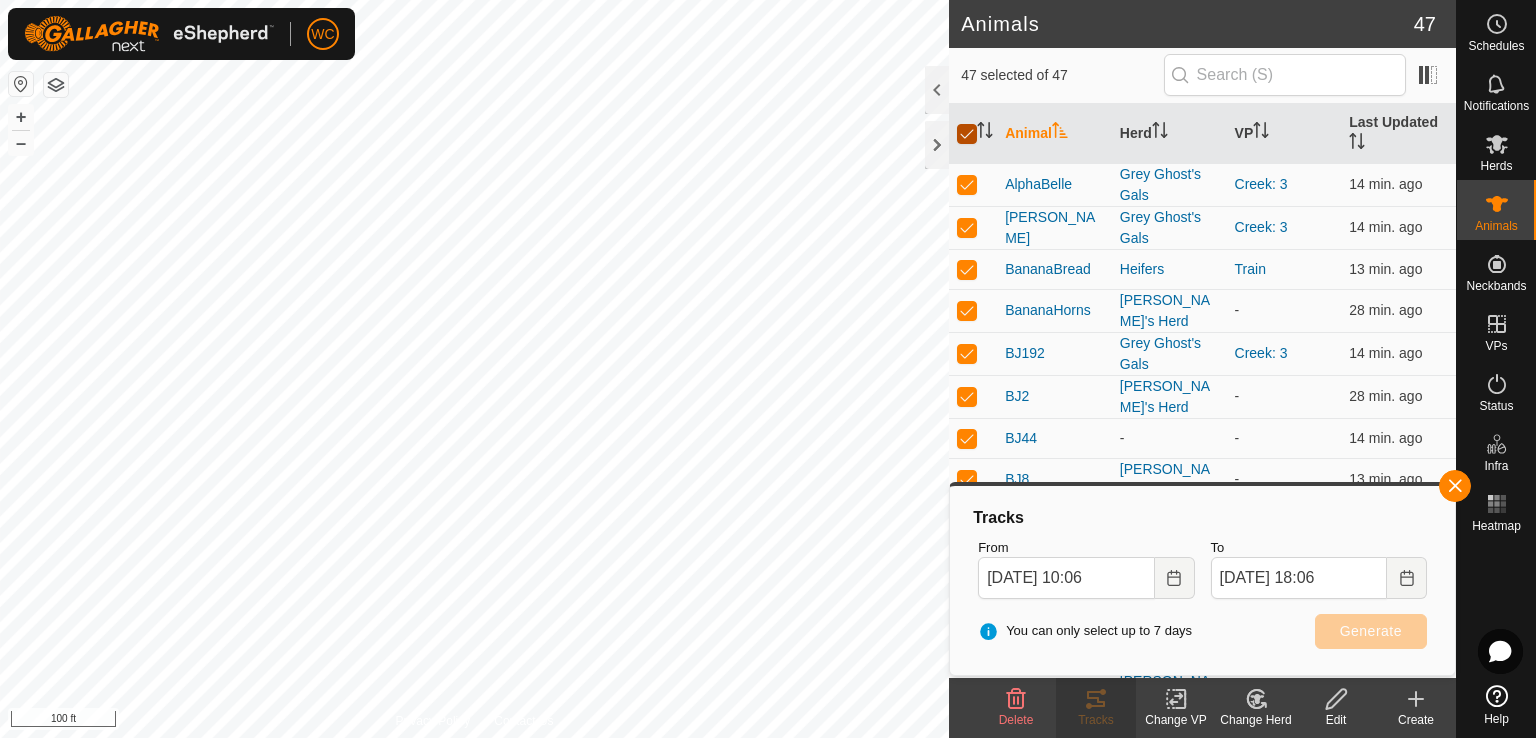 checkbox on "false" 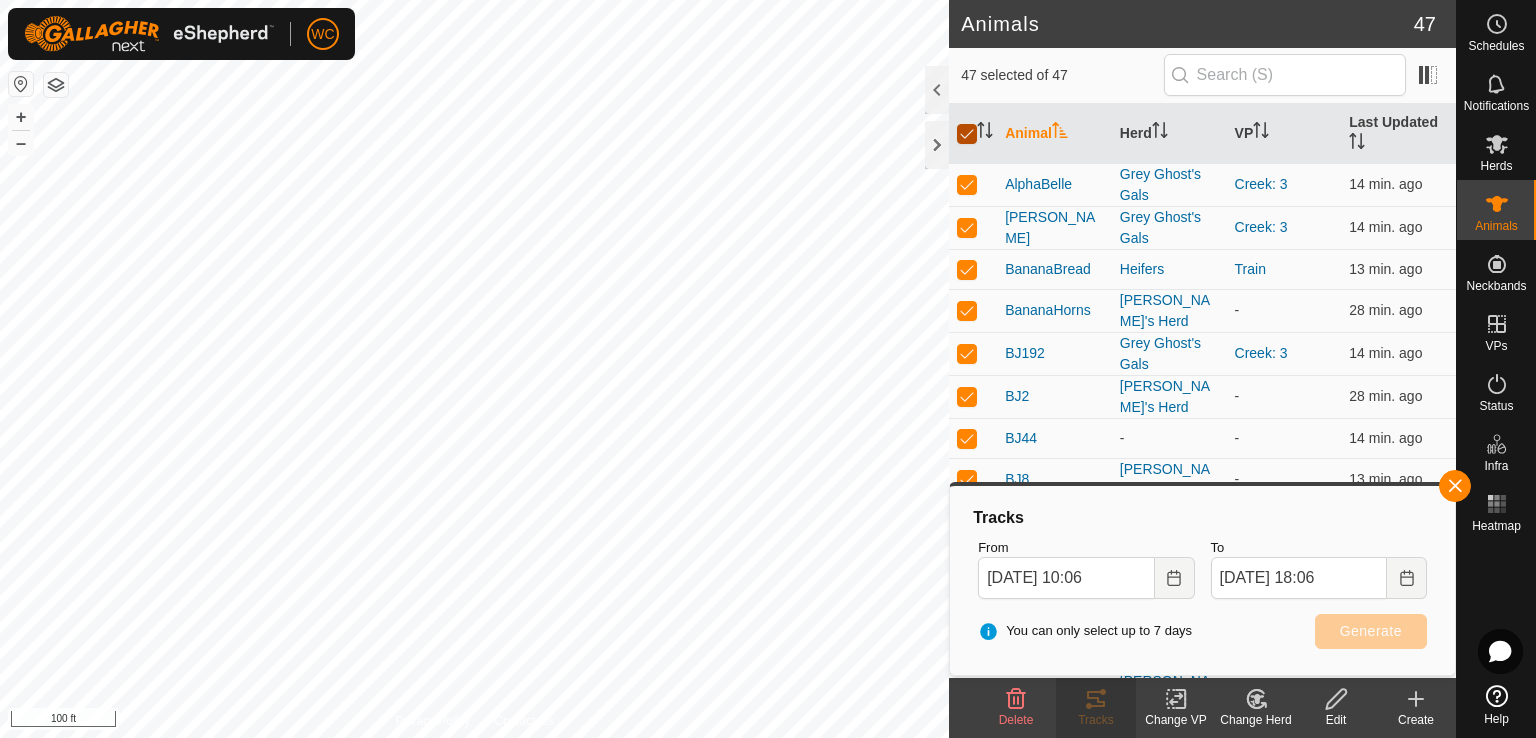 checkbox on "false" 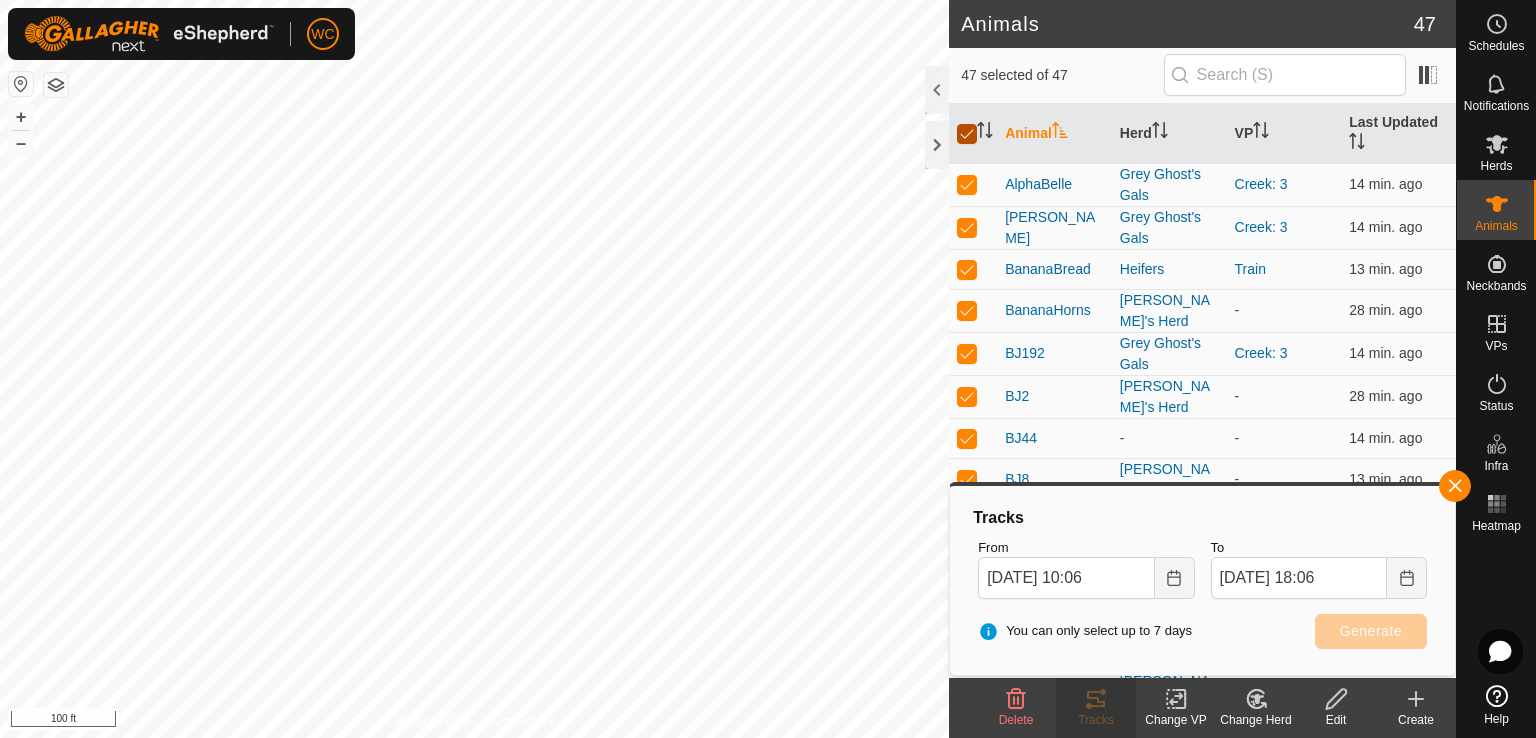 checkbox on "false" 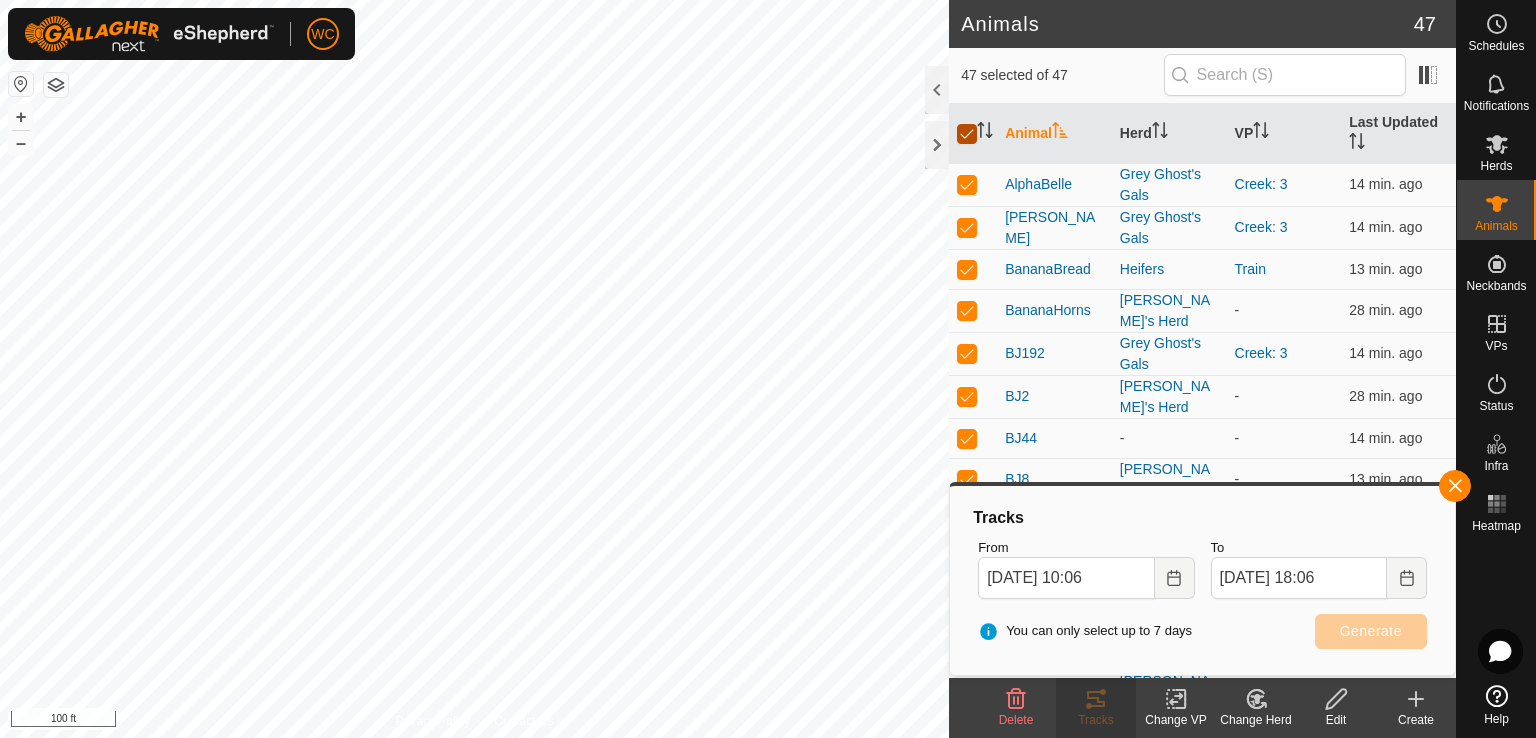 checkbox on "false" 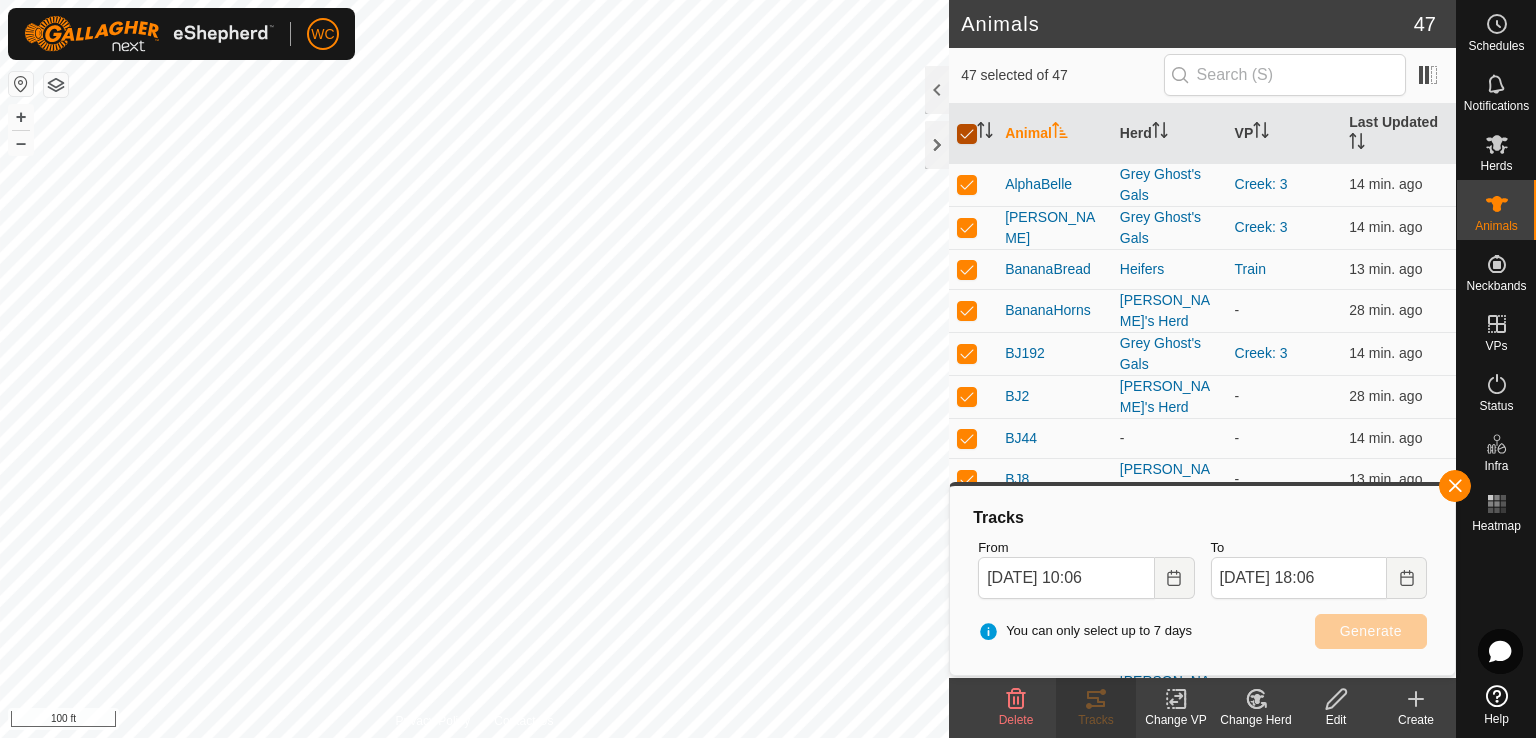 checkbox on "false" 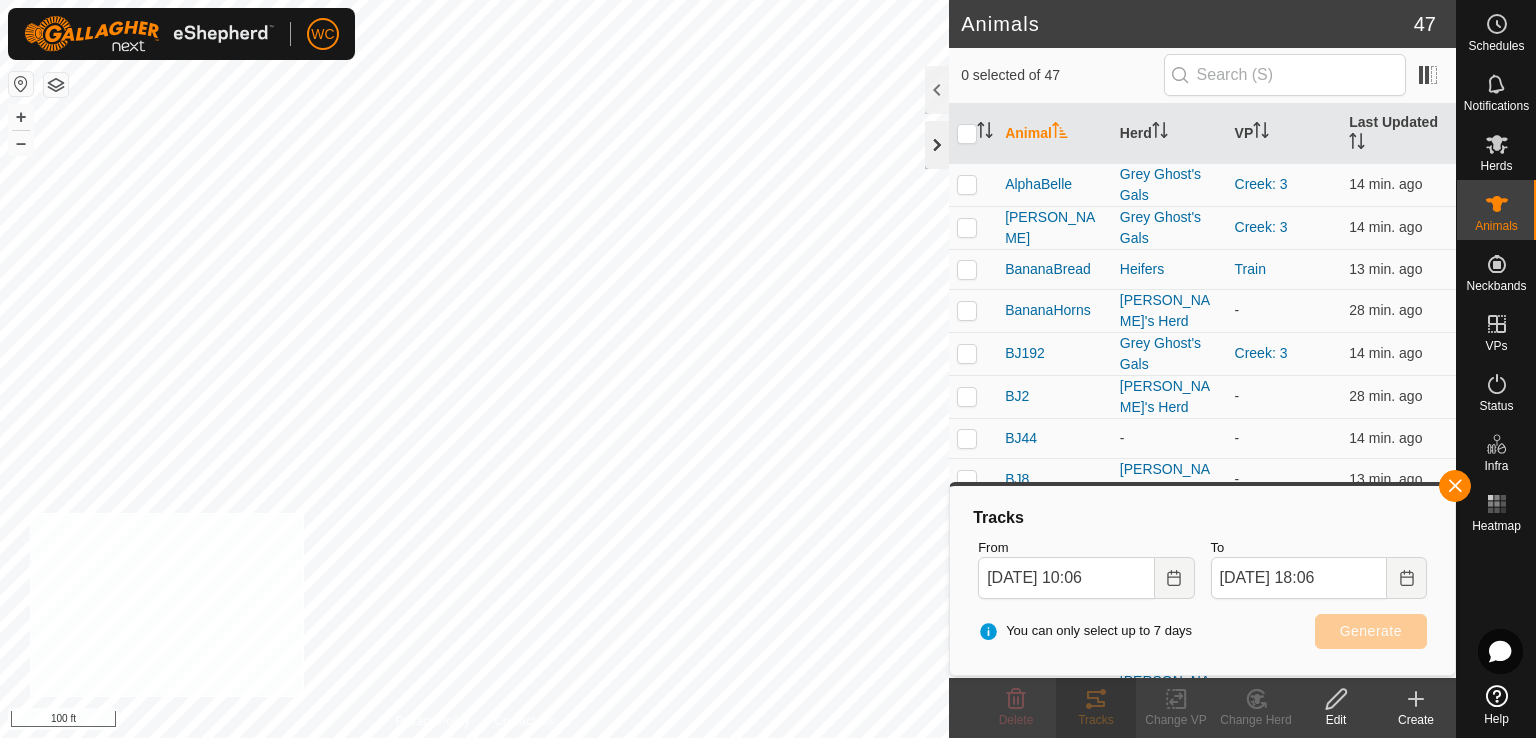 checkbox on "true" 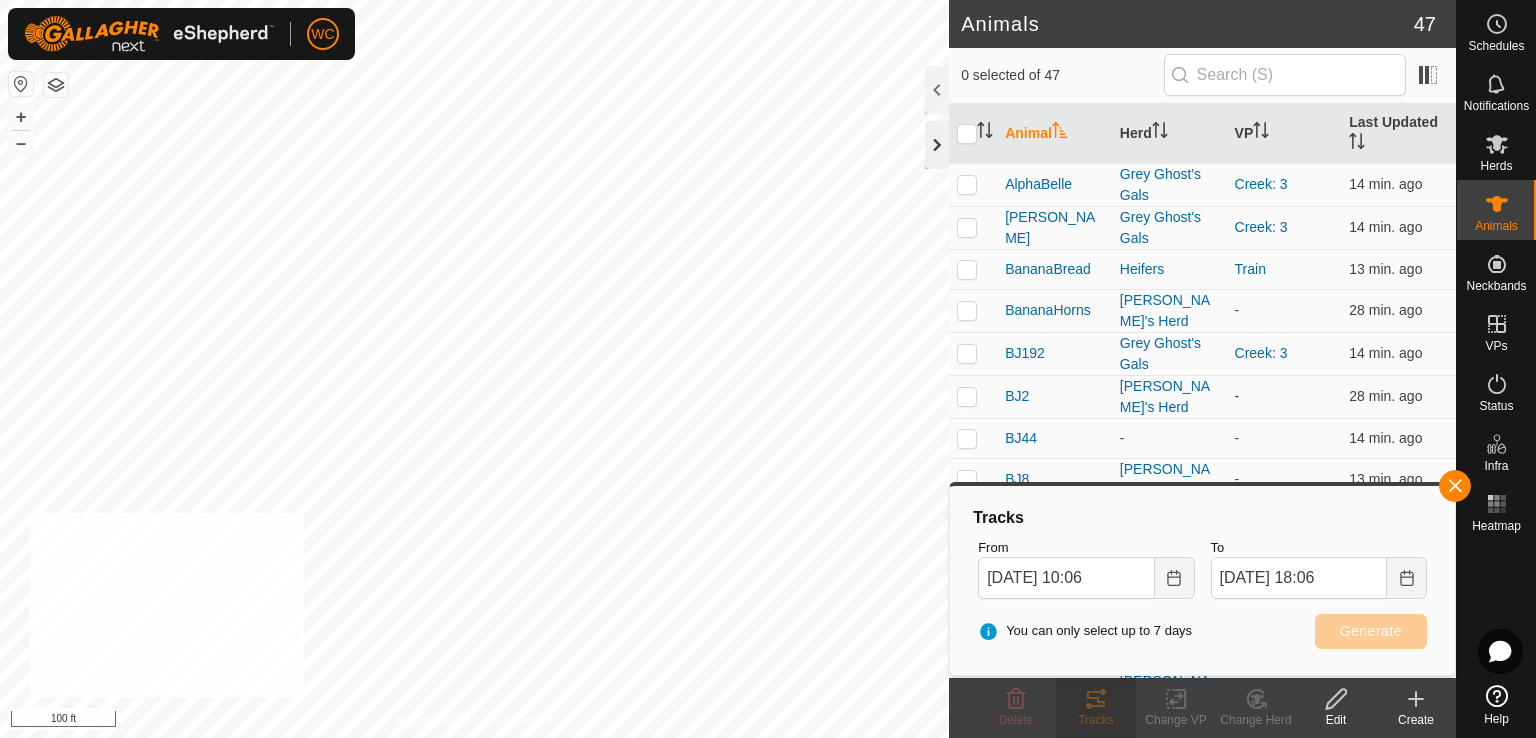 checkbox on "true" 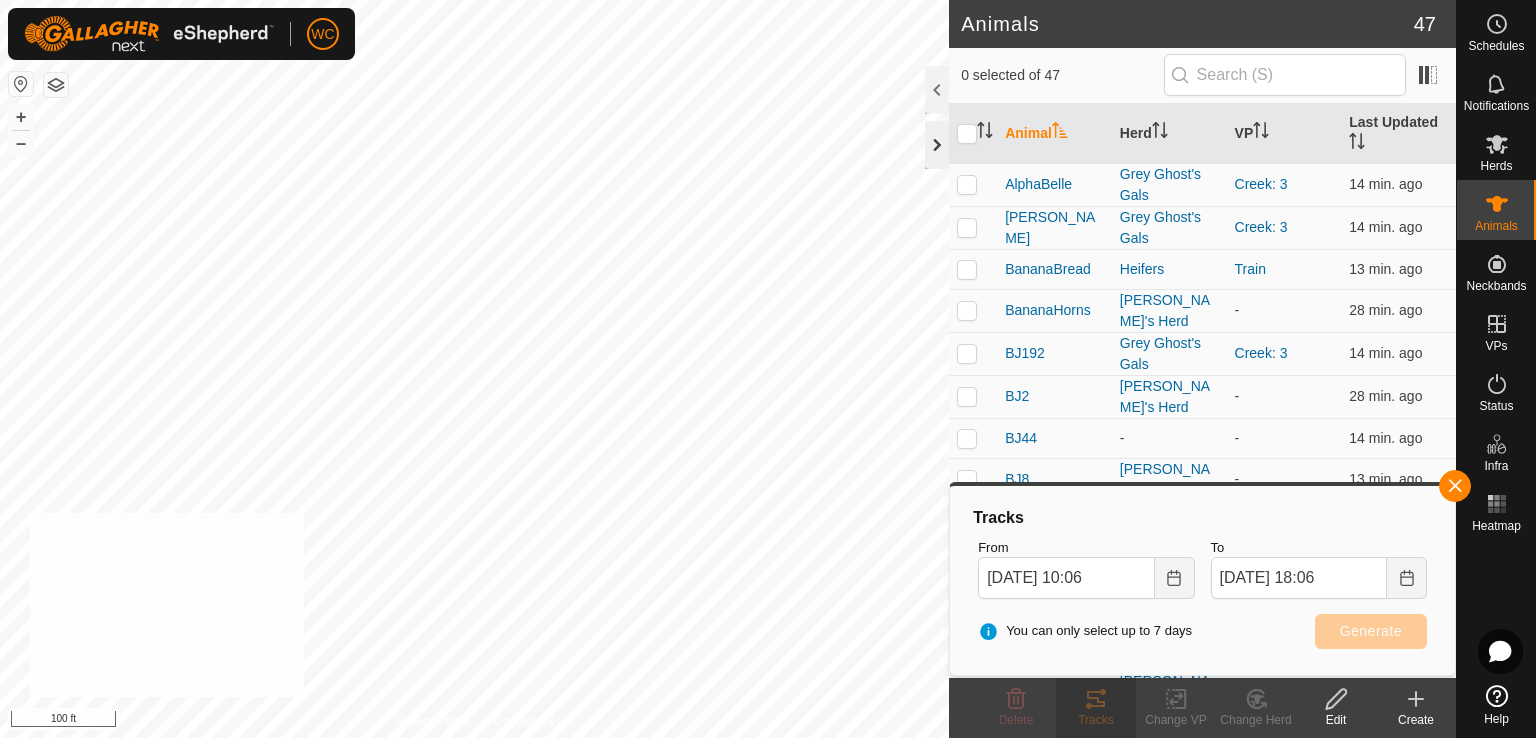 checkbox on "true" 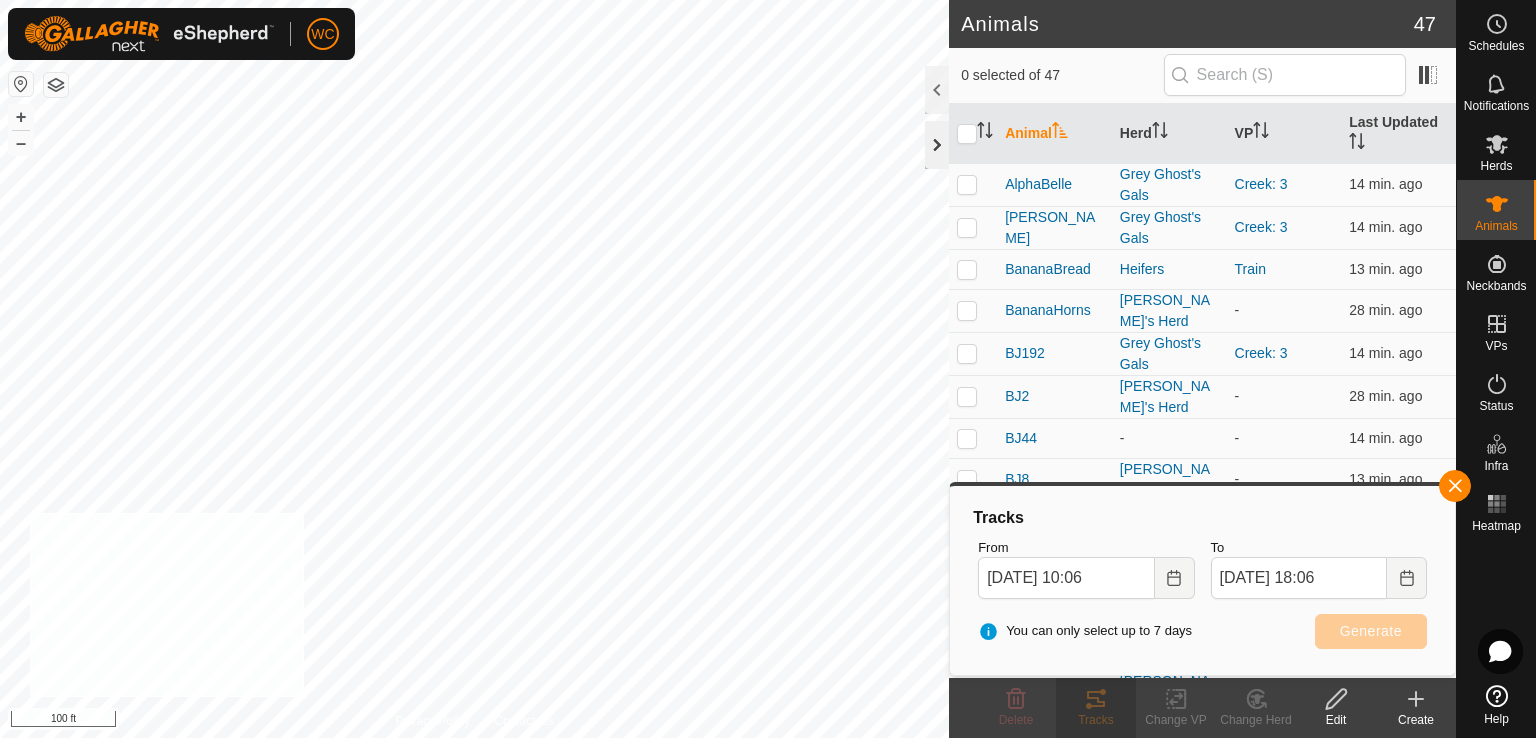 checkbox on "true" 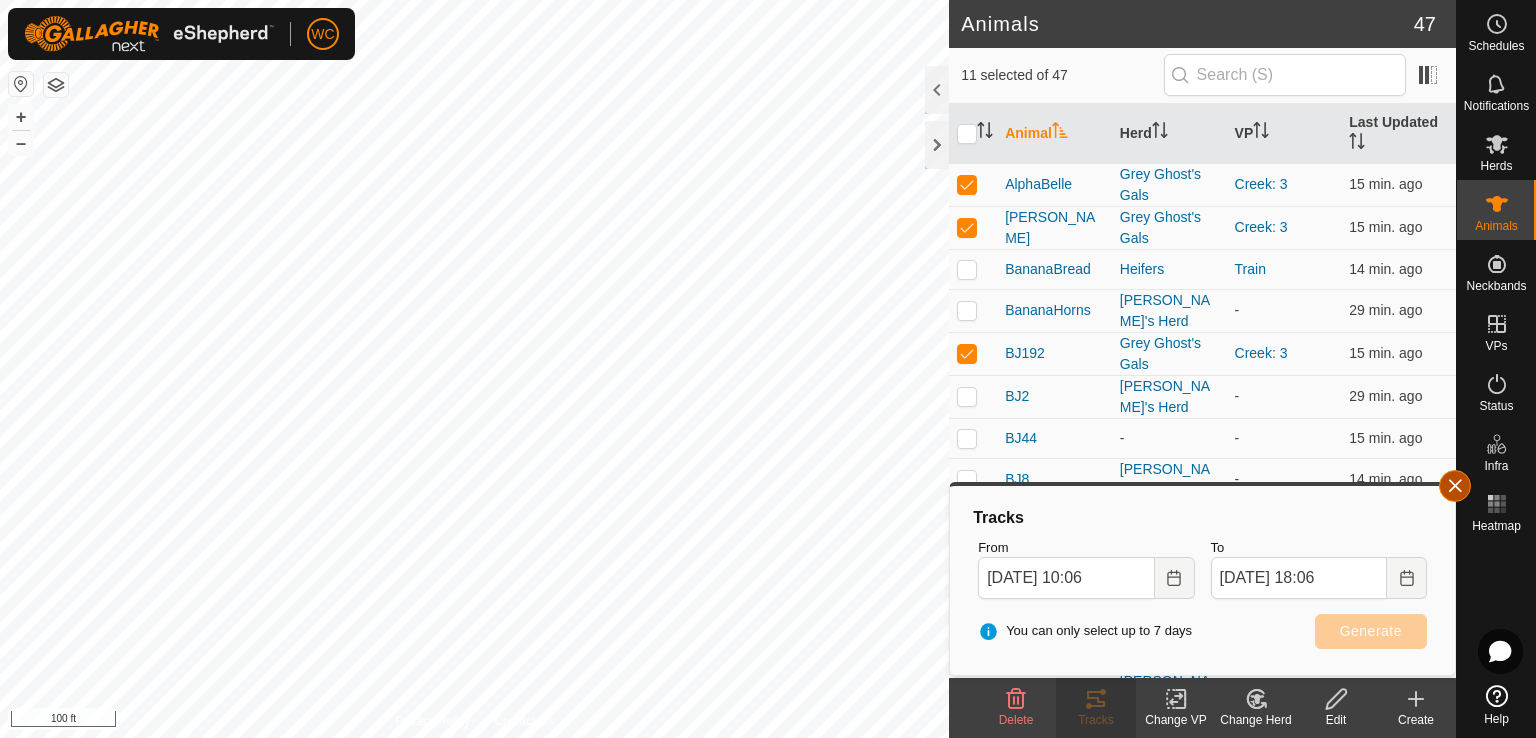 click at bounding box center (1455, 486) 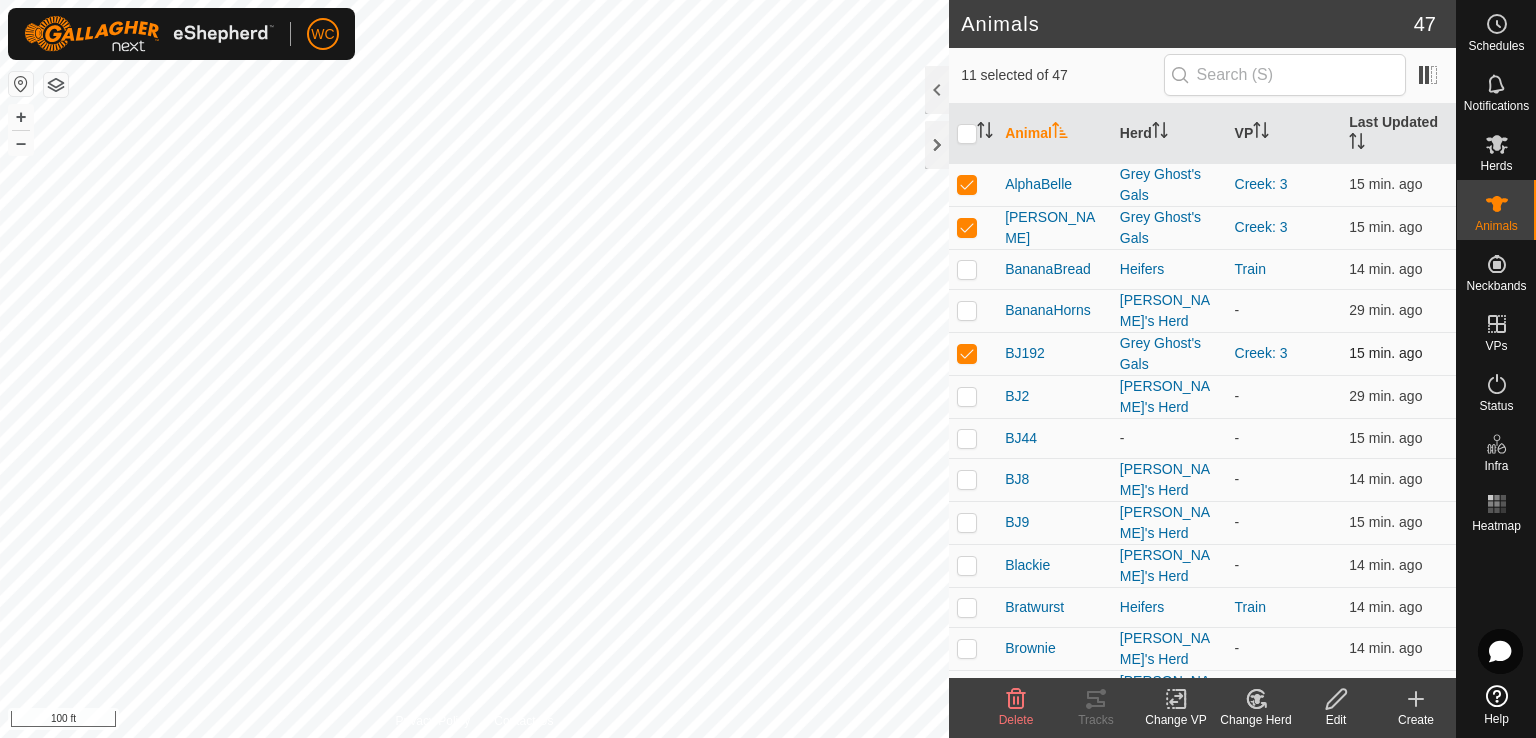 click at bounding box center [967, 353] 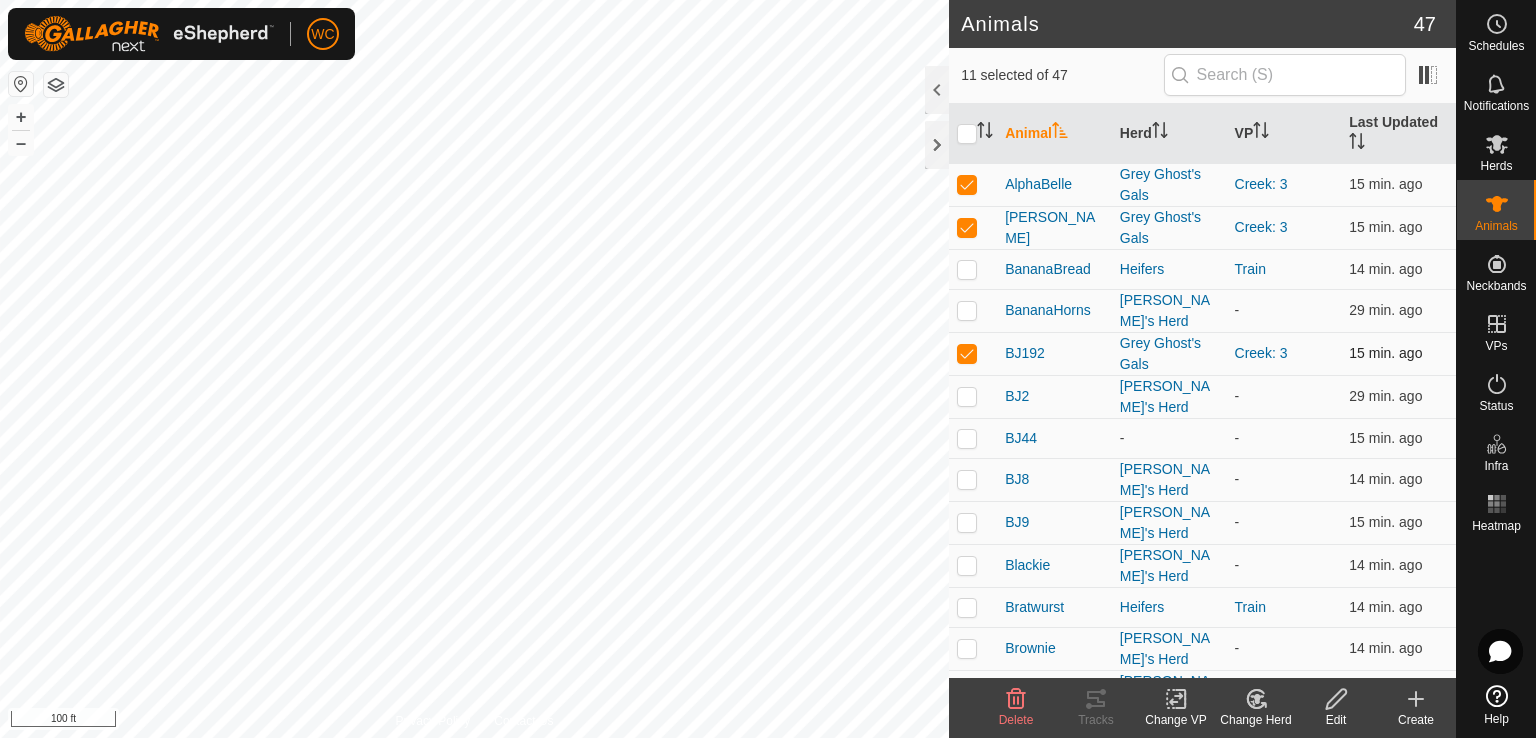 checkbox on "false" 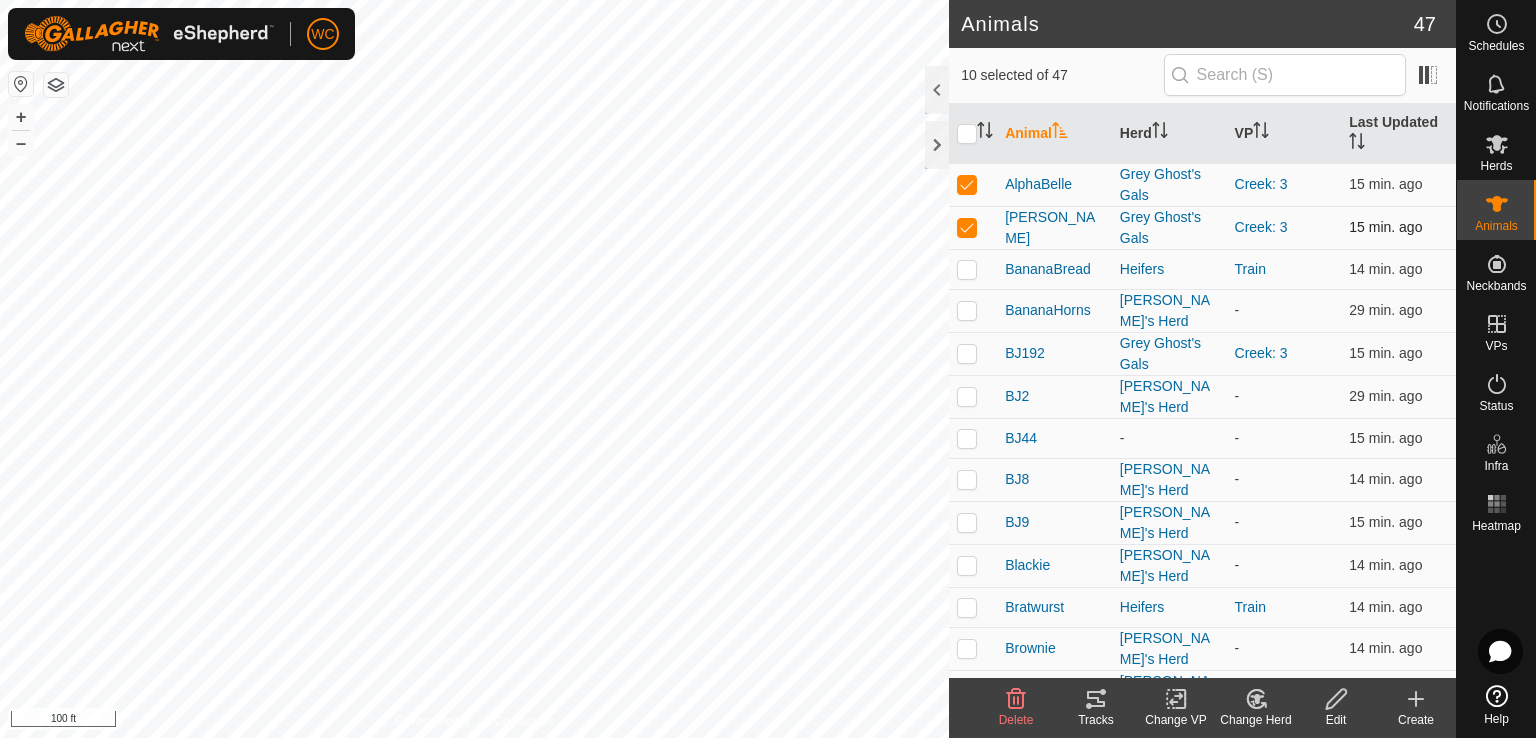 click at bounding box center (967, 227) 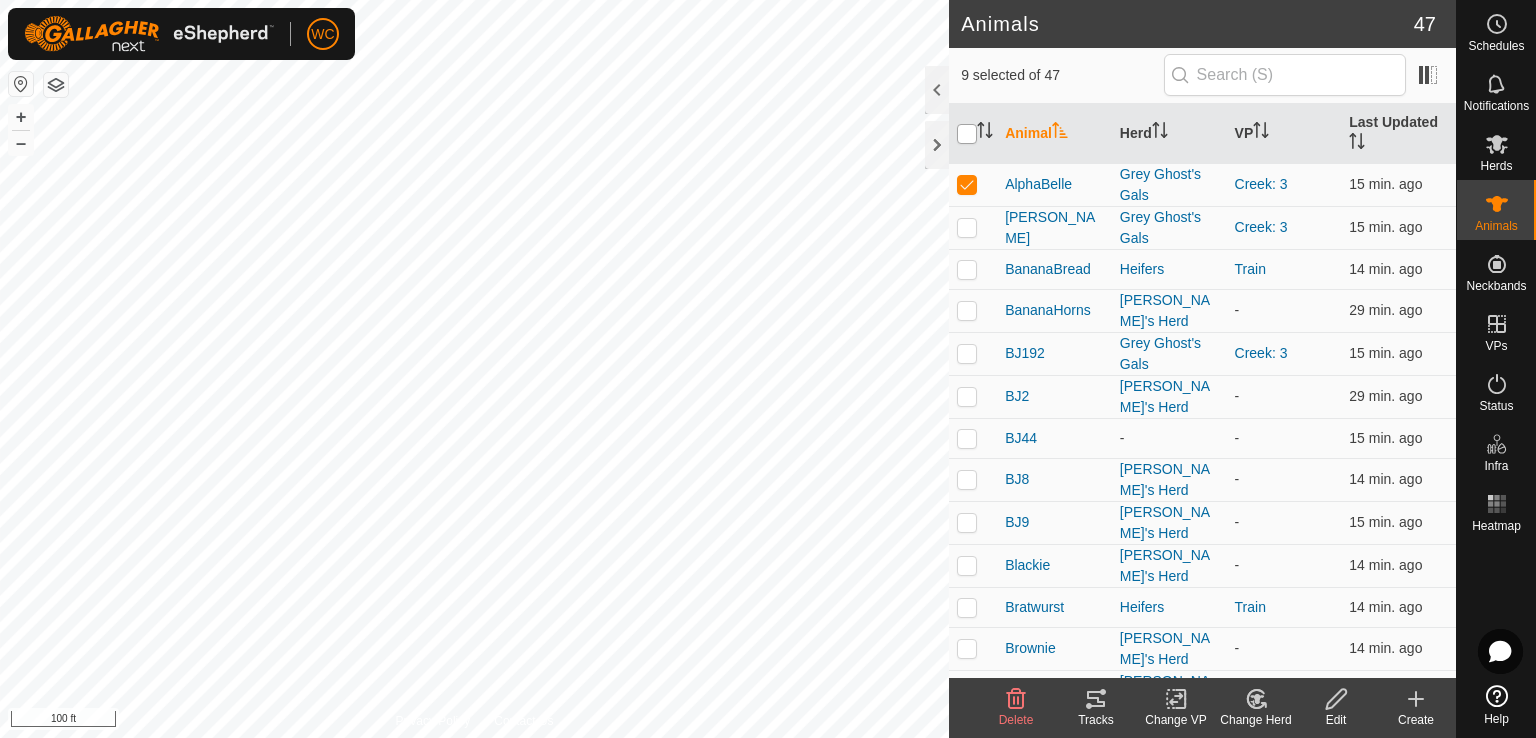 click at bounding box center (967, 134) 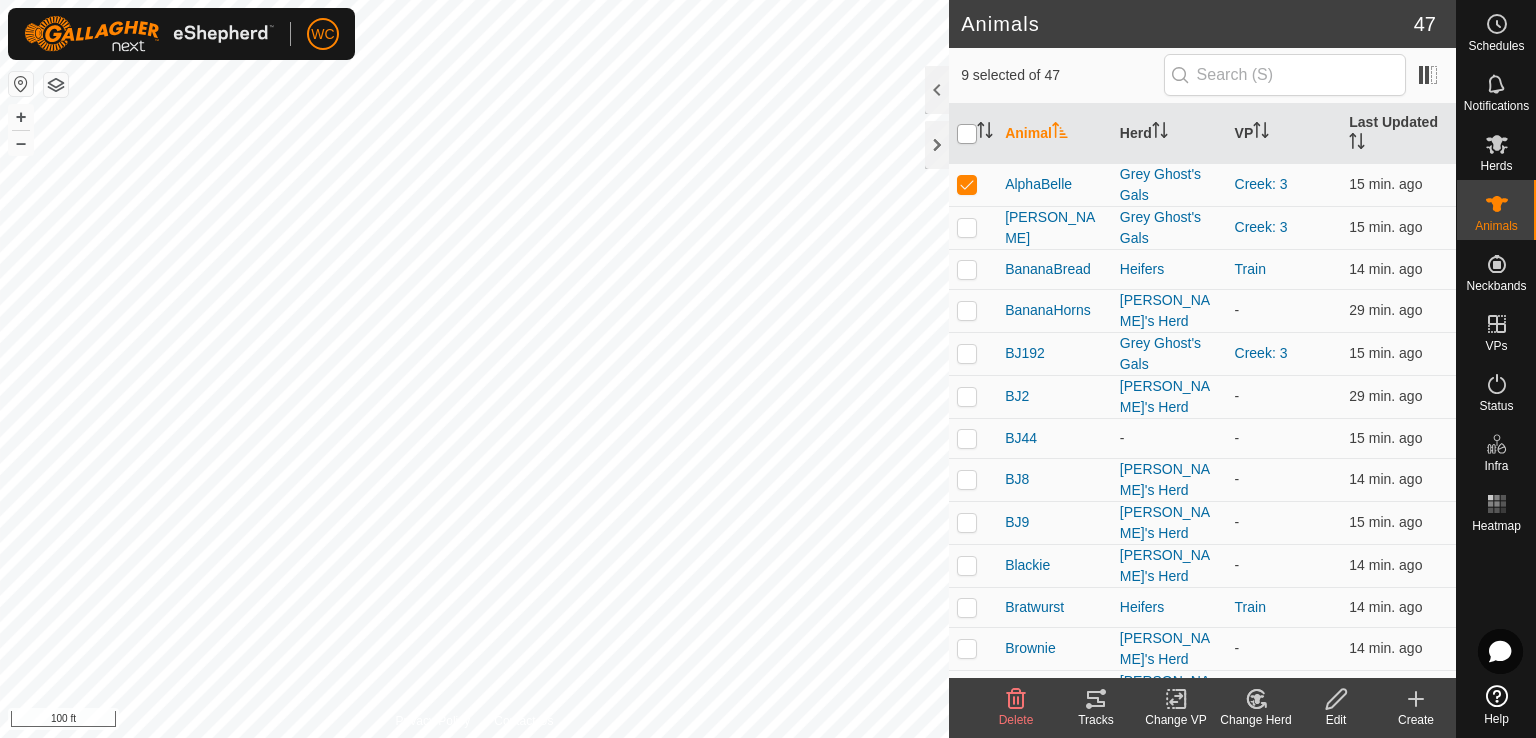 checkbox on "true" 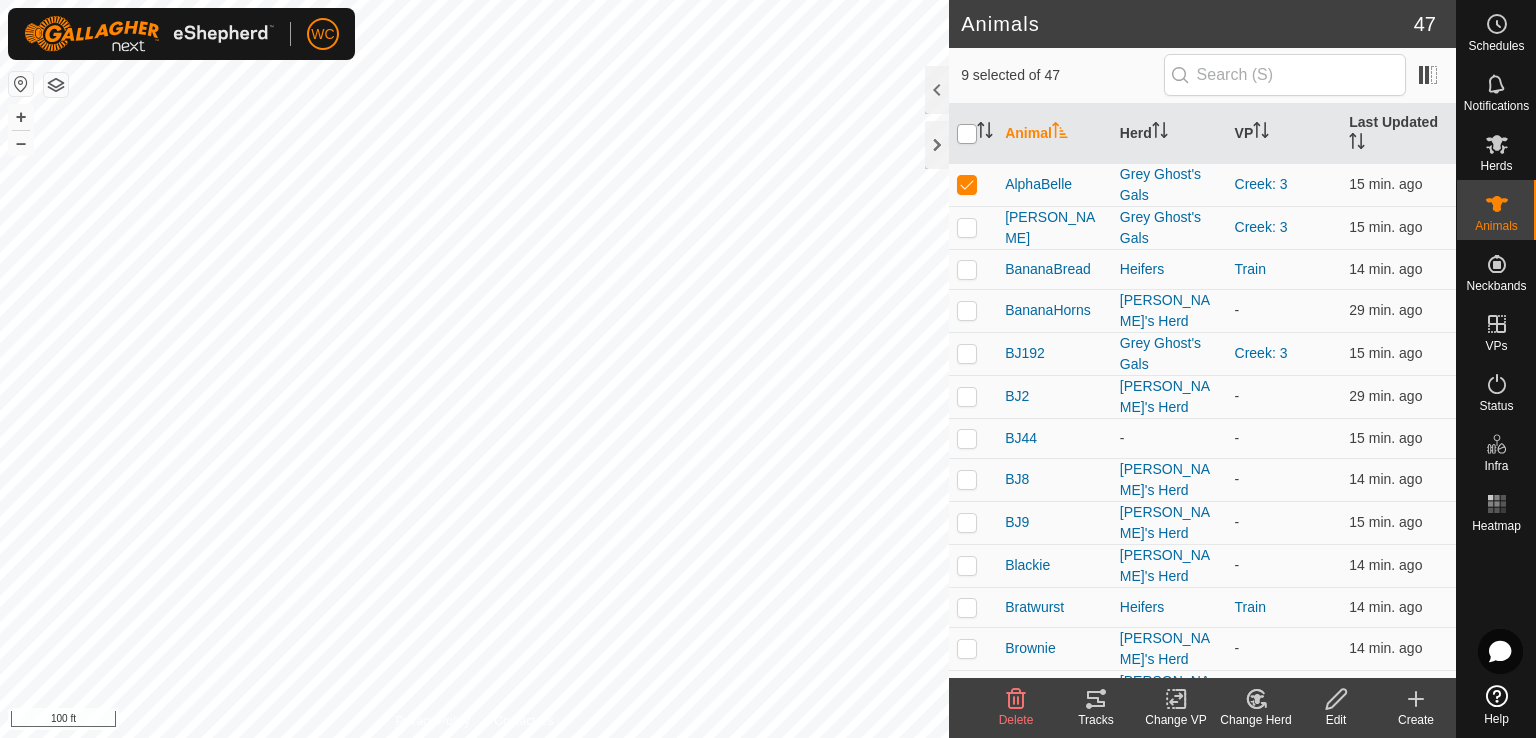 checkbox on "true" 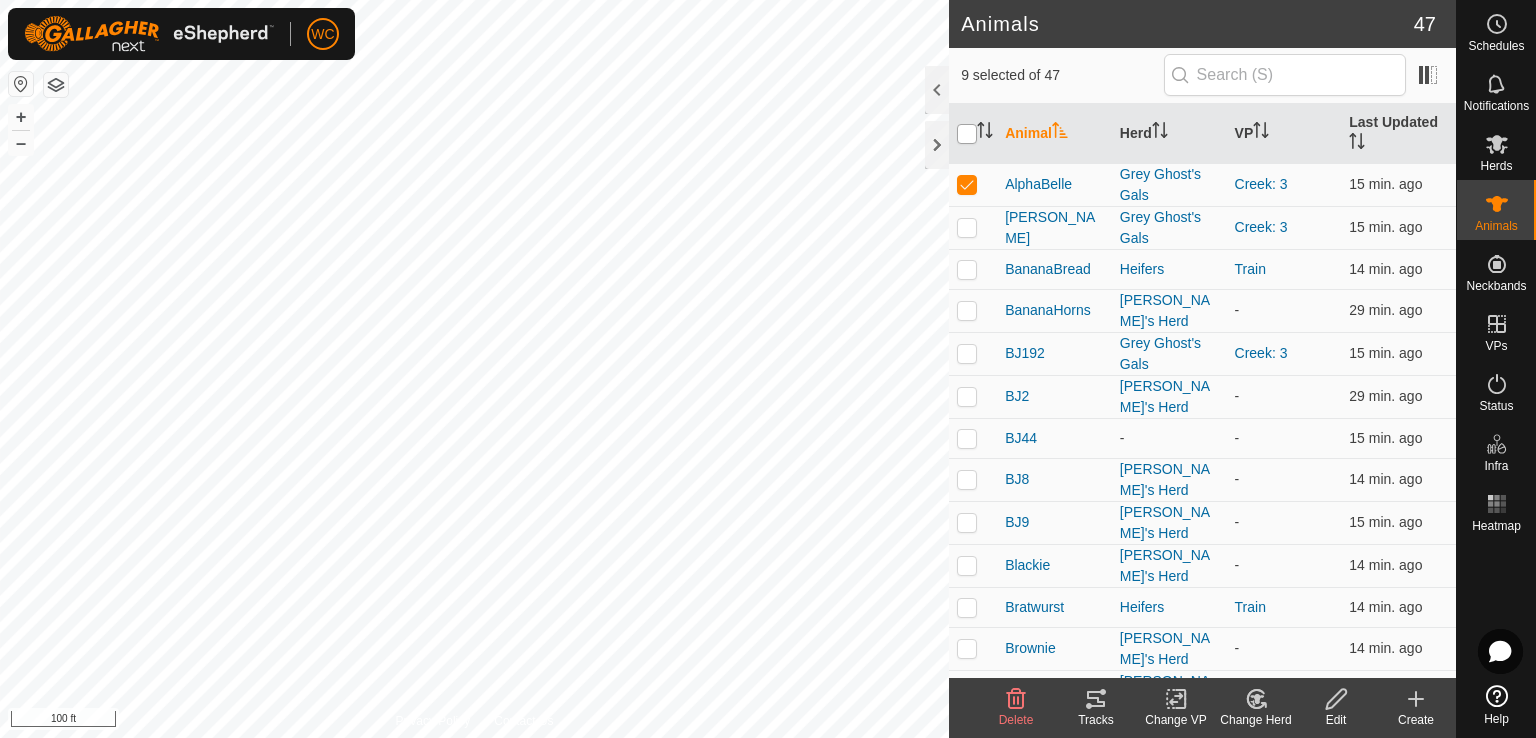 checkbox on "true" 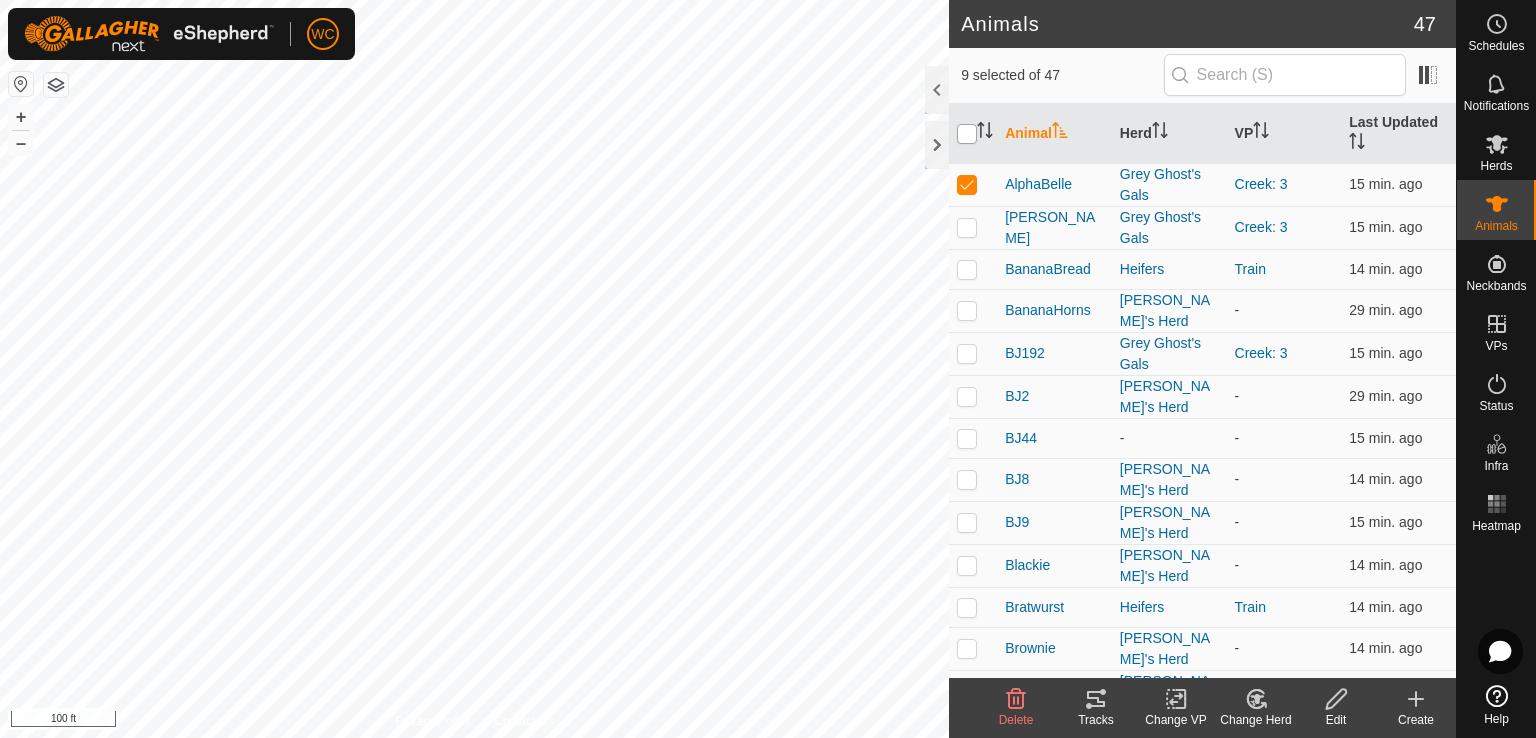 checkbox on "true" 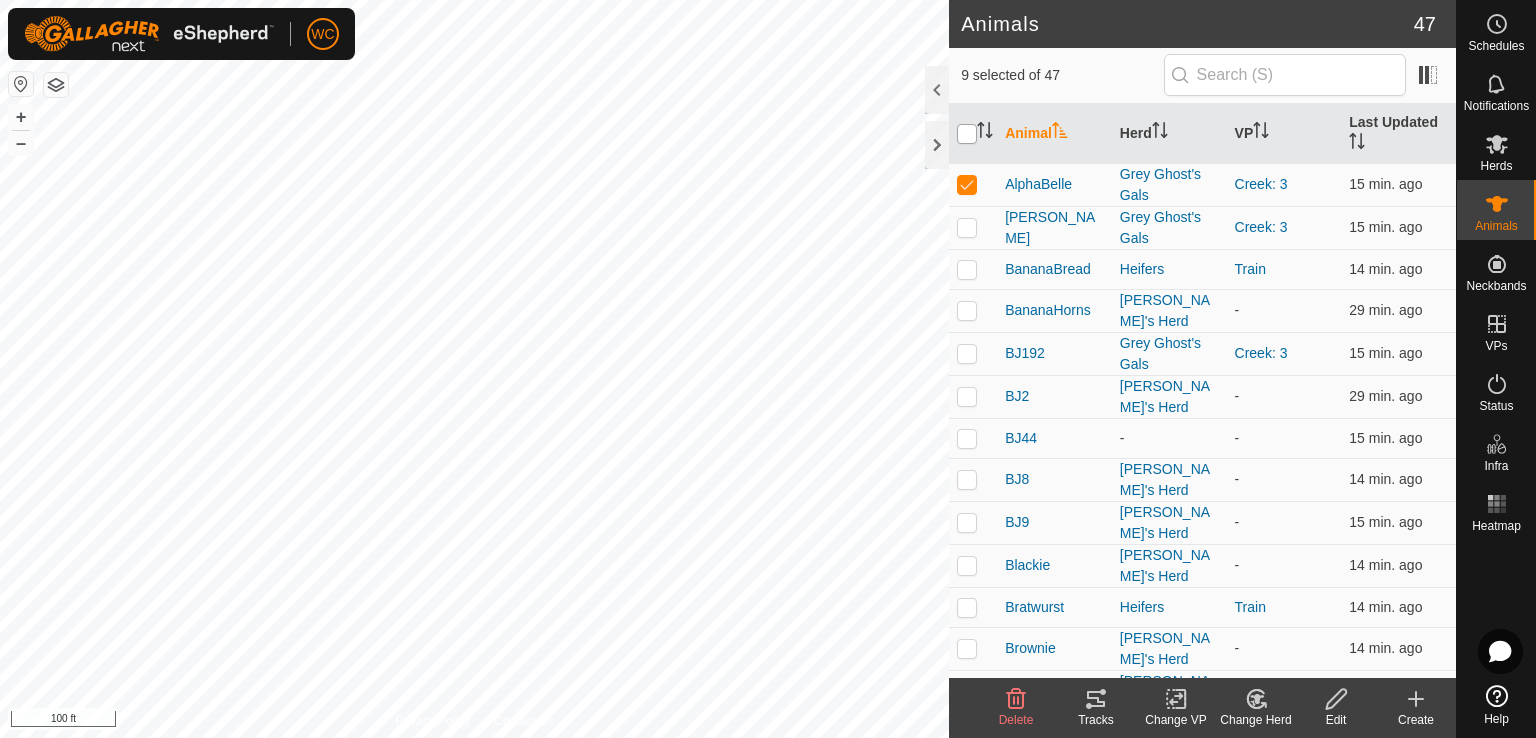 checkbox on "true" 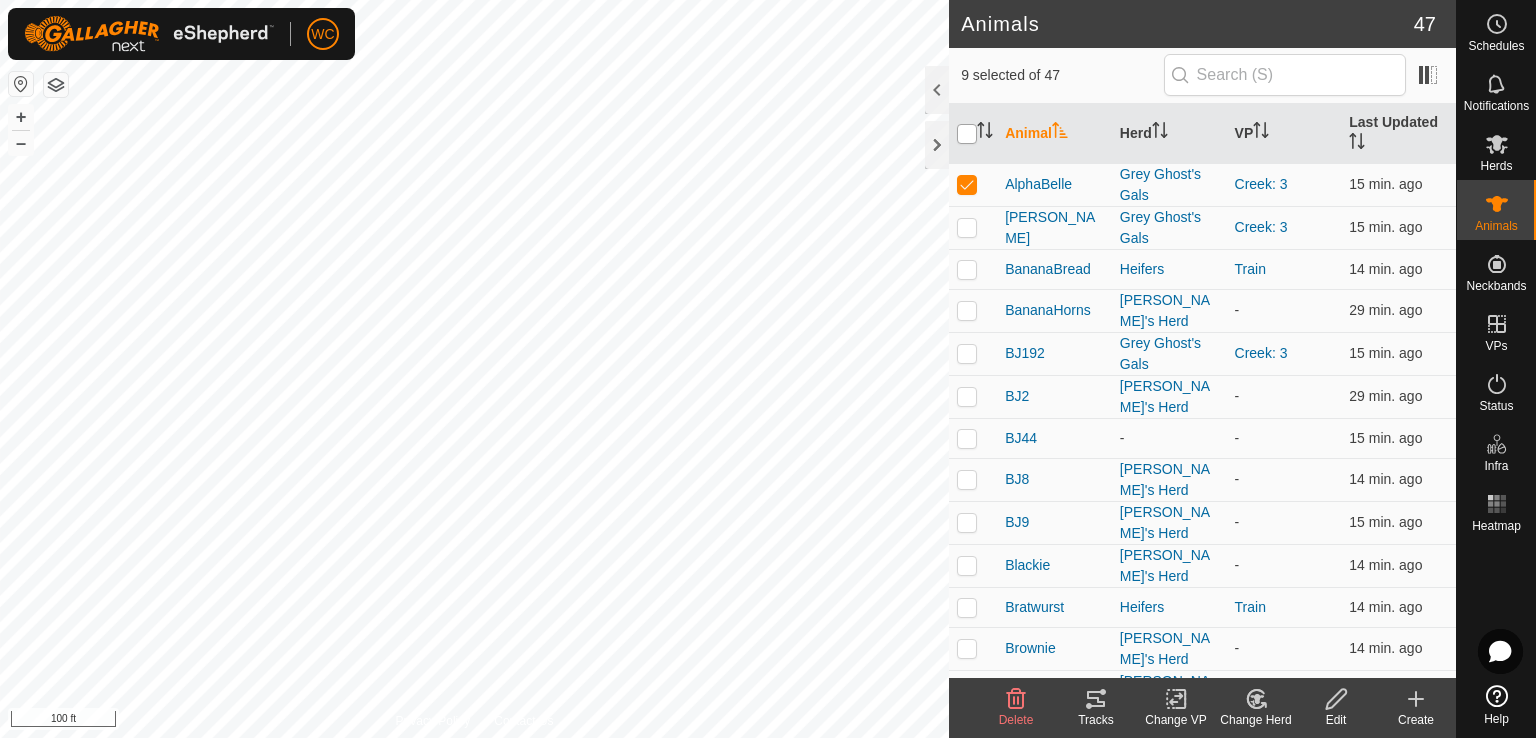 checkbox on "true" 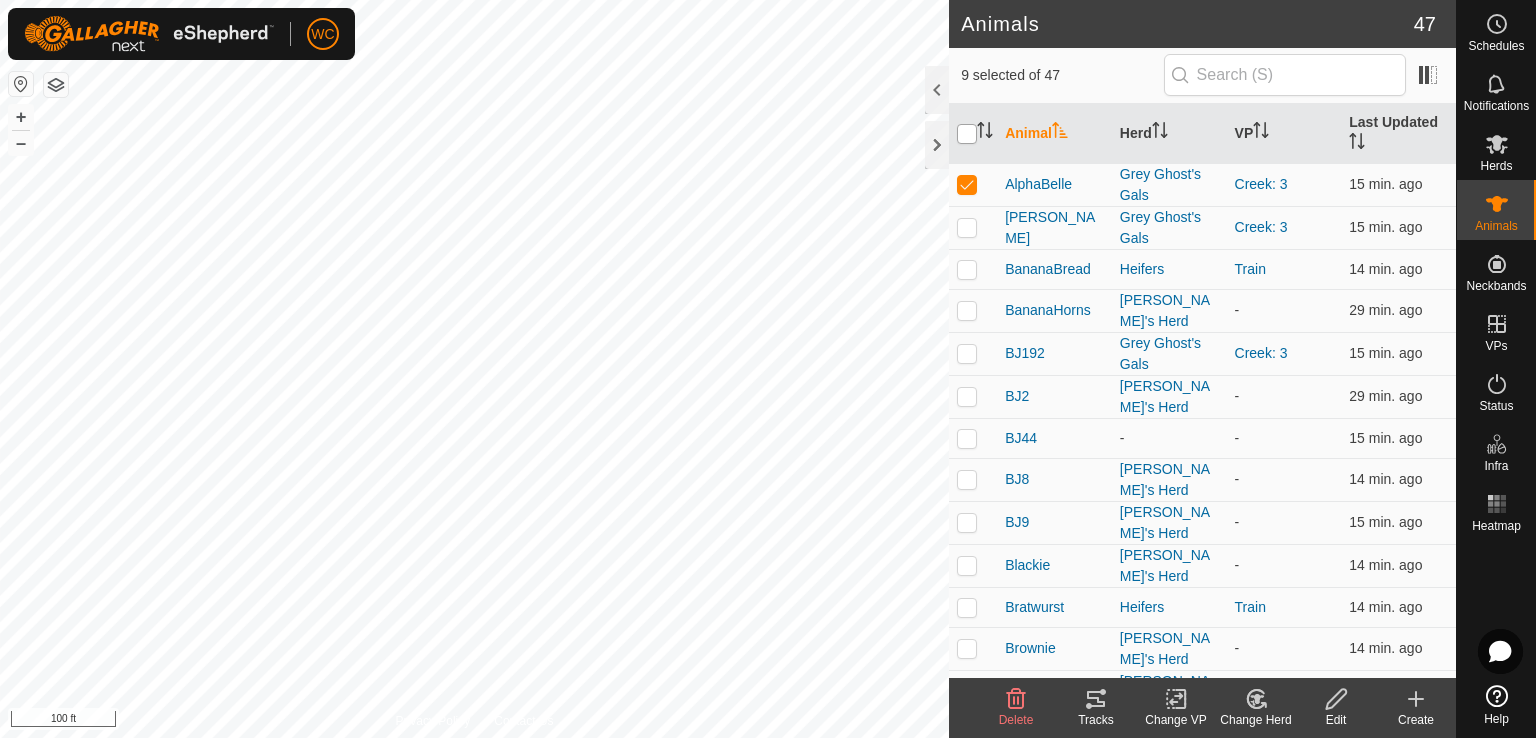checkbox on "true" 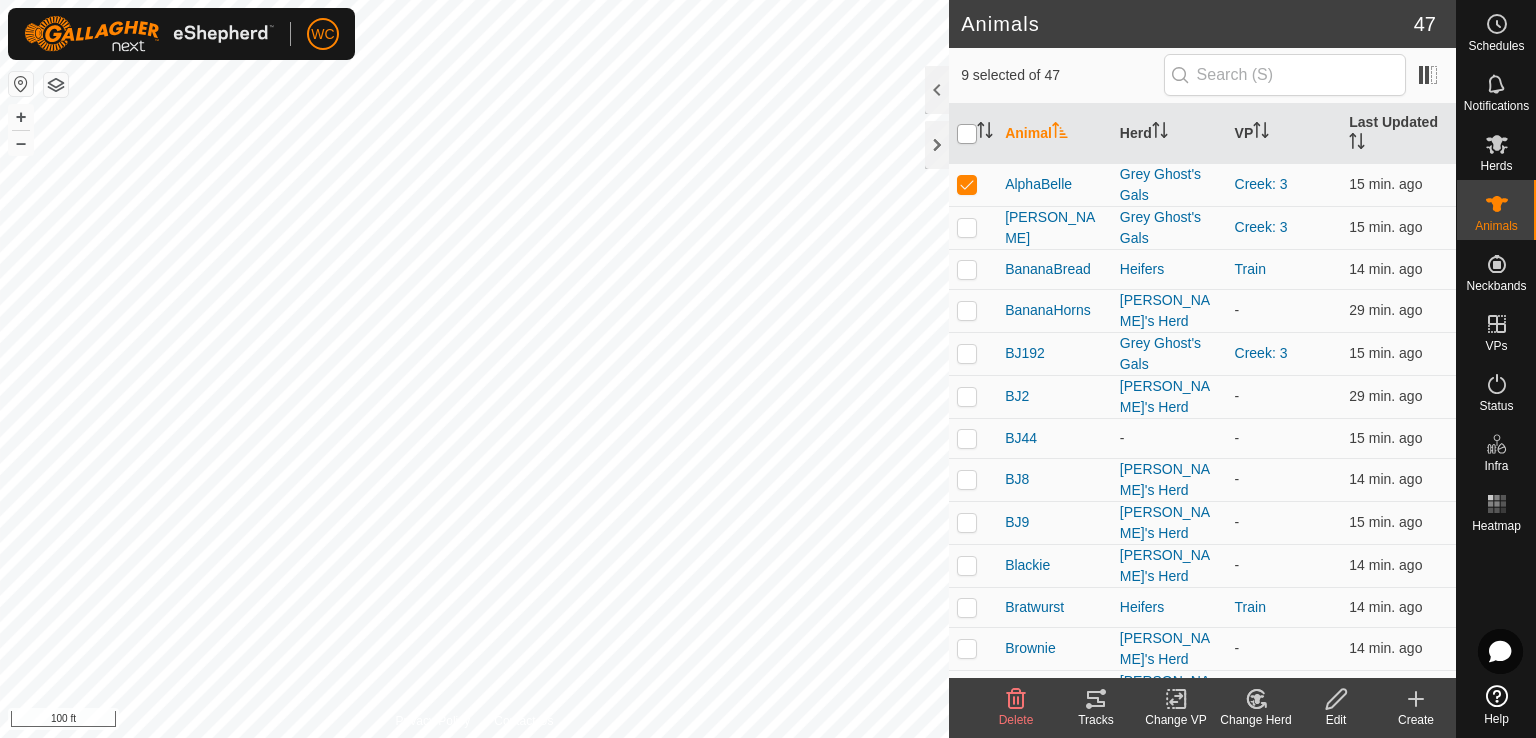 checkbox on "true" 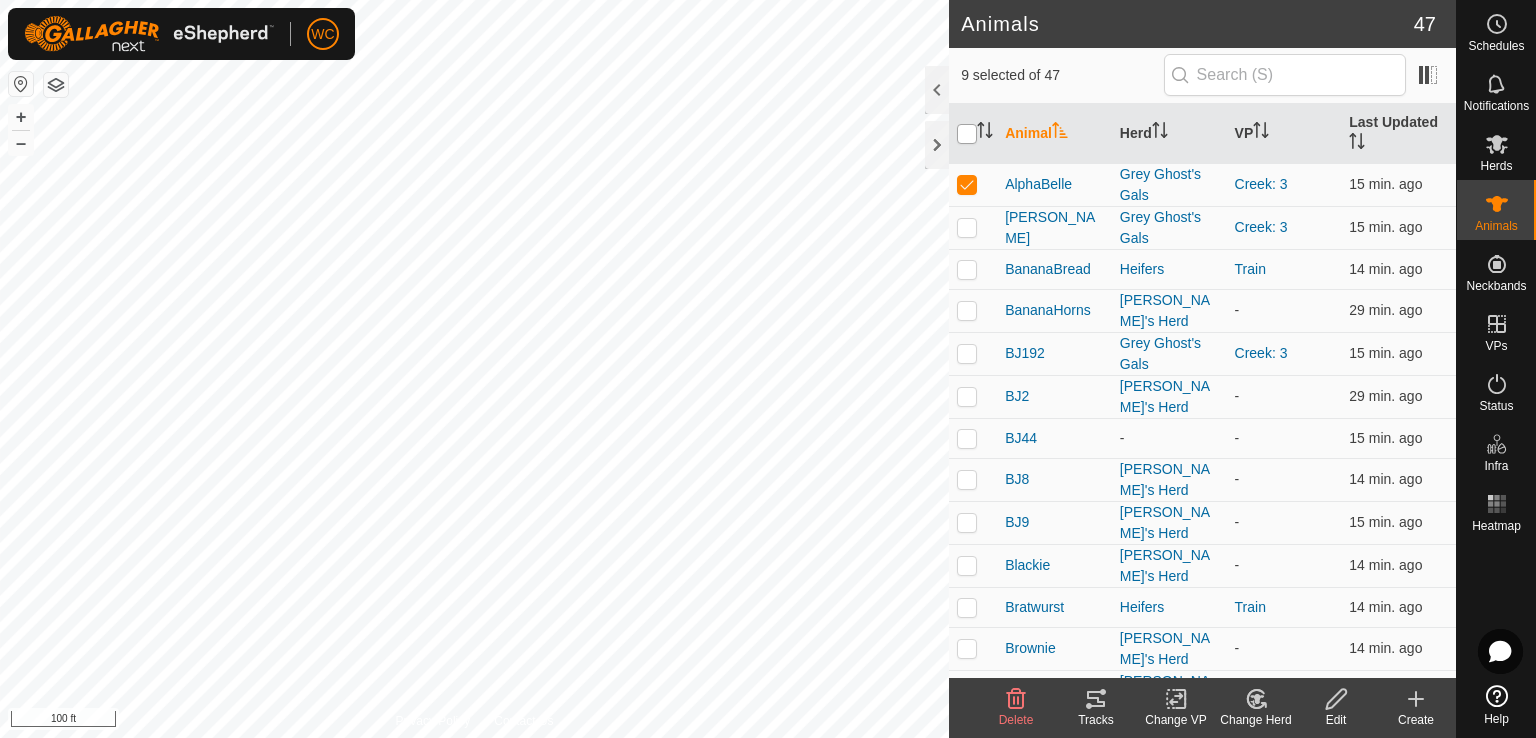 checkbox on "true" 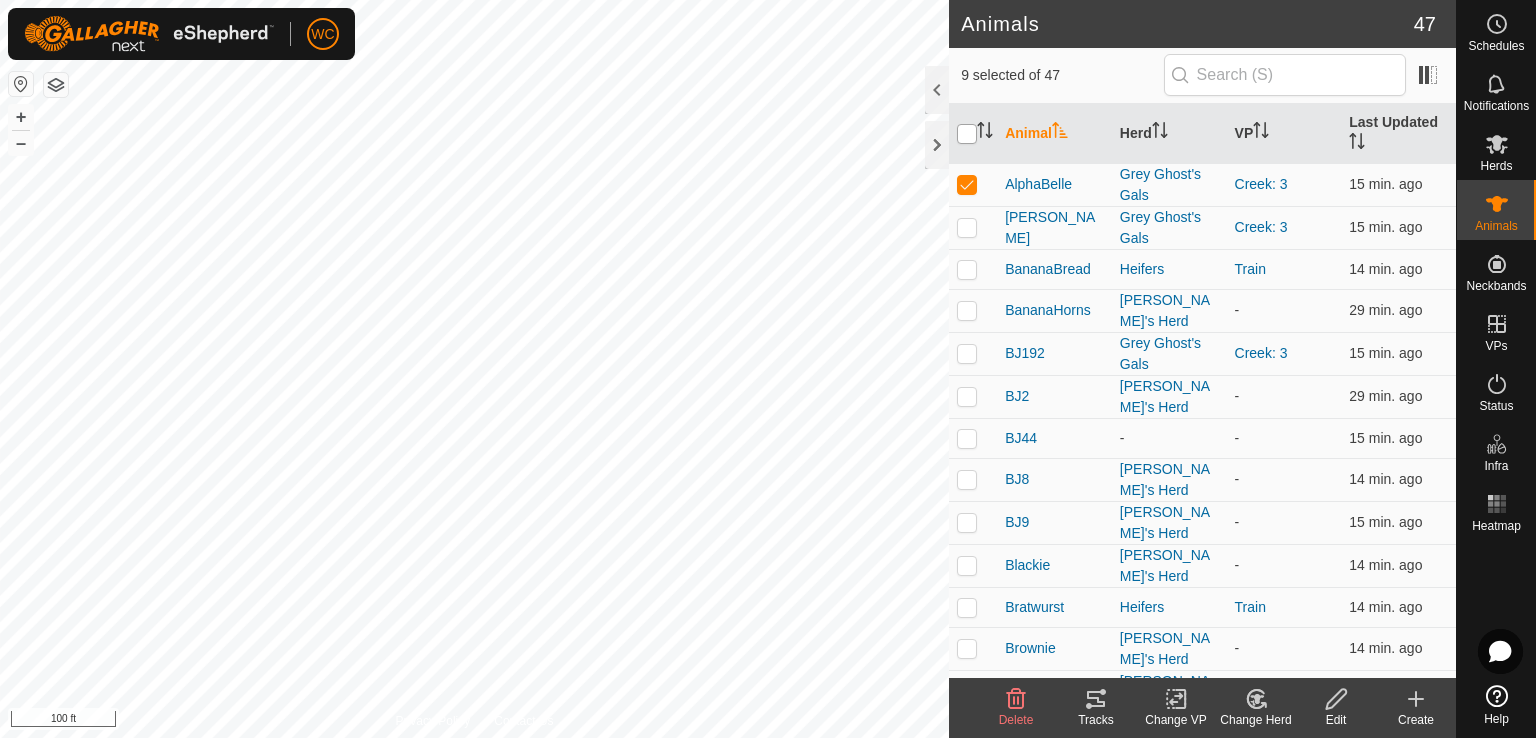 checkbox on "true" 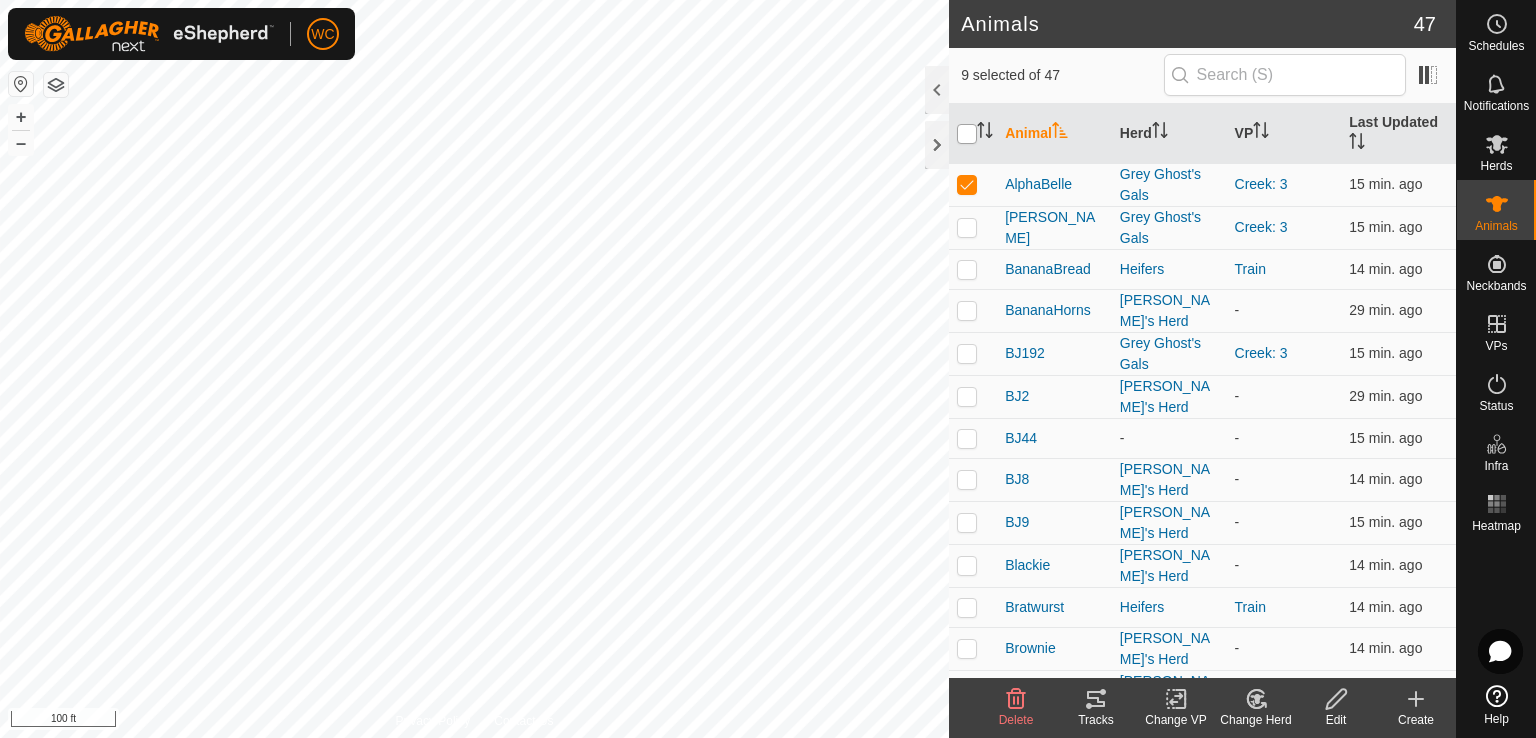 checkbox on "true" 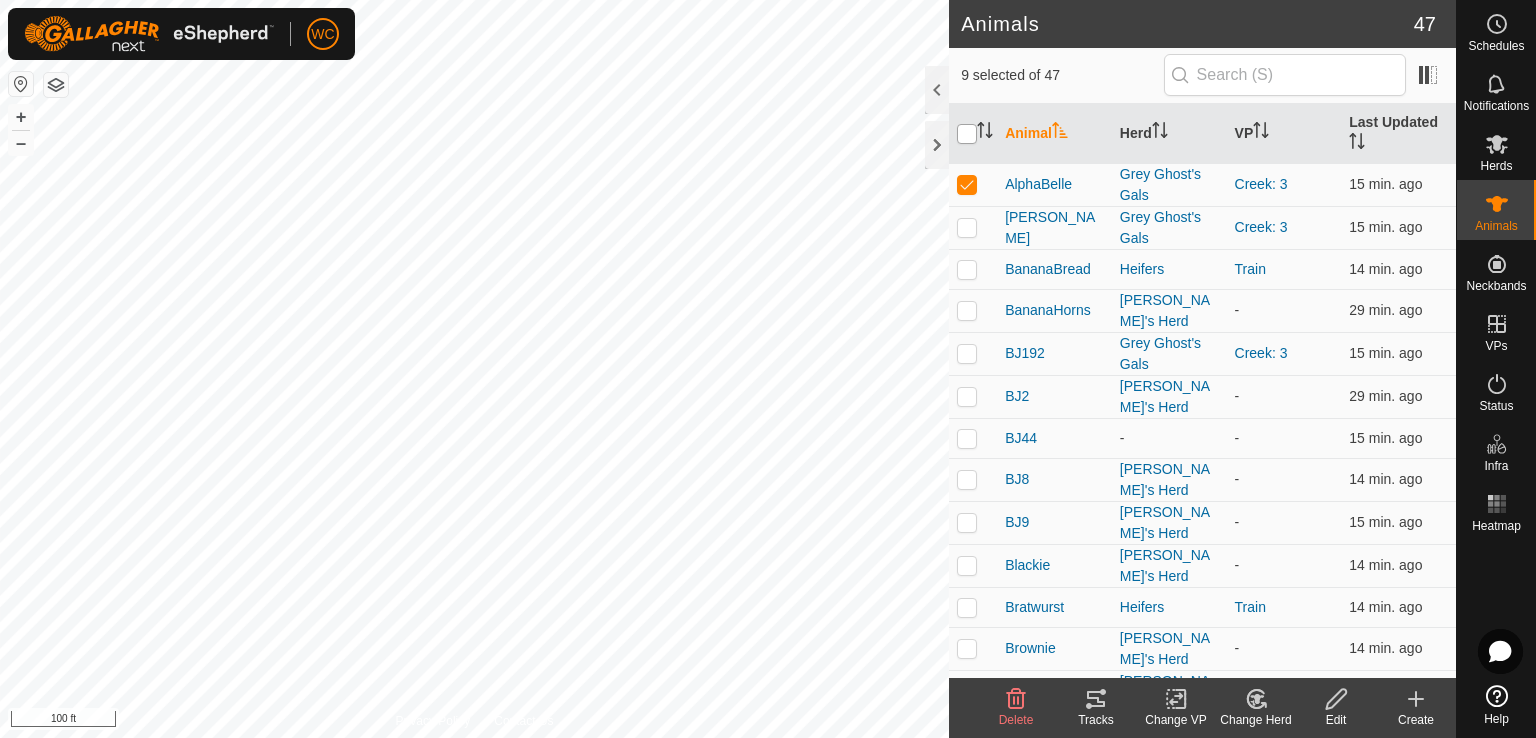 checkbox on "true" 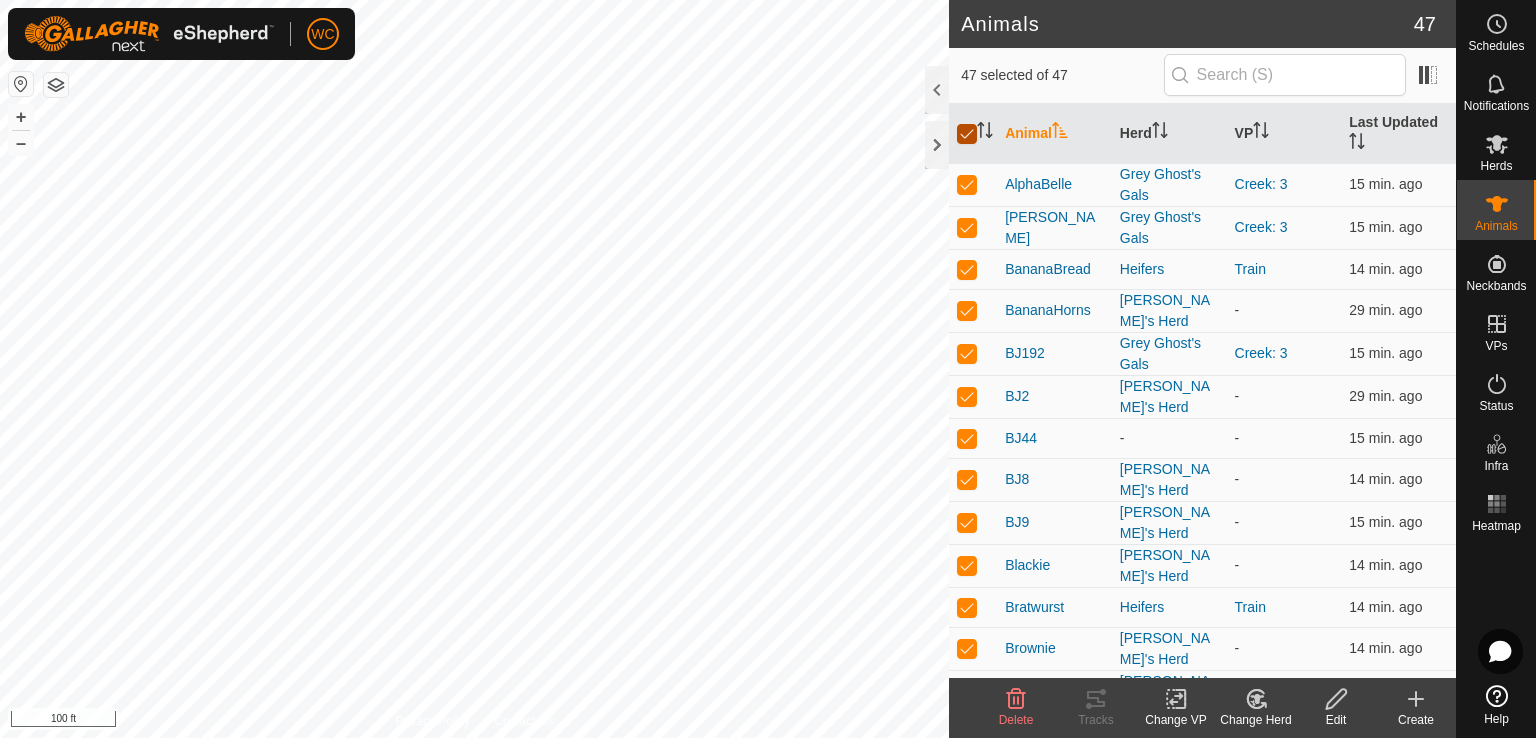 click at bounding box center [967, 134] 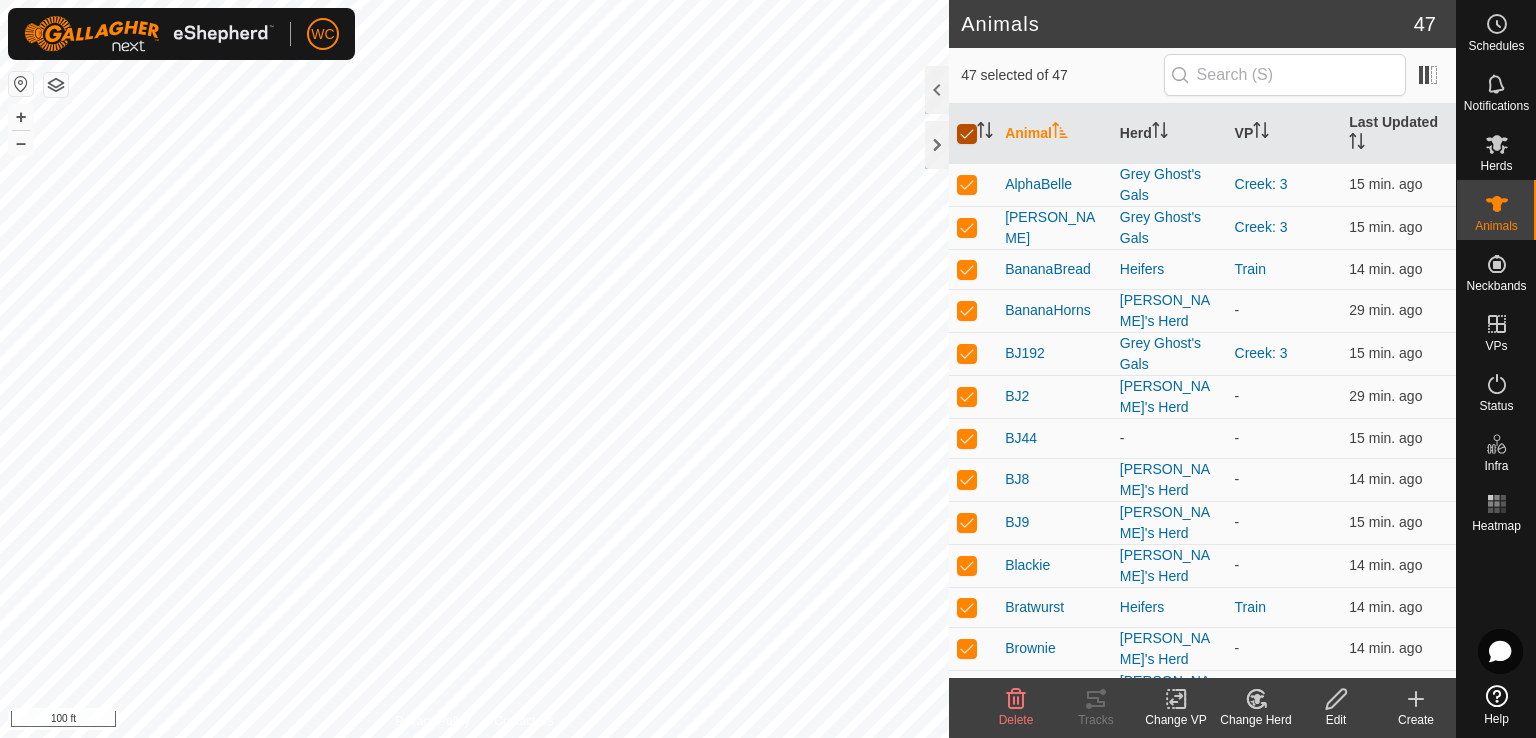 checkbox on "false" 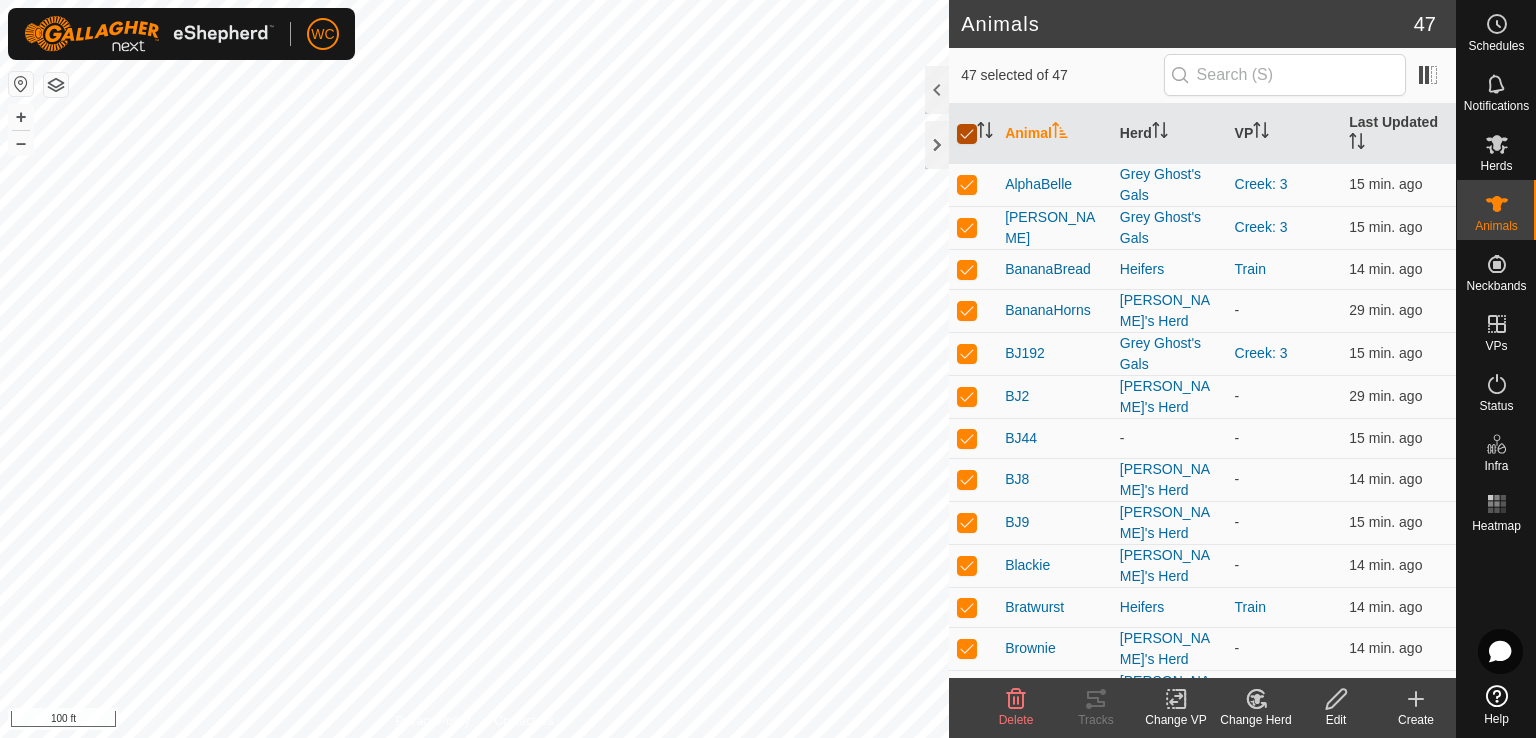 checkbox on "false" 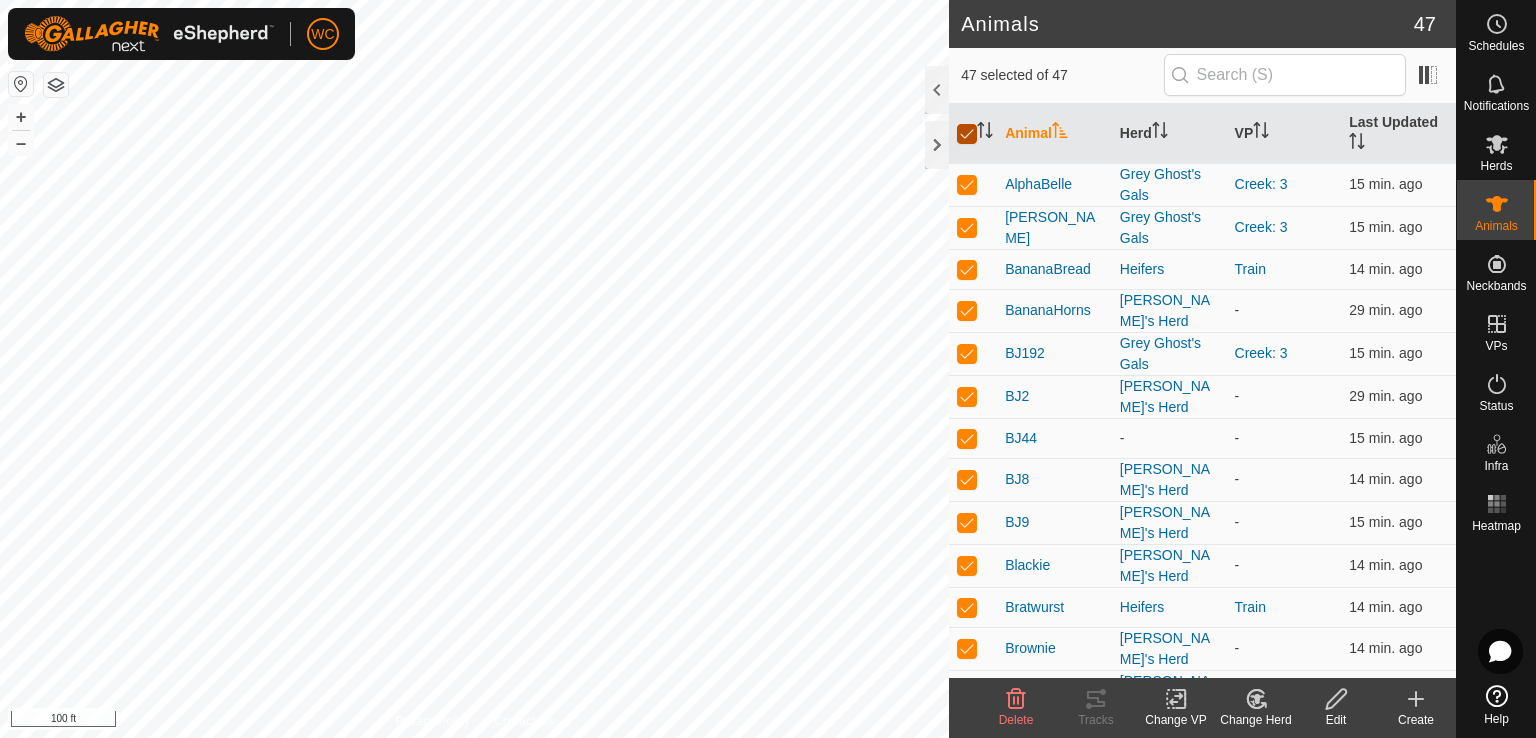 checkbox on "false" 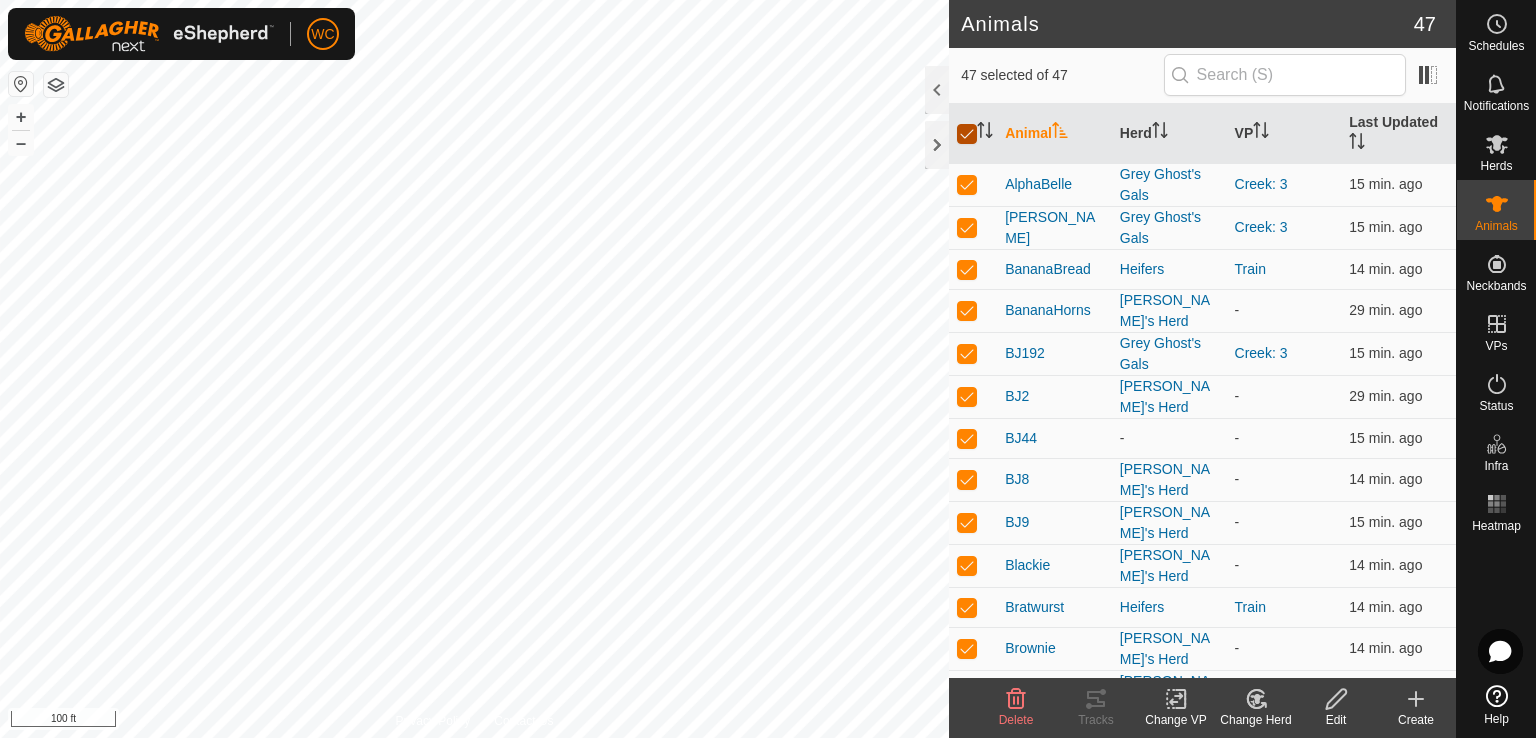checkbox on "false" 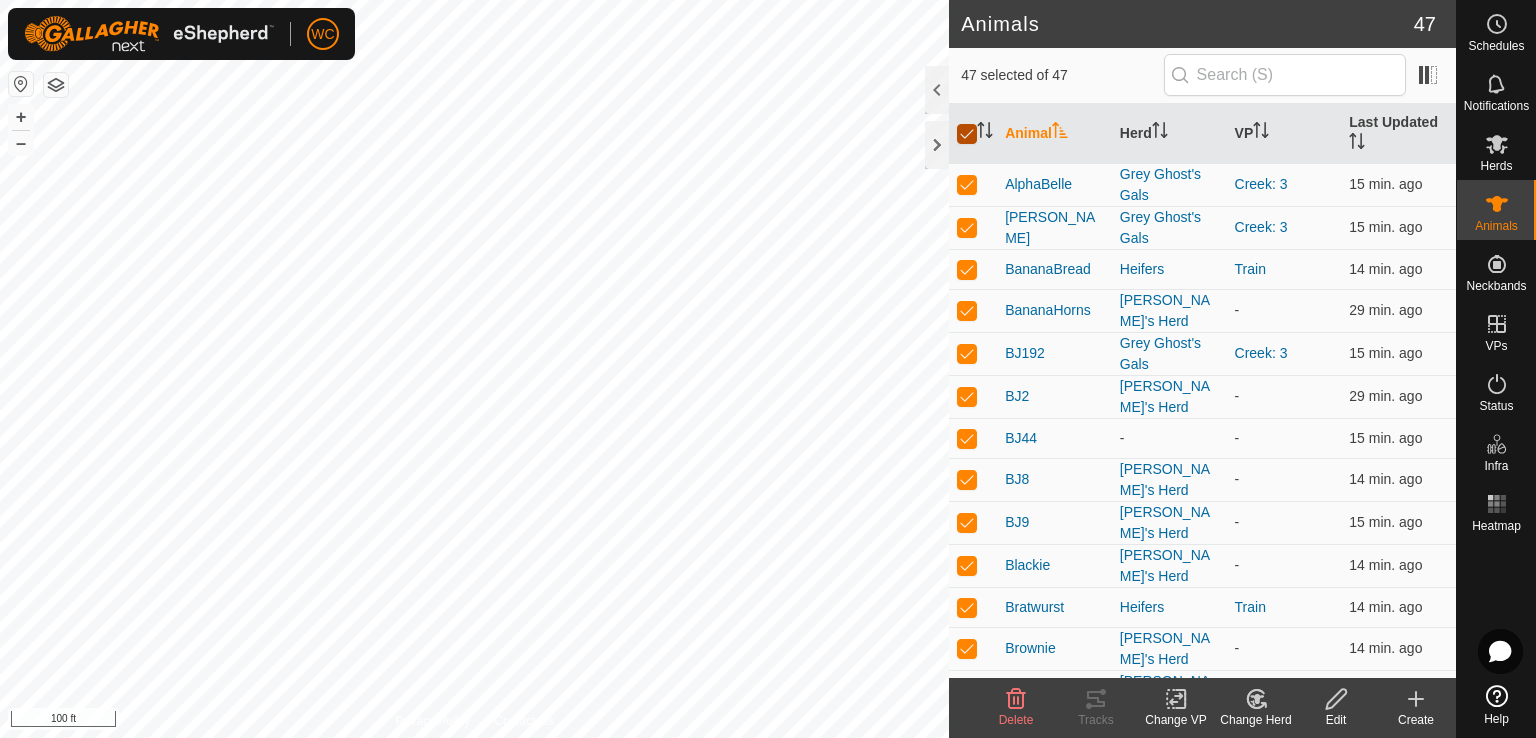 checkbox on "false" 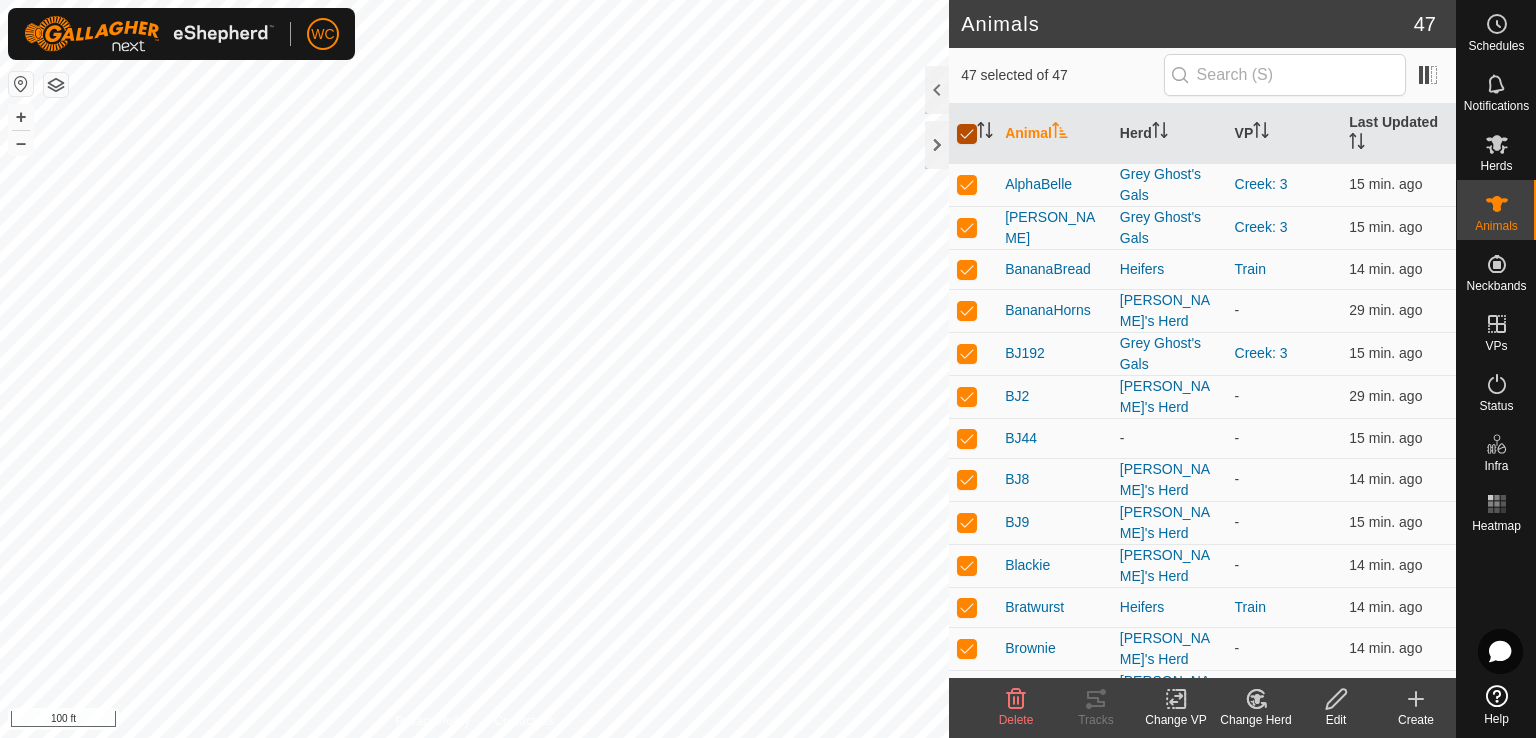 checkbox on "false" 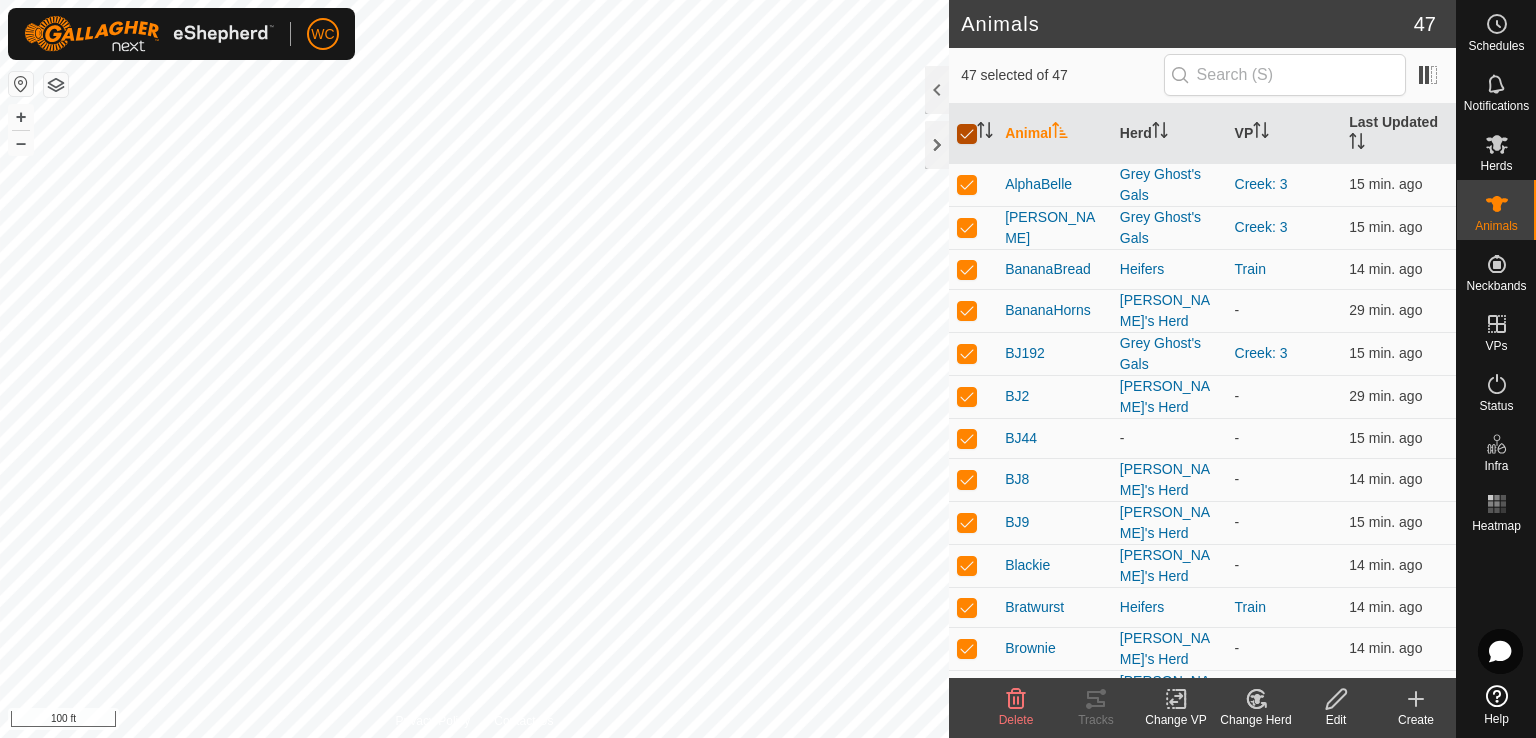 checkbox on "false" 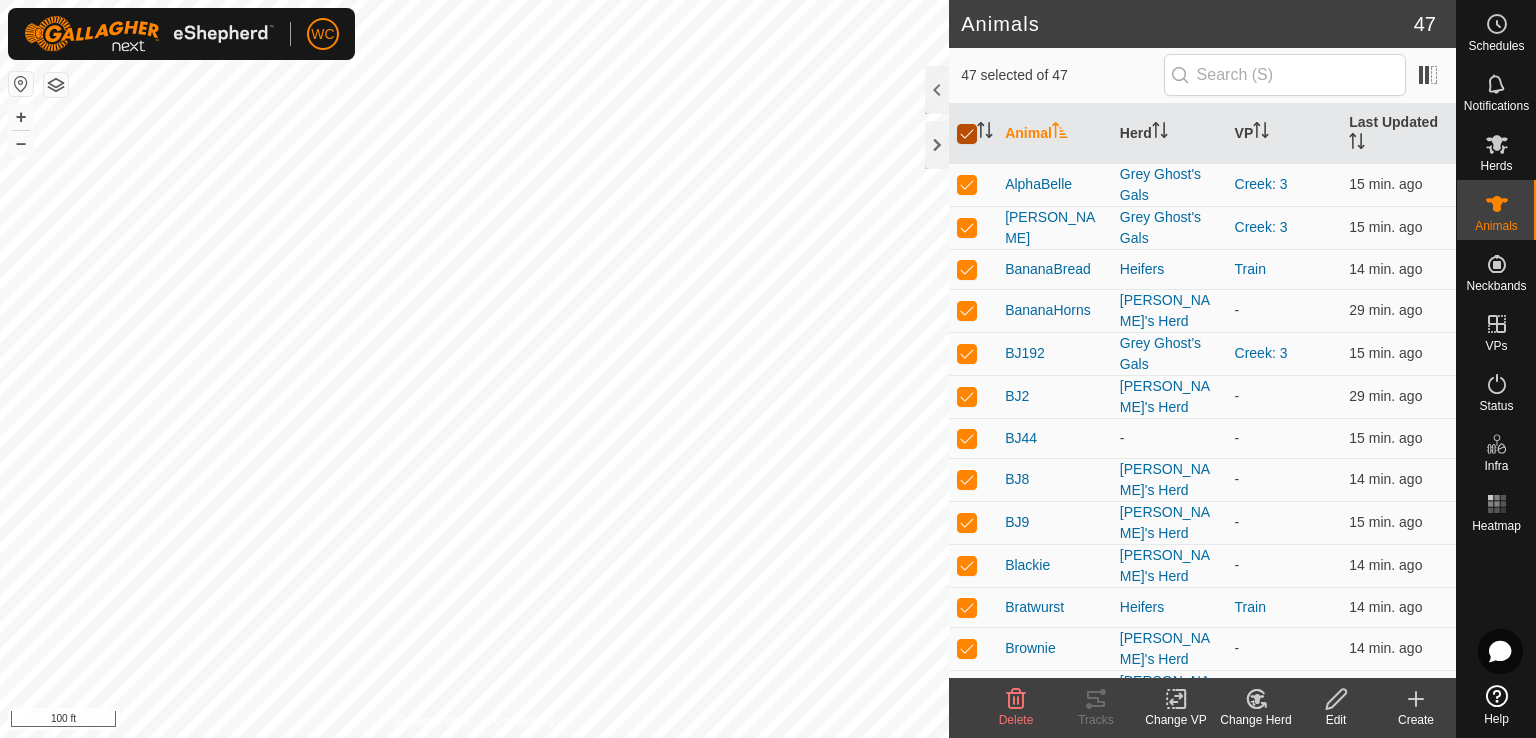 checkbox on "false" 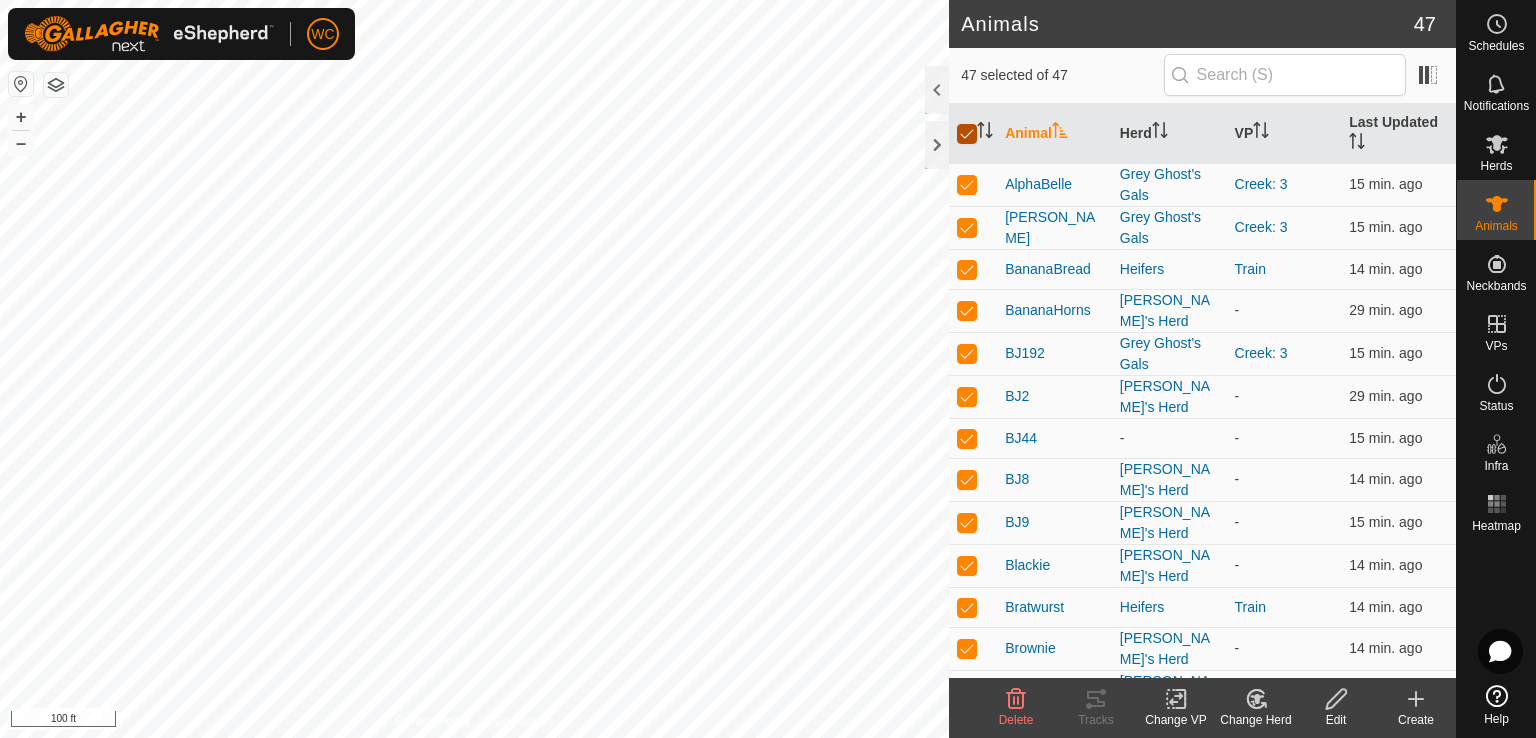 checkbox on "false" 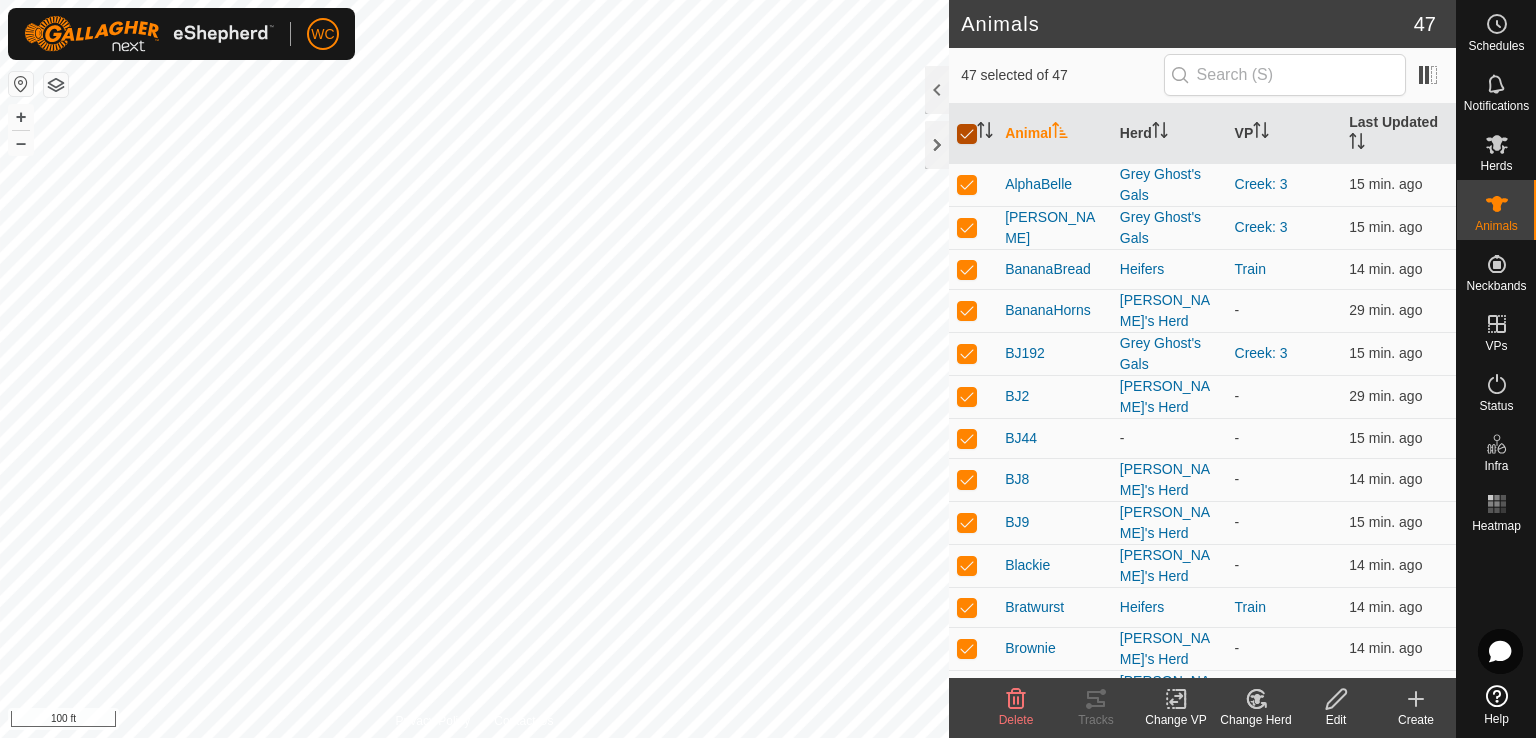checkbox on "false" 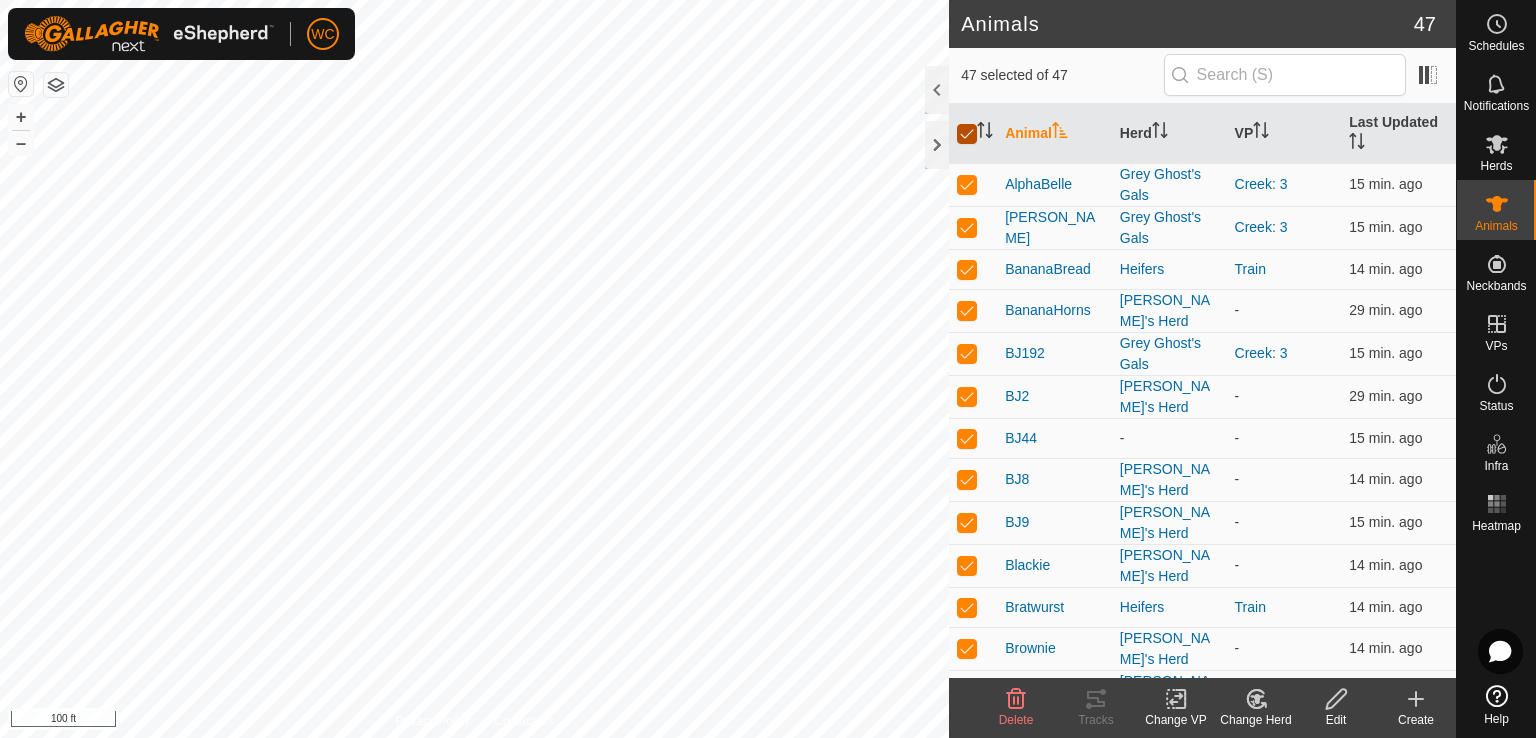 checkbox on "false" 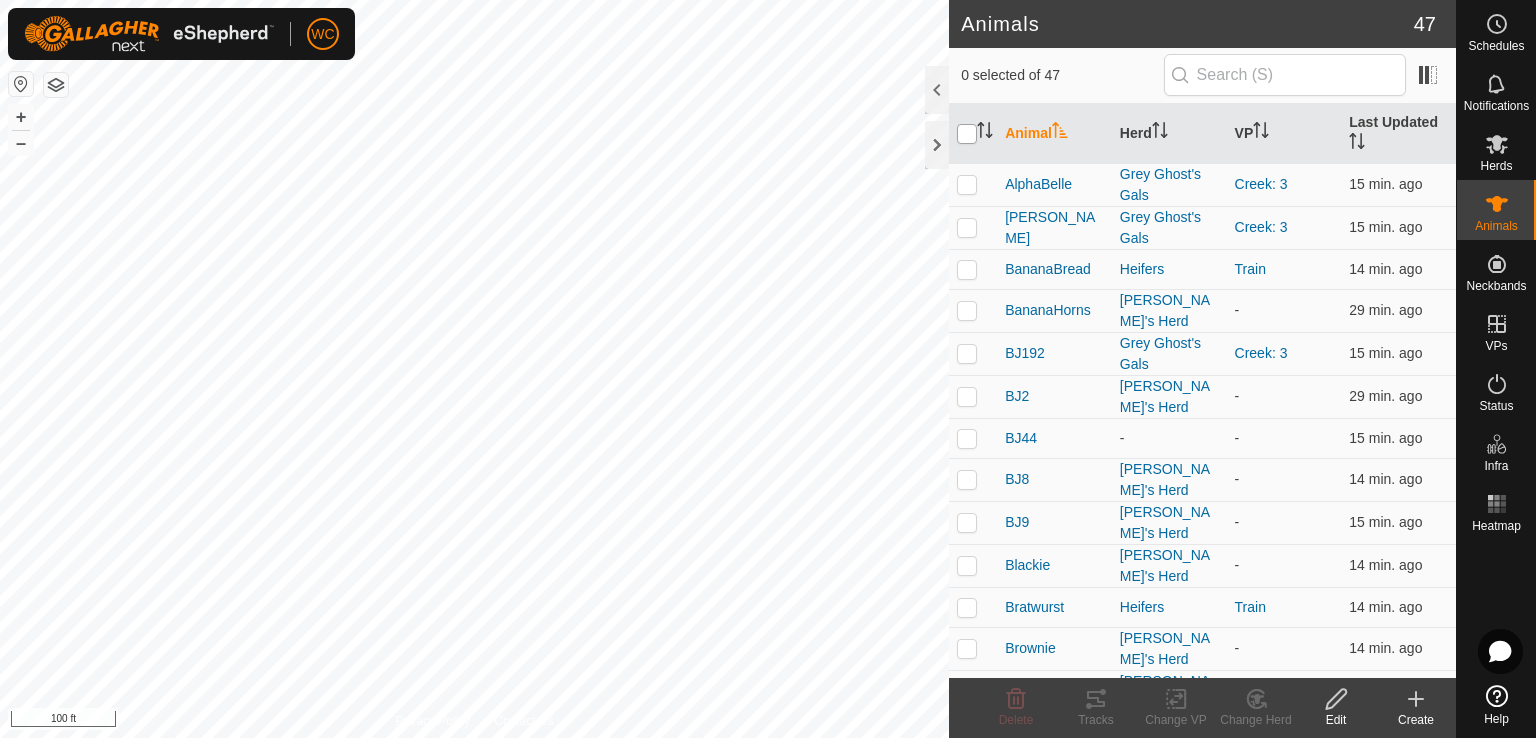 click at bounding box center (967, 134) 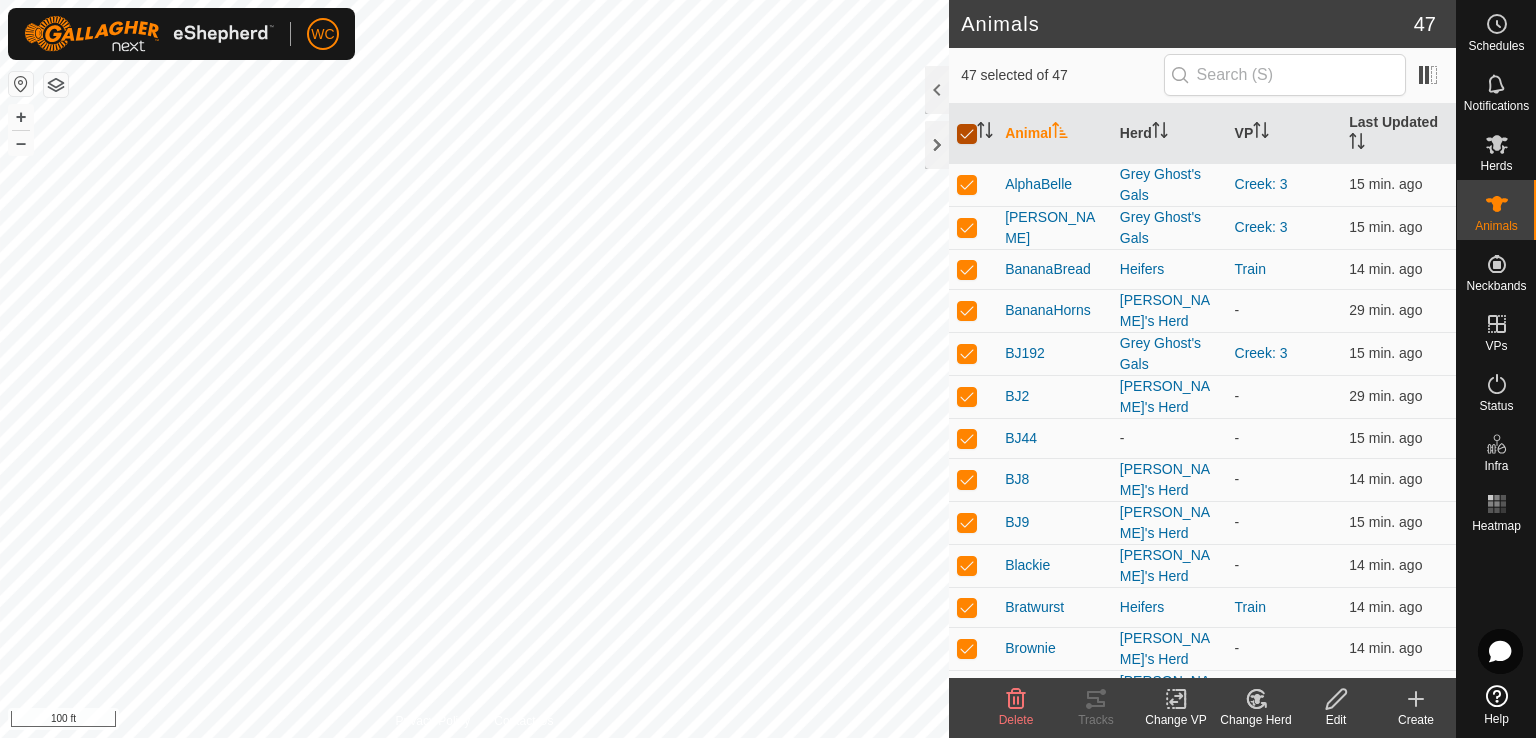 click at bounding box center (967, 134) 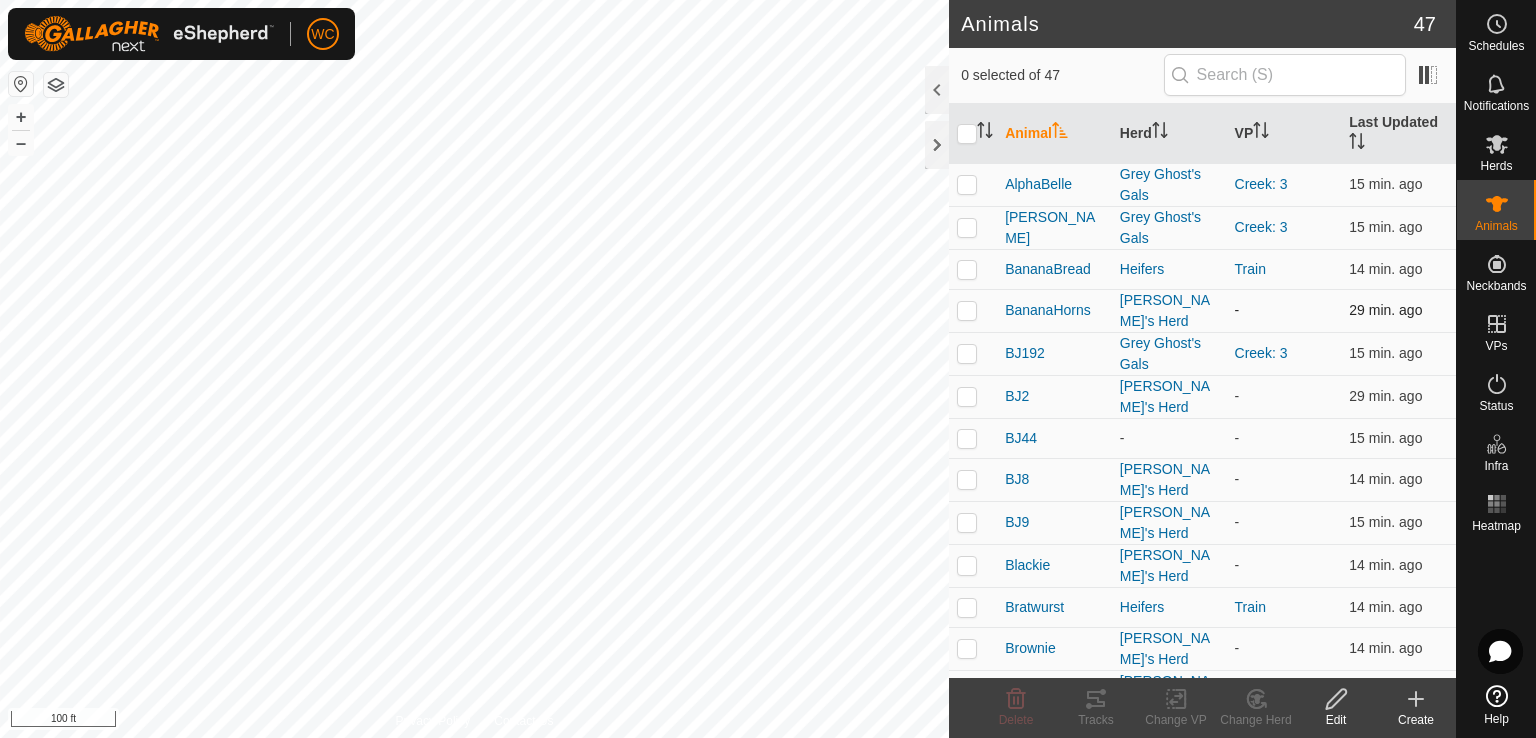 click at bounding box center [967, 310] 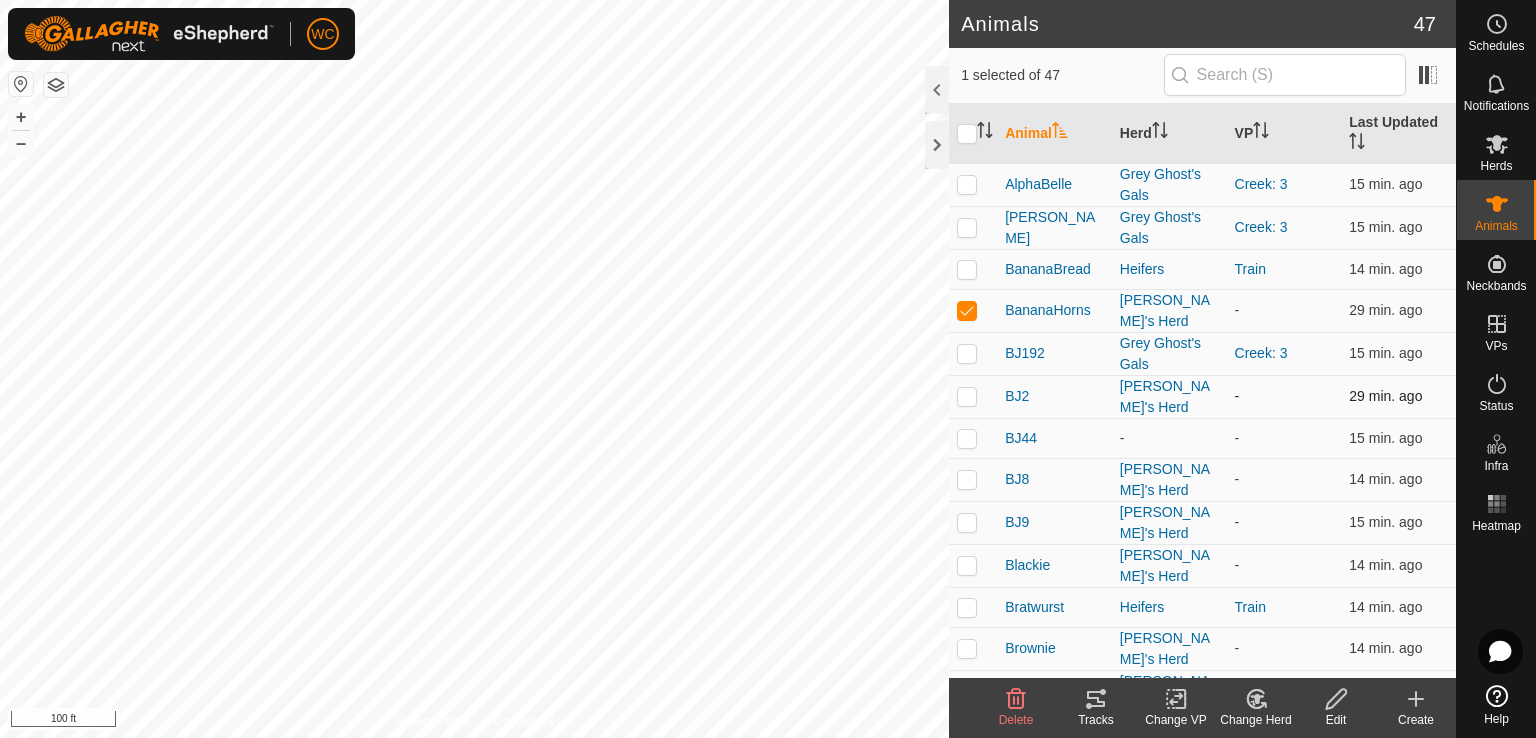 click at bounding box center (967, 396) 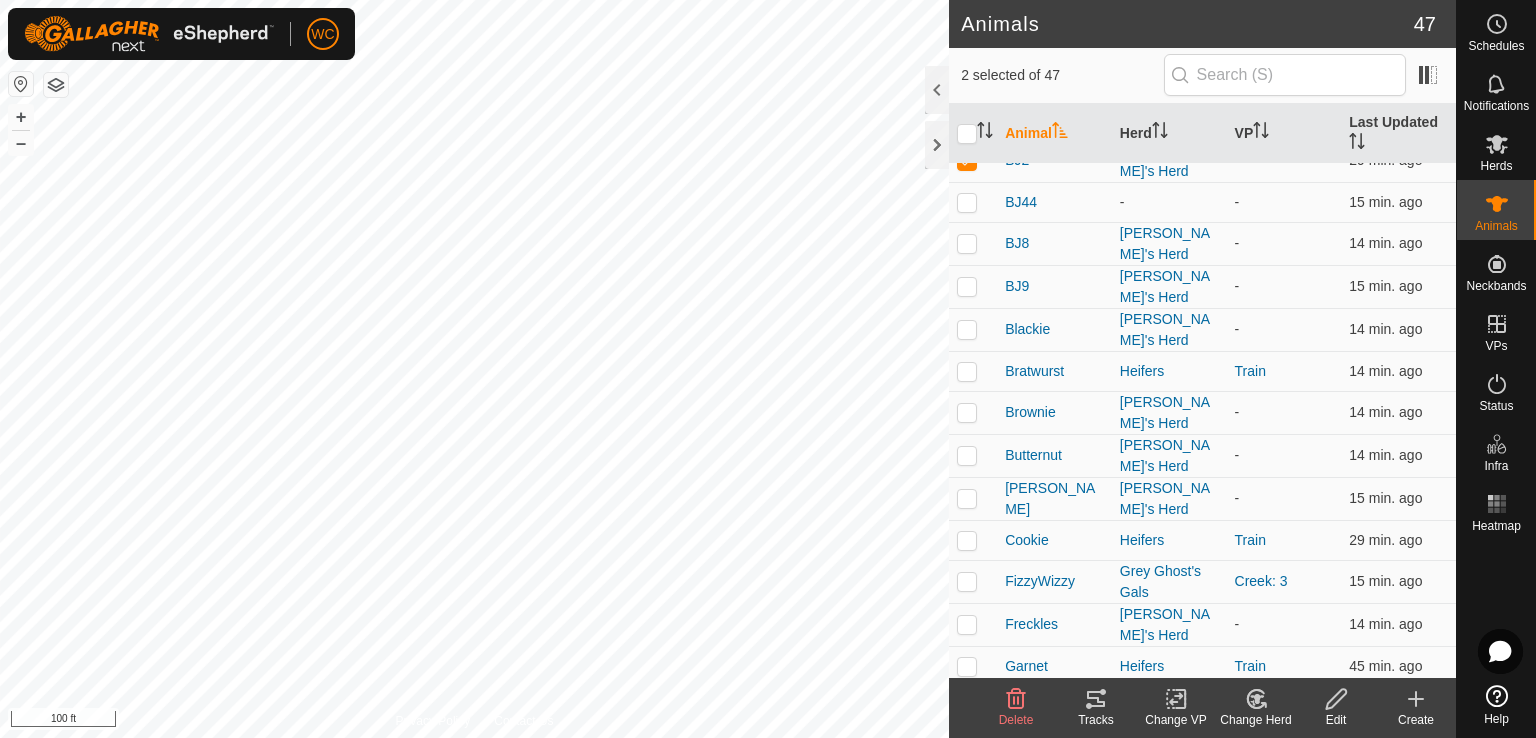 scroll, scrollTop: 240, scrollLeft: 0, axis: vertical 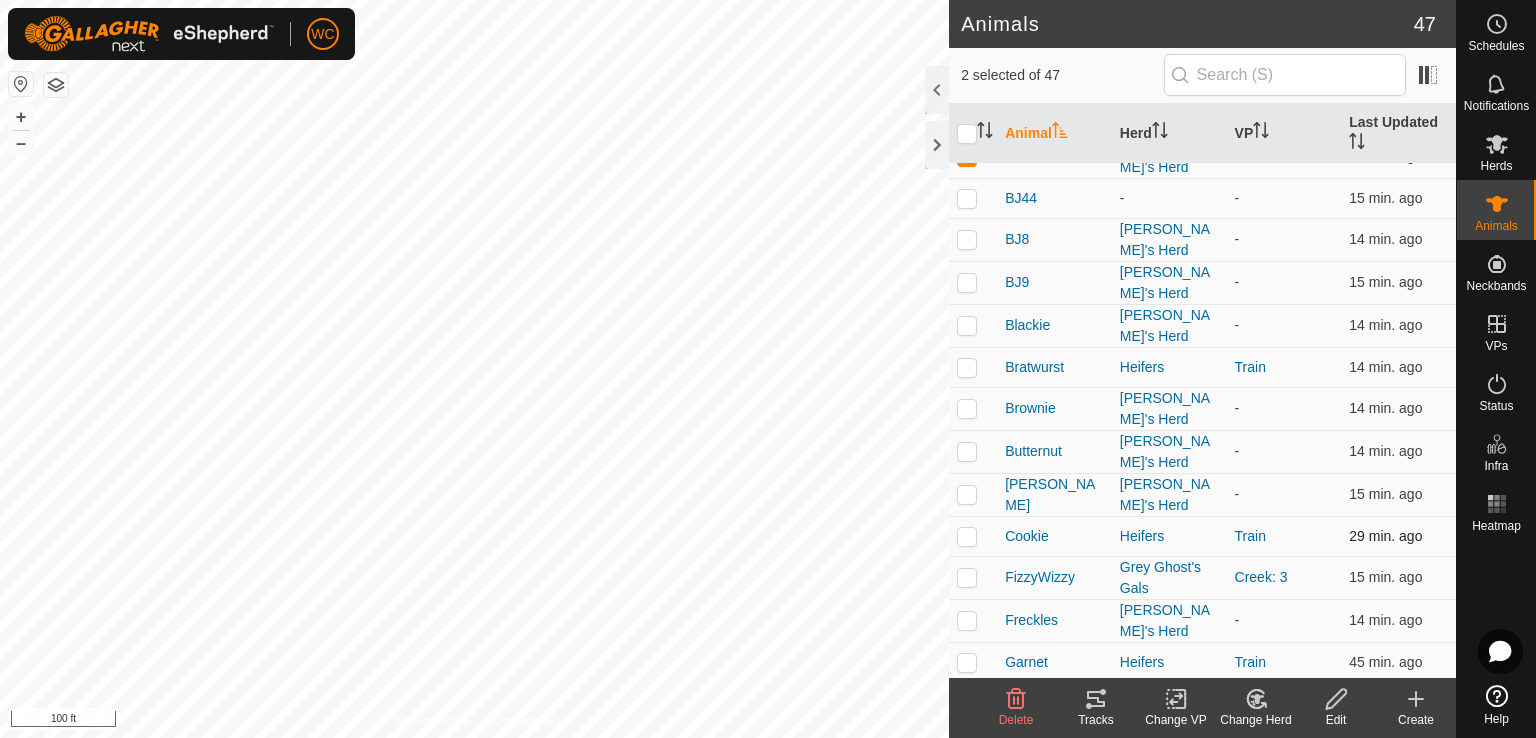 click at bounding box center (967, 536) 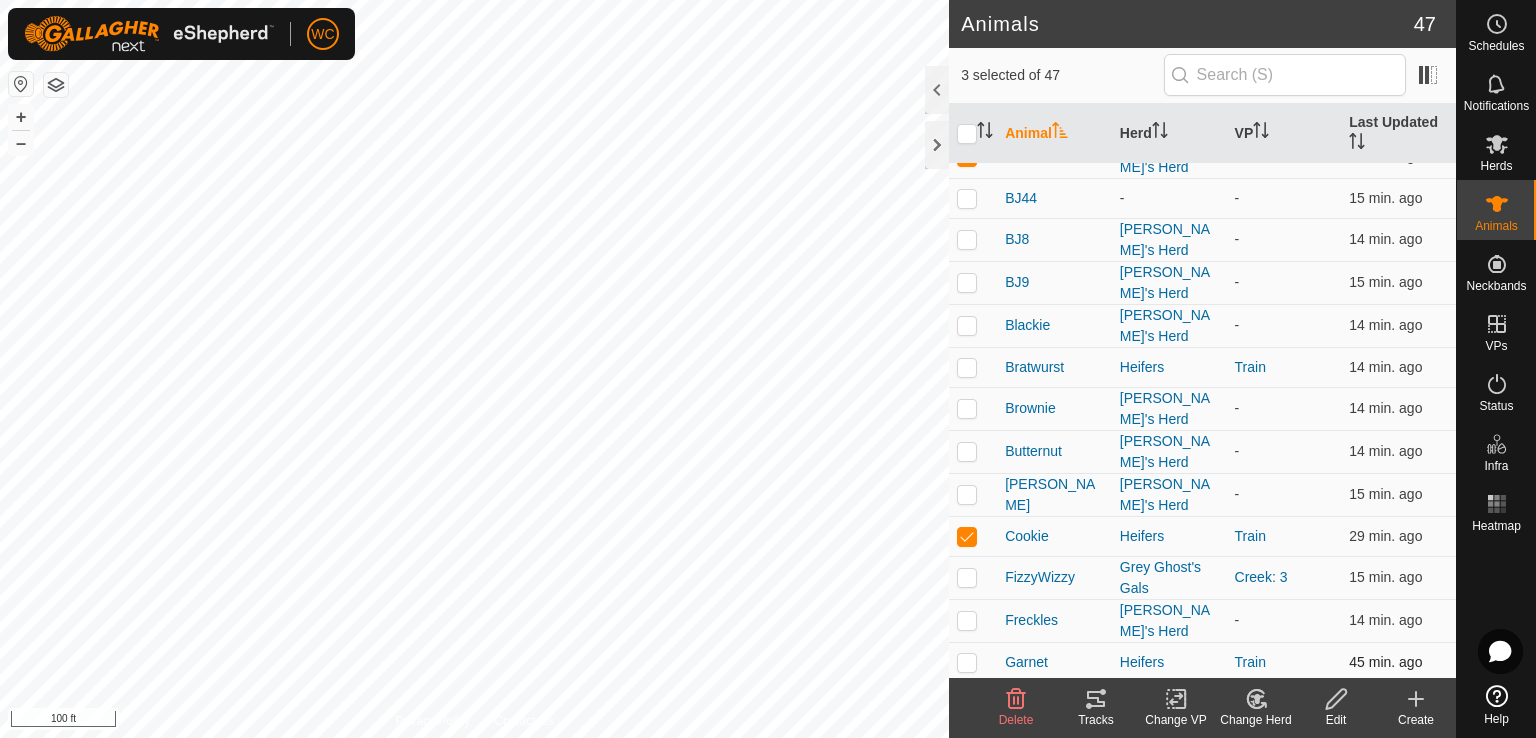 click at bounding box center [967, 662] 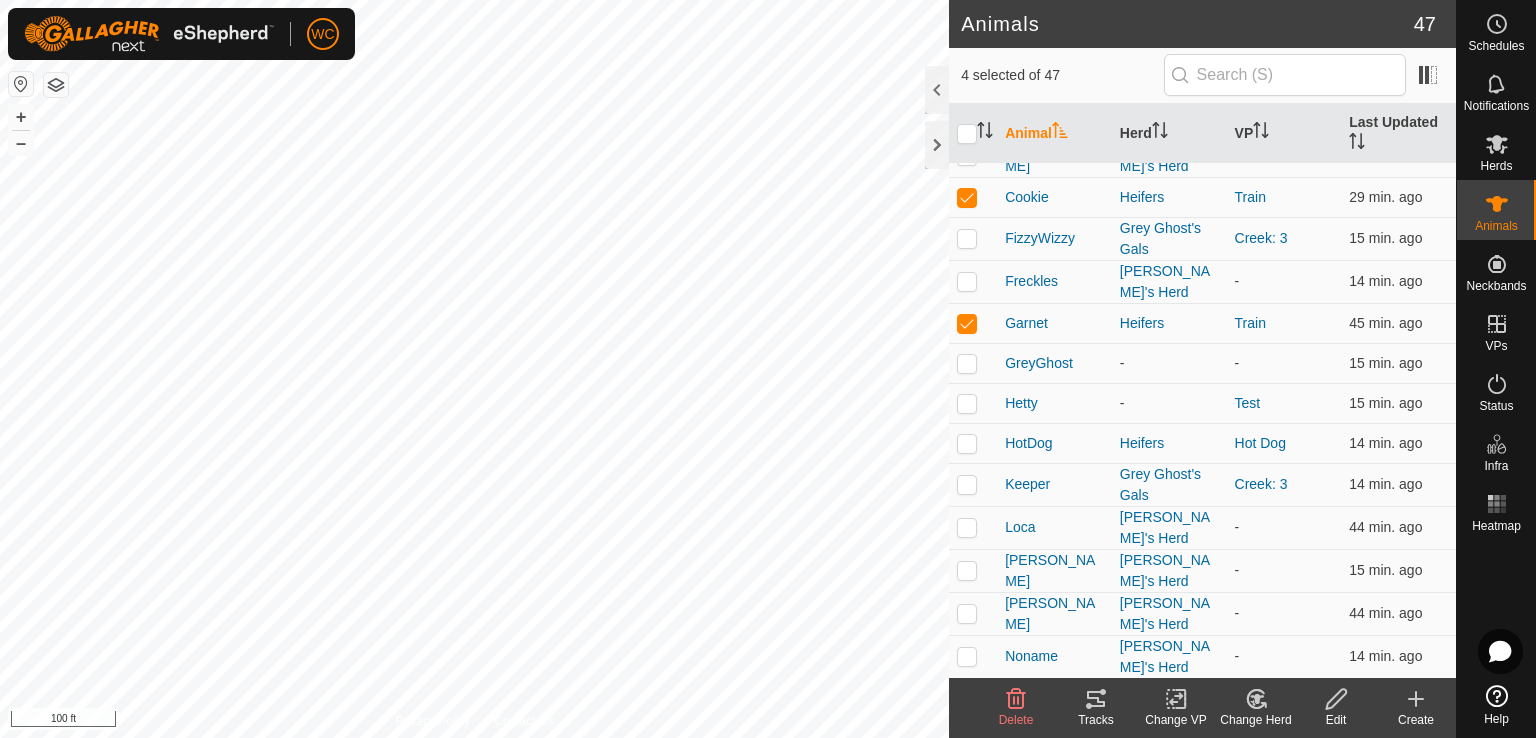 scroll, scrollTop: 582, scrollLeft: 0, axis: vertical 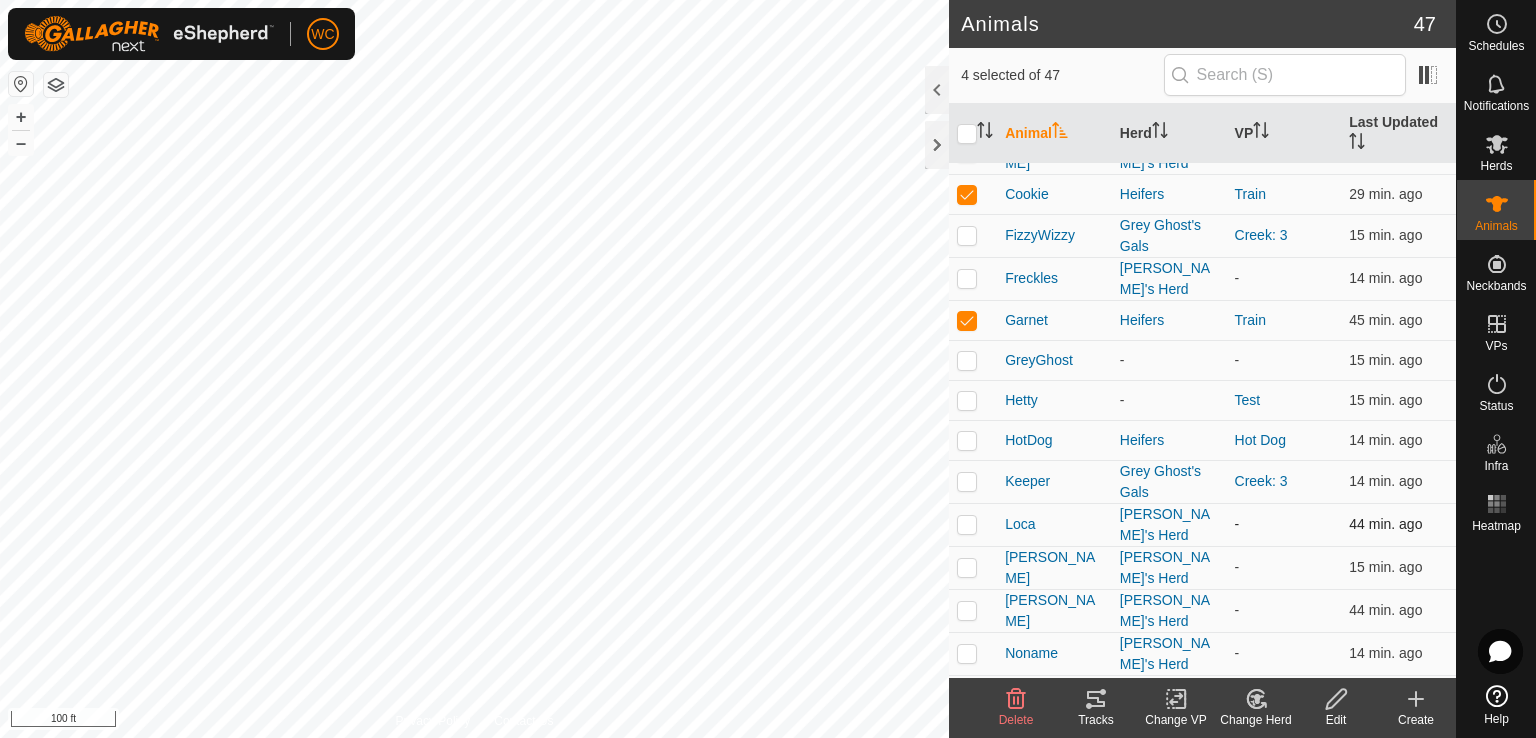 click at bounding box center (967, 524) 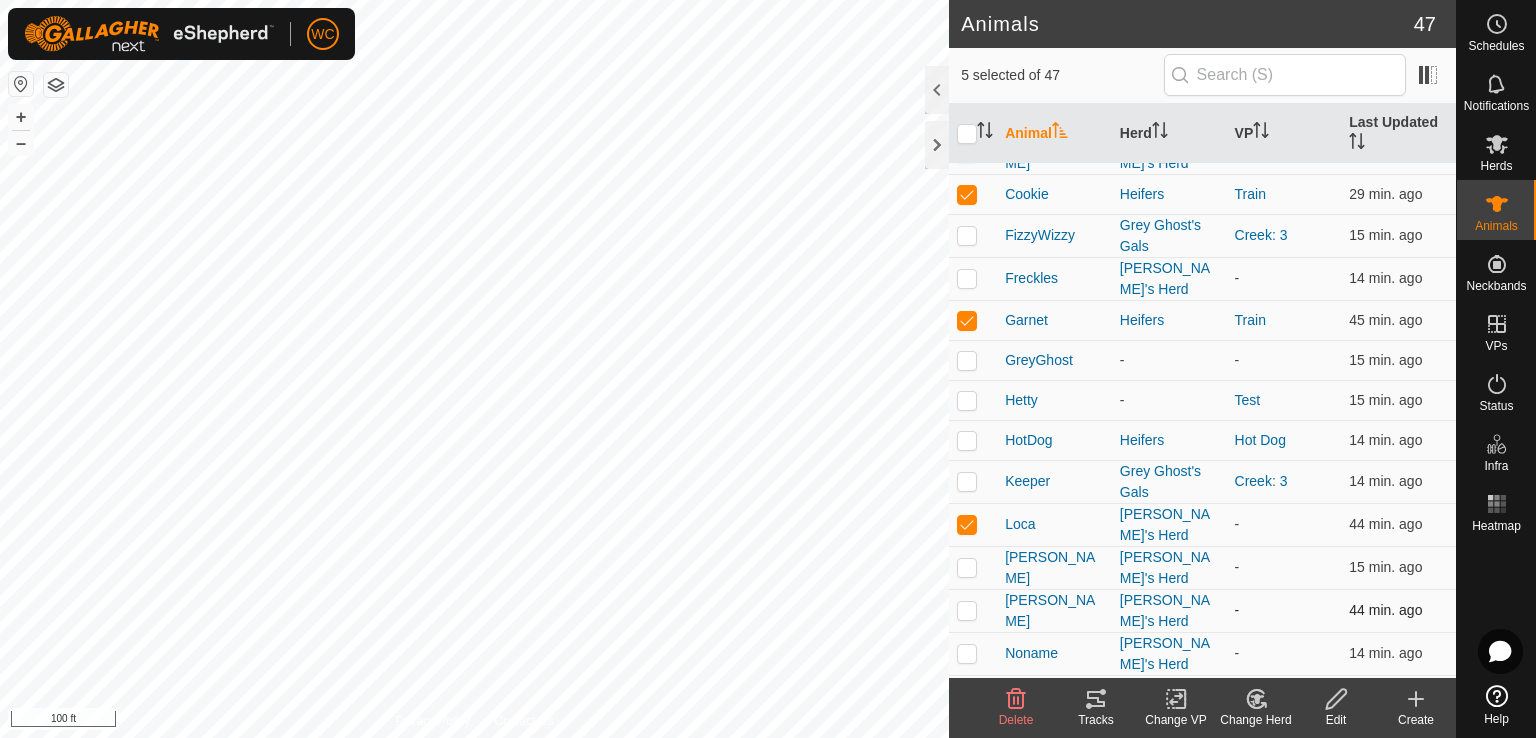 click at bounding box center (967, 610) 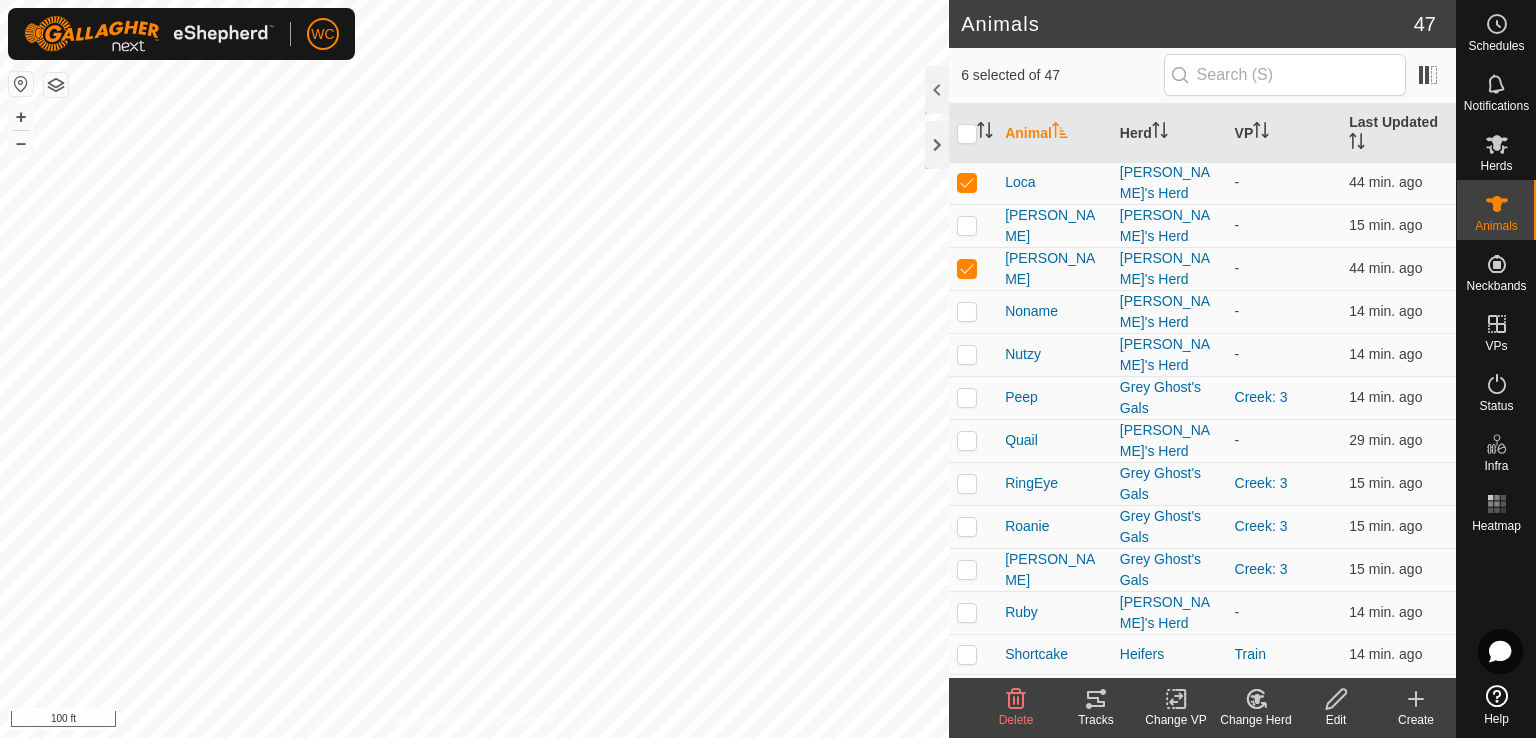 scroll, scrollTop: 1379, scrollLeft: 0, axis: vertical 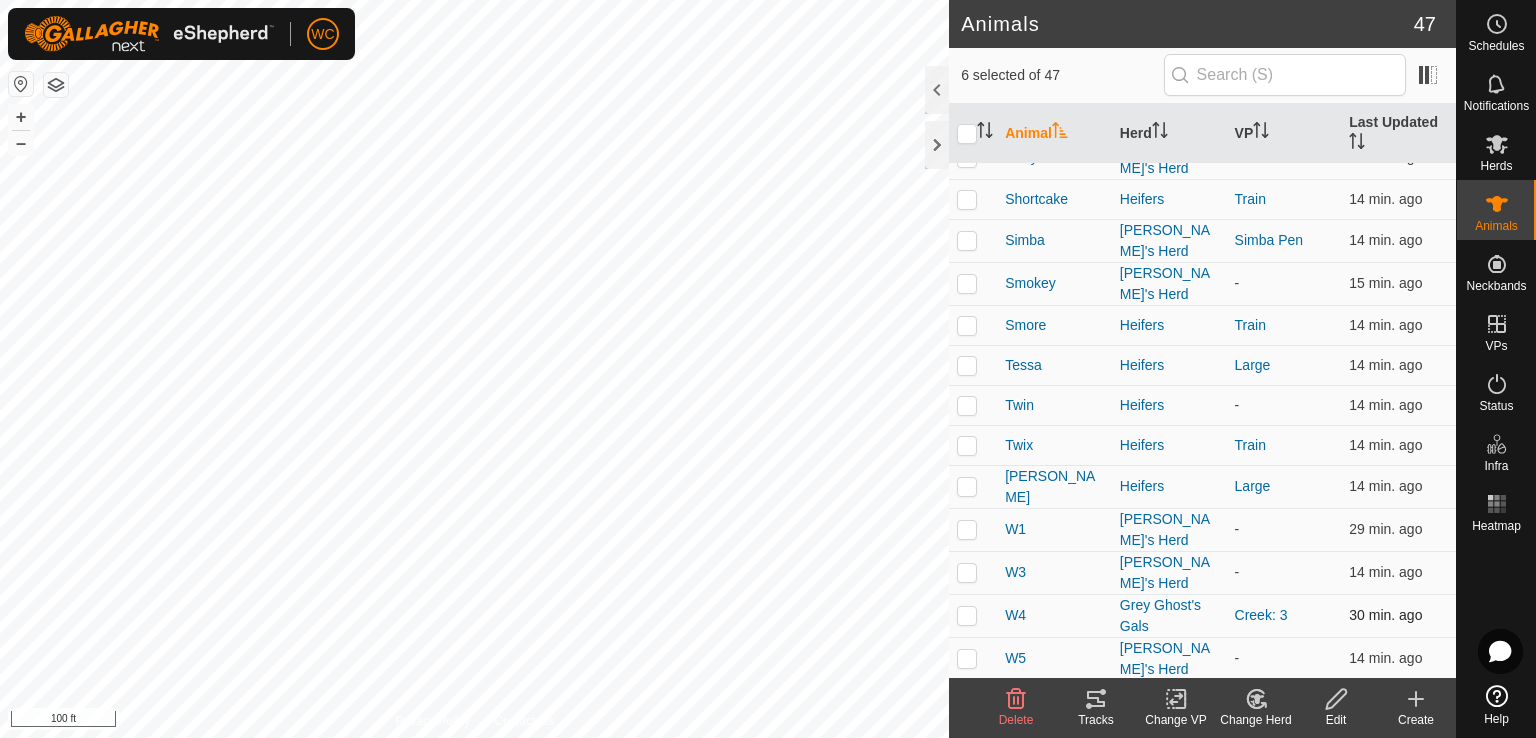 click at bounding box center (967, 615) 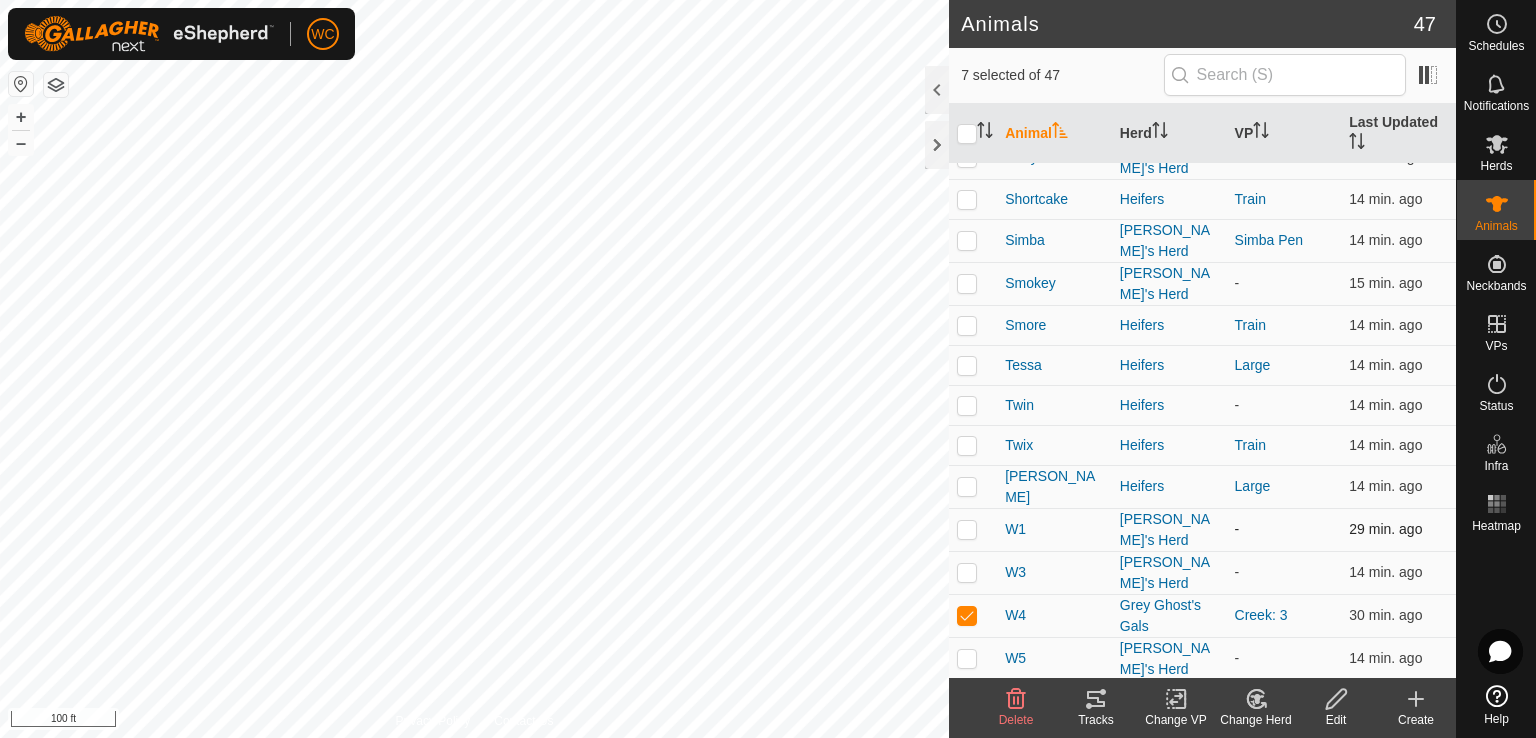 click at bounding box center (967, 529) 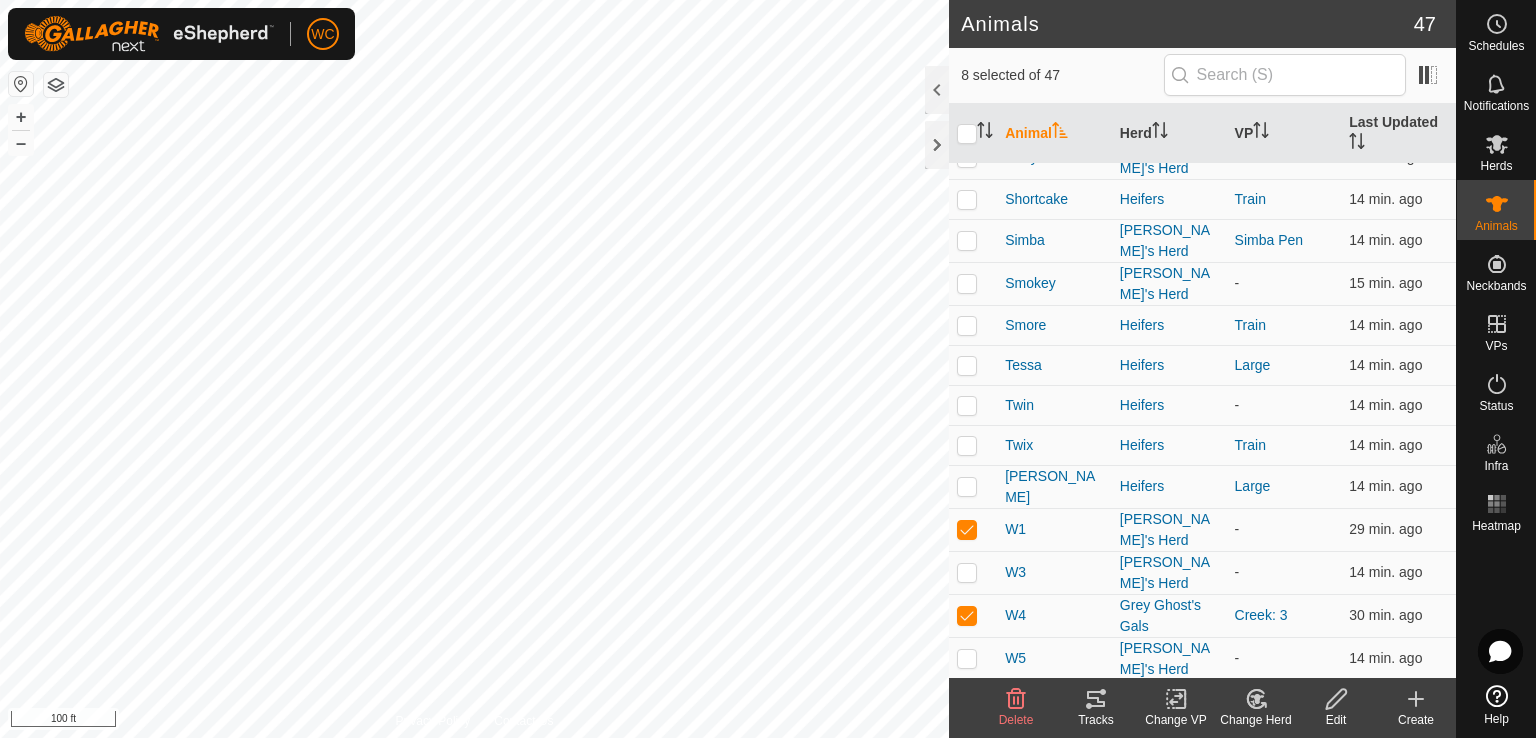 scroll, scrollTop: 1396, scrollLeft: 0, axis: vertical 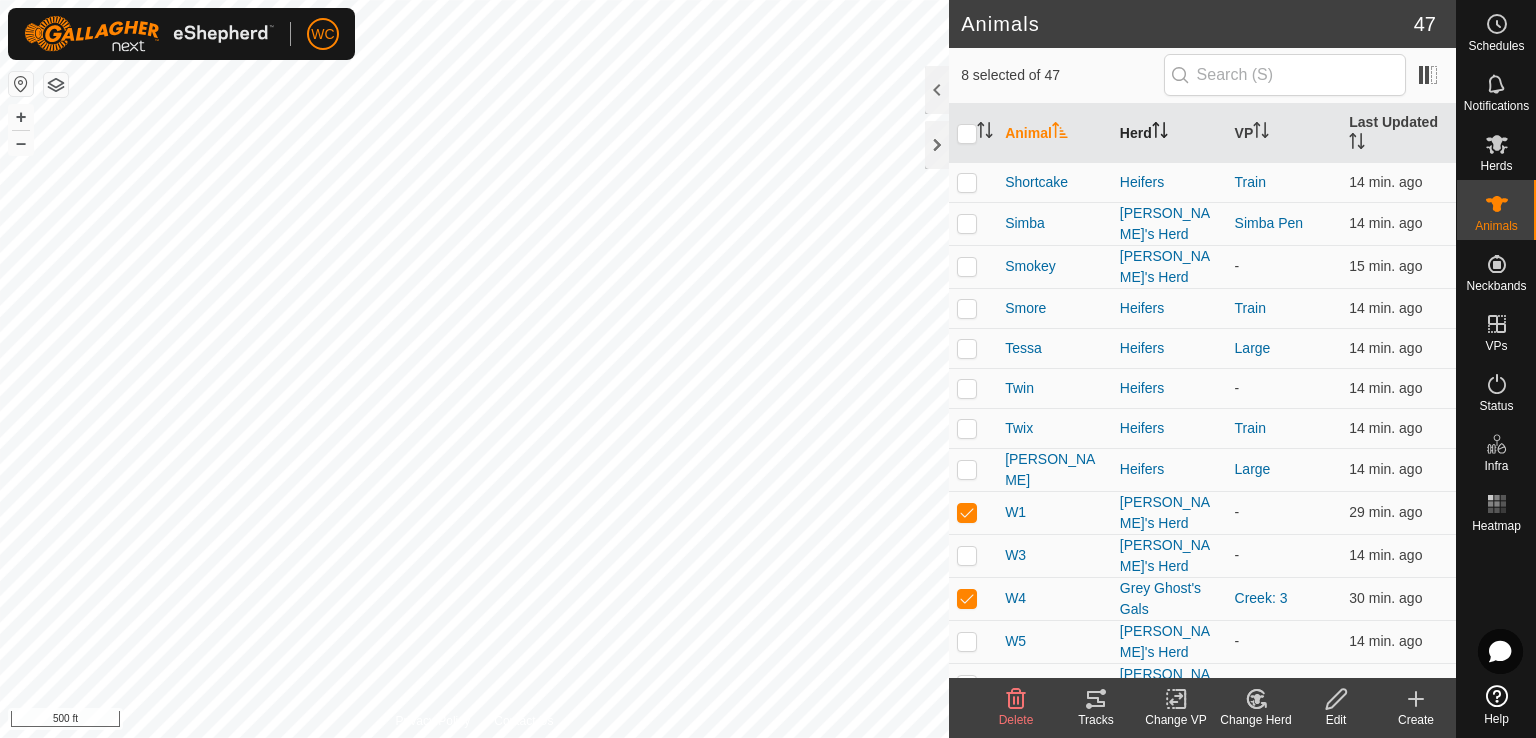 click on "Herd" at bounding box center (1169, 134) 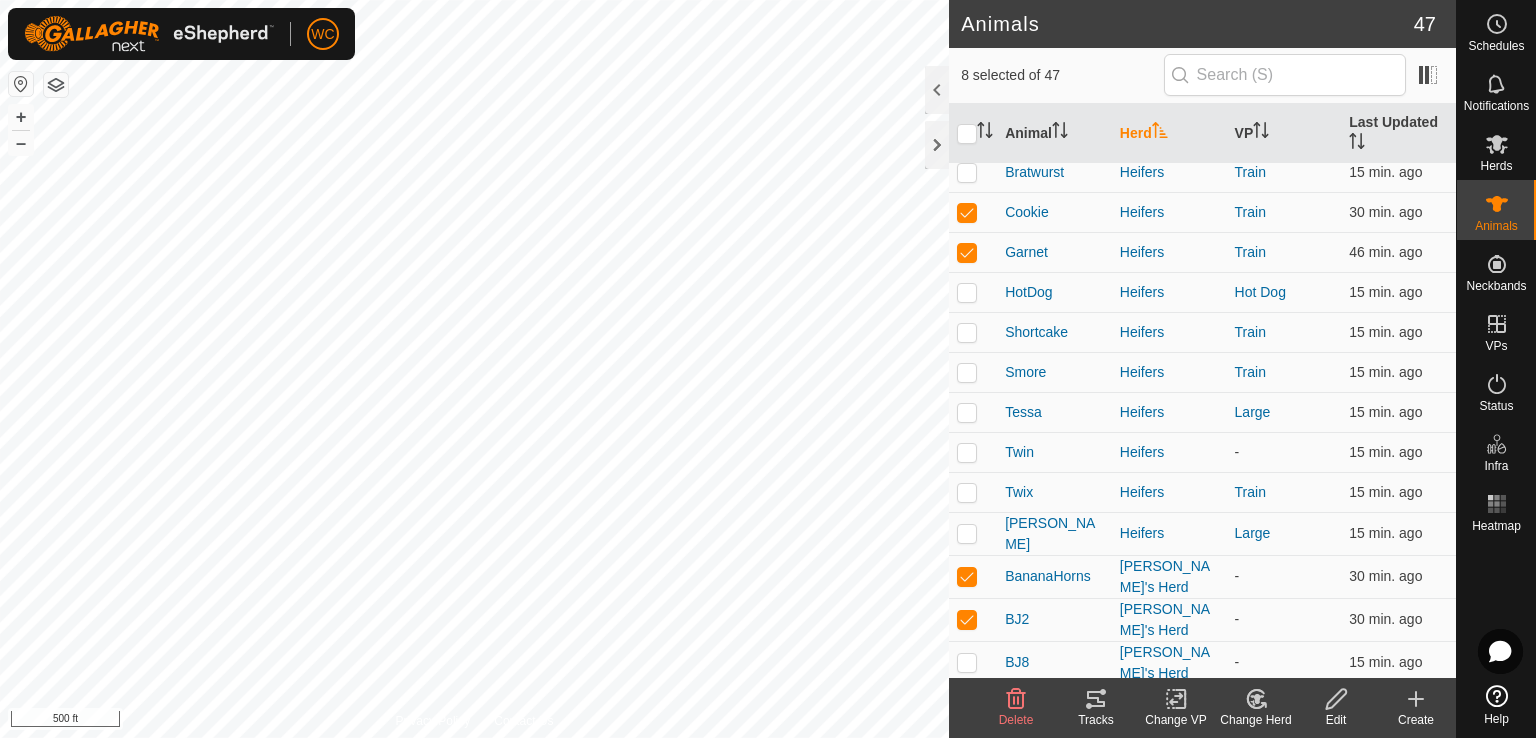 scroll, scrollTop: 652, scrollLeft: 0, axis: vertical 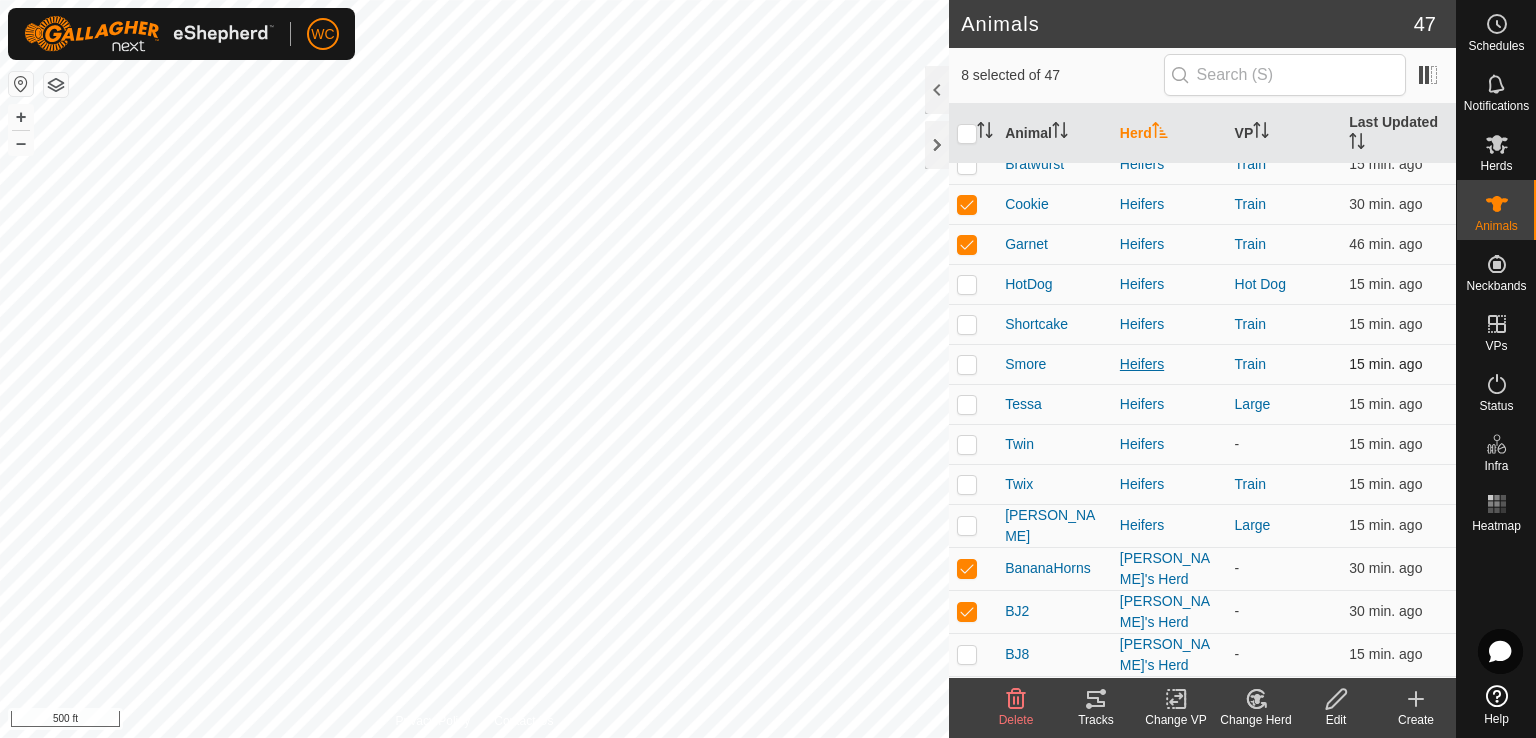 click on "Animals 47  8 selected of 47   Animal   Herd   VP   Last Updated   BJ44   -  -  16 min. ago  GreyGhost   -  -  16 min. ago  Hetty   -  Test  16 min. ago  AlphaBelle   Grey Ghost's Gals  Creek: 3  16 min. ago  Amanda   Grey Ghost's Gals  Creek: 3  16 min. ago  BJ192   Grey Ghost's Gals  Creek: 3  16 min. ago  FizzyWizzy   Grey Ghost's Gals  Creek: 3  16 min. ago  Keeper   Grey Ghost's Gals  Creek: 3  15 min. ago  Peep   Grey Ghost's Gals  Creek: 3  15 min. ago  RingEye   Grey Ghost's Gals  Creek: 3  16 min. ago  Roanie   Grey Ghost's Gals  Creek: 3  16 min. ago  Rosie   Grey Ghost's Gals  Creek: 3  16 min. ago  W4   Grey Ghost's Gals  Creek: 3  31 min. ago  W9   Grey Ghost's Gals  Creek: 3  16 min. ago  BananaBread   Heifers  Train  15 min. ago  Bratwurst   Heifers  Train  15 min. ago  Cookie   Heifers  Train  30 min. ago  Garnet   Heifers  Train  46 min. ago  HotDog   Heifers  Hot Dog  15 min. ago  Shortcake   Heifers  Train  15 min. ago  Smore   Heifers  Train  15 min. ago  Tessa   Heifers  Large  Twin  - -" 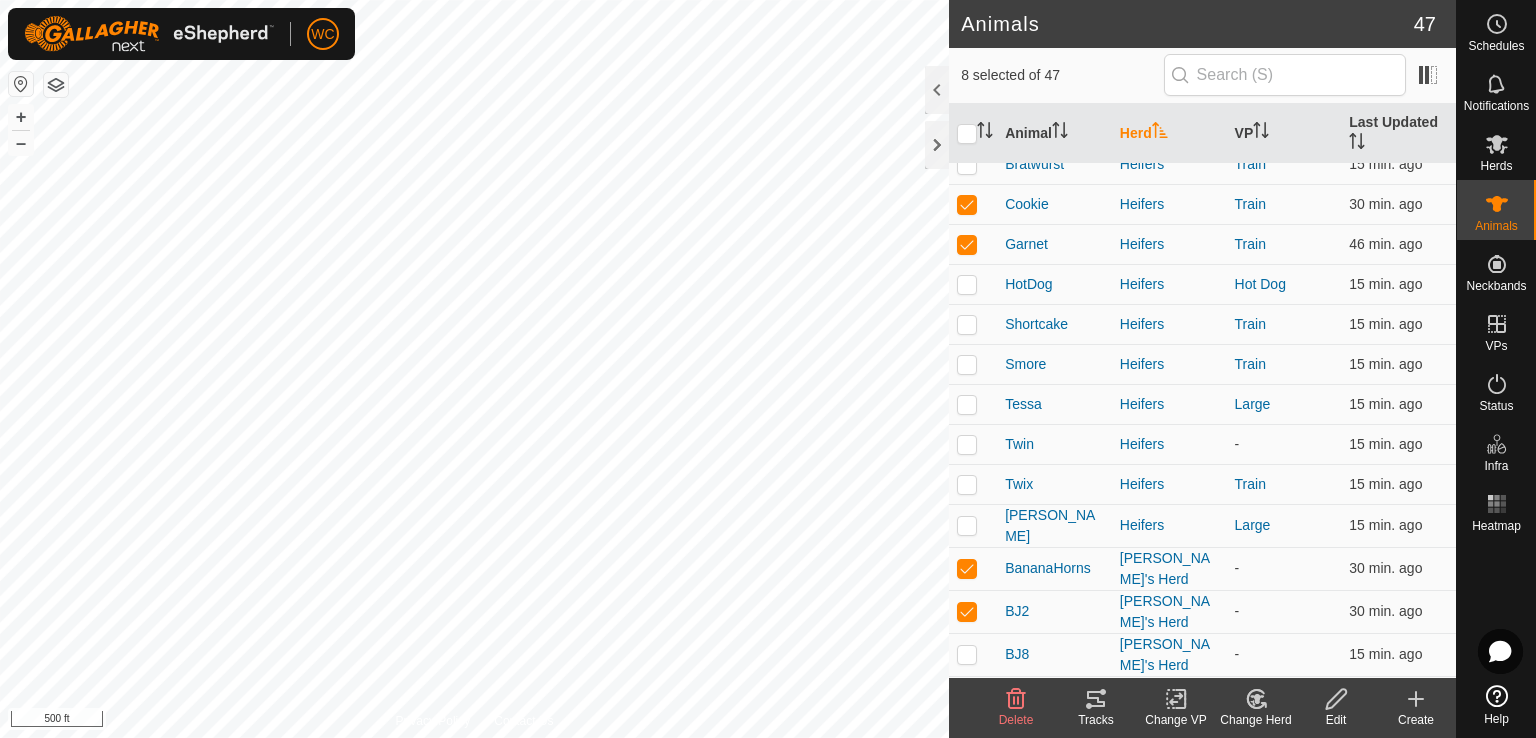 click on "WC Schedules Notifications Herds Animals Neckbands VPs Status Infra Heatmap Help Animals 47  8 selected of 47   Animal   Herd   VP   Last Updated   BJ44   -  -  16 min. ago  GreyGhost   -  -  16 min. ago  Hetty   -  Test  16 min. ago  AlphaBelle   Grey Ghost's Gals  Creek: 3  16 min. ago  Amanda   Grey Ghost's Gals  Creek: 3  16 min. ago  BJ192   Grey Ghost's Gals  Creek: 3  16 min. ago  FizzyWizzy   Grey Ghost's Gals  Creek: 3  16 min. ago  Keeper   Grey Ghost's Gals  Creek: 3  15 min. ago  Peep   Grey Ghost's Gals  Creek: 3  15 min. ago  RingEye   Grey Ghost's Gals  Creek: 3  16 min. ago  Roanie   Grey Ghost's Gals  Creek: 3  16 min. ago  Rosie   Grey Ghost's Gals  Creek: 3  16 min. ago  W4   Grey Ghost's Gals  Creek: 3  31 min. ago  W9   Grey Ghost's Gals  Creek: 3  16 min. ago  BananaBread   Heifers  Train  15 min. ago  Bratwurst   Heifers  Train  15 min. ago  Cookie   Heifers  Train  30 min. ago  Garnet   Heifers  Train  46 min. ago  HotDog   Heifers  Hot Dog  15 min. ago  Shortcake   Heifers" at bounding box center [768, 369] 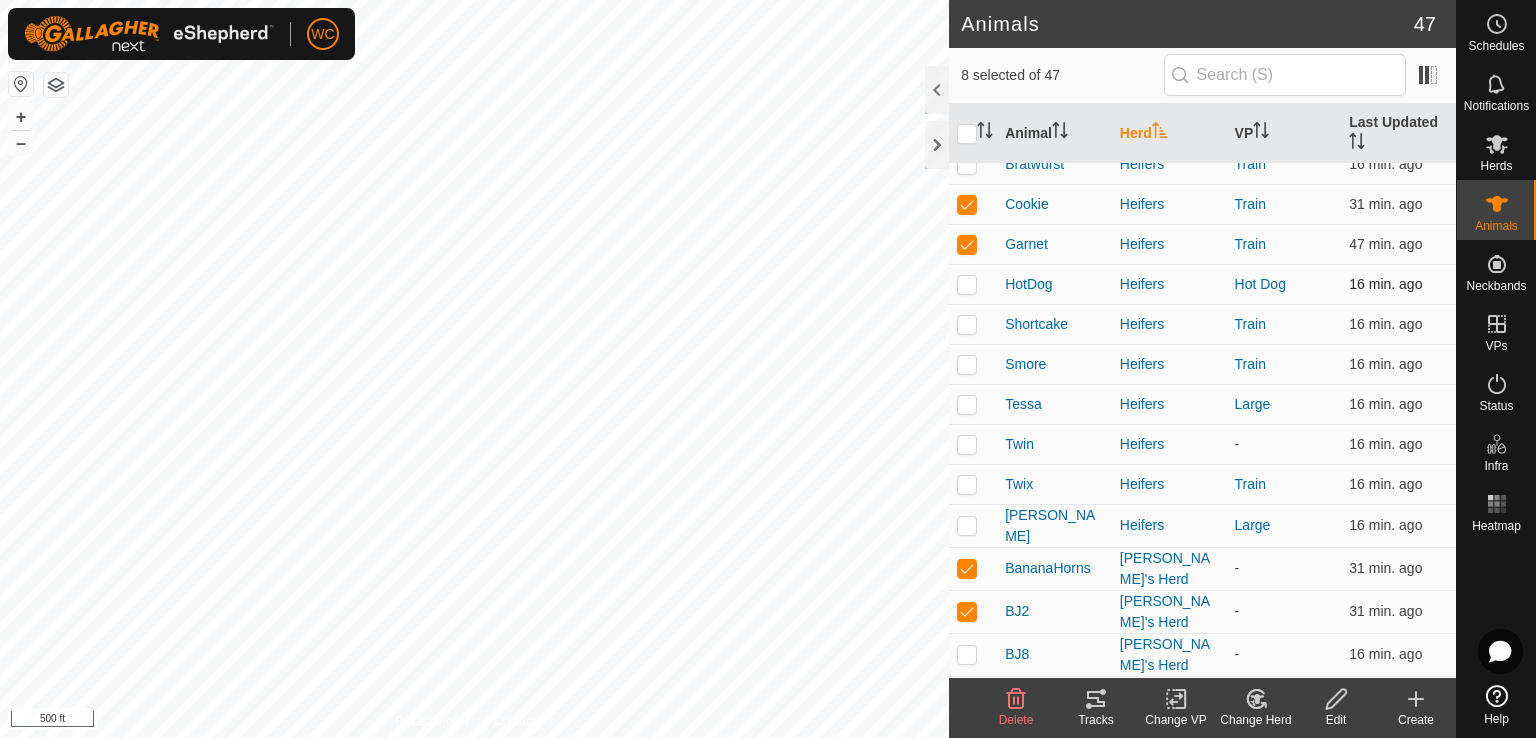 click on "Animals 47  8 selected of 47   Animal   Herd   VP   Last Updated   BJ44   -  -  17 min. ago  GreyGhost   -  -  17 min. ago  Hetty   -  Test  17 min. ago  AlphaBelle   Grey Ghost's Gals  Creek: 3  17 min. ago  Amanda   Grey Ghost's Gals  Creek: 3  17 min. ago  BJ192   Grey Ghost's Gals  Creek: 3  17 min. ago  FizzyWizzy   Grey Ghost's Gals  Creek: 3  17 min. ago  Keeper   Grey Ghost's Gals  Creek: 3  16 min. ago  Peep   Grey Ghost's Gals  Creek: 3  16 min. ago  RingEye   Grey Ghost's Gals  Creek: 3  17 min. ago  Roanie   Grey Ghost's Gals  Creek: 3  17 min. ago  Rosie   Grey Ghost's Gals  Creek: 3  17 min. ago  W4   Grey Ghost's Gals  Creek: 3  32 min. ago  W9   Grey Ghost's Gals  Creek: 3  17 min. ago  BananaBread   Heifers  Train  16 min. ago  Bratwurst   Heifers  Train  16 min. ago  Cookie   Heifers  Train  31 min. ago  Garnet   Heifers  Train  47 min. ago  HotDog   Heifers  Hot Dog  16 min. ago  Shortcake   Heifers  Train  16 min. ago  Smore   Heifers  Train  16 min. ago  Tessa   Heifers  Large  Twin  - -" 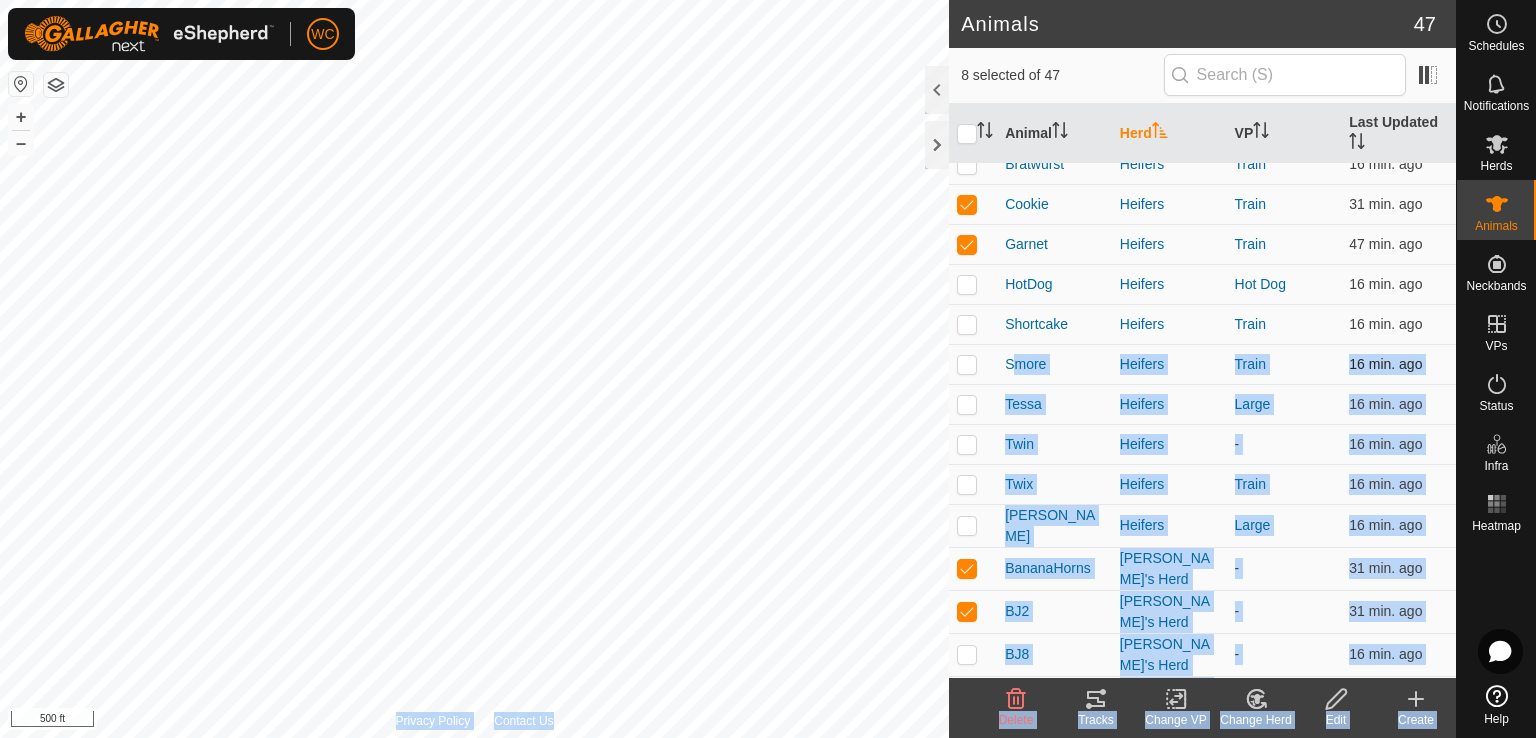 click on "Animals 47  8 selected of 47   Animal   Herd   VP   Last Updated   BJ44   -  -  17 min. ago  GreyGhost   -  -  17 min. ago  Hetty   -  Test  17 min. ago  AlphaBelle   Grey Ghost's Gals  Creek: 3  17 min. ago  Amanda   Grey Ghost's Gals  Creek: 3  17 min. ago  BJ192   Grey Ghost's Gals  Creek: 3  17 min. ago  FizzyWizzy   Grey Ghost's Gals  Creek: 3  17 min. ago  Keeper   Grey Ghost's Gals  Creek: 3  16 min. ago  Peep   Grey Ghost's Gals  Creek: 3  16 min. ago  RingEye   Grey Ghost's Gals  Creek: 3  17 min. ago  Roanie   Grey Ghost's Gals  Creek: 3  17 min. ago  Rosie   Grey Ghost's Gals  Creek: 3  17 min. ago  W4   Grey Ghost's Gals  Creek: 3  32 min. ago  W9   Grey Ghost's Gals  Creek: 3  17 min. ago  BananaBread   Heifers  Train  16 min. ago  Bratwurst   Heifers  Train  16 min. ago  Cookie   Heifers  Train  31 min. ago  Garnet   Heifers  Train  47 min. ago  HotDog   Heifers  Hot Dog  16 min. ago  Shortcake   Heifers  Train  16 min. ago  Smore   Heifers  Train  16 min. ago  Tessa   Heifers  Large  Twin  - -" 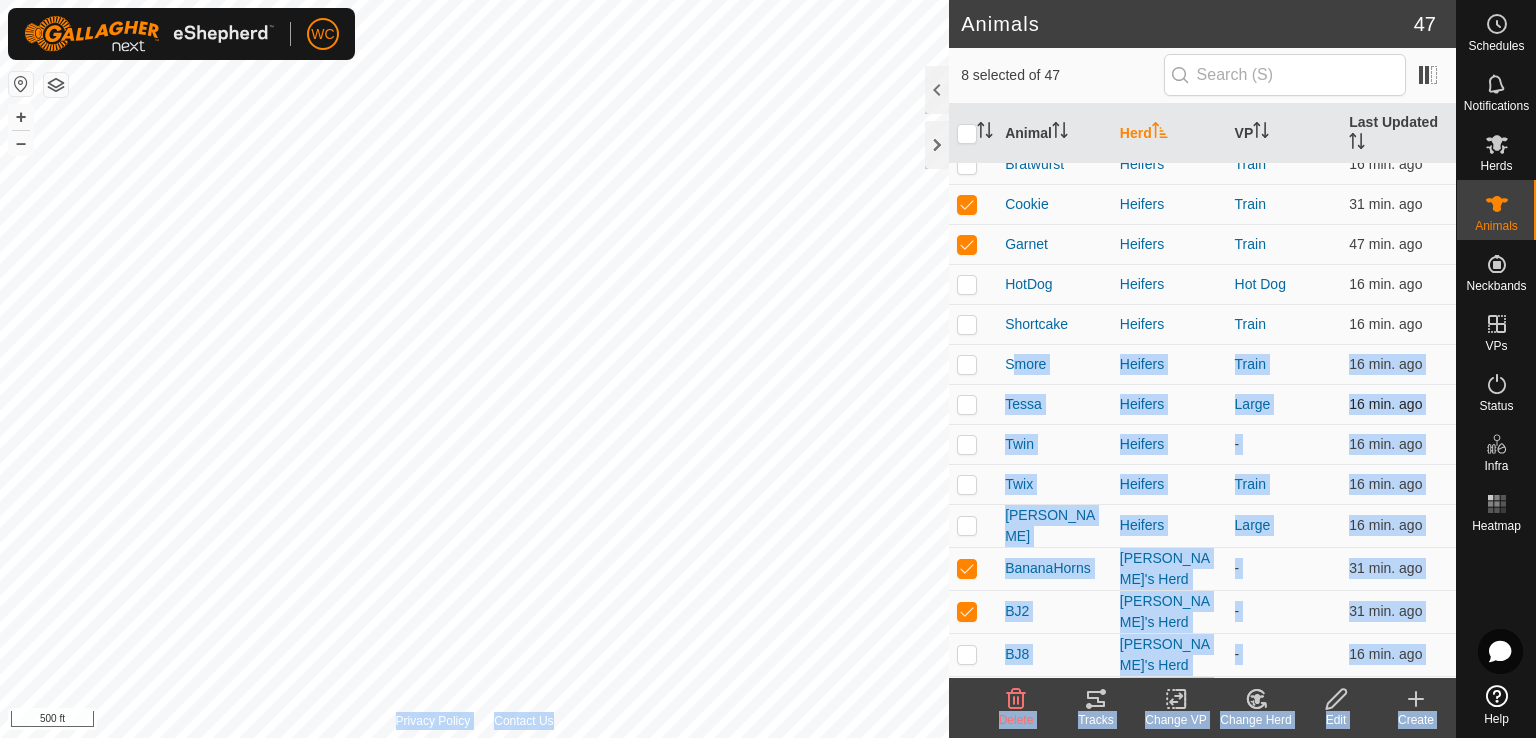 click at bounding box center (973, 404) 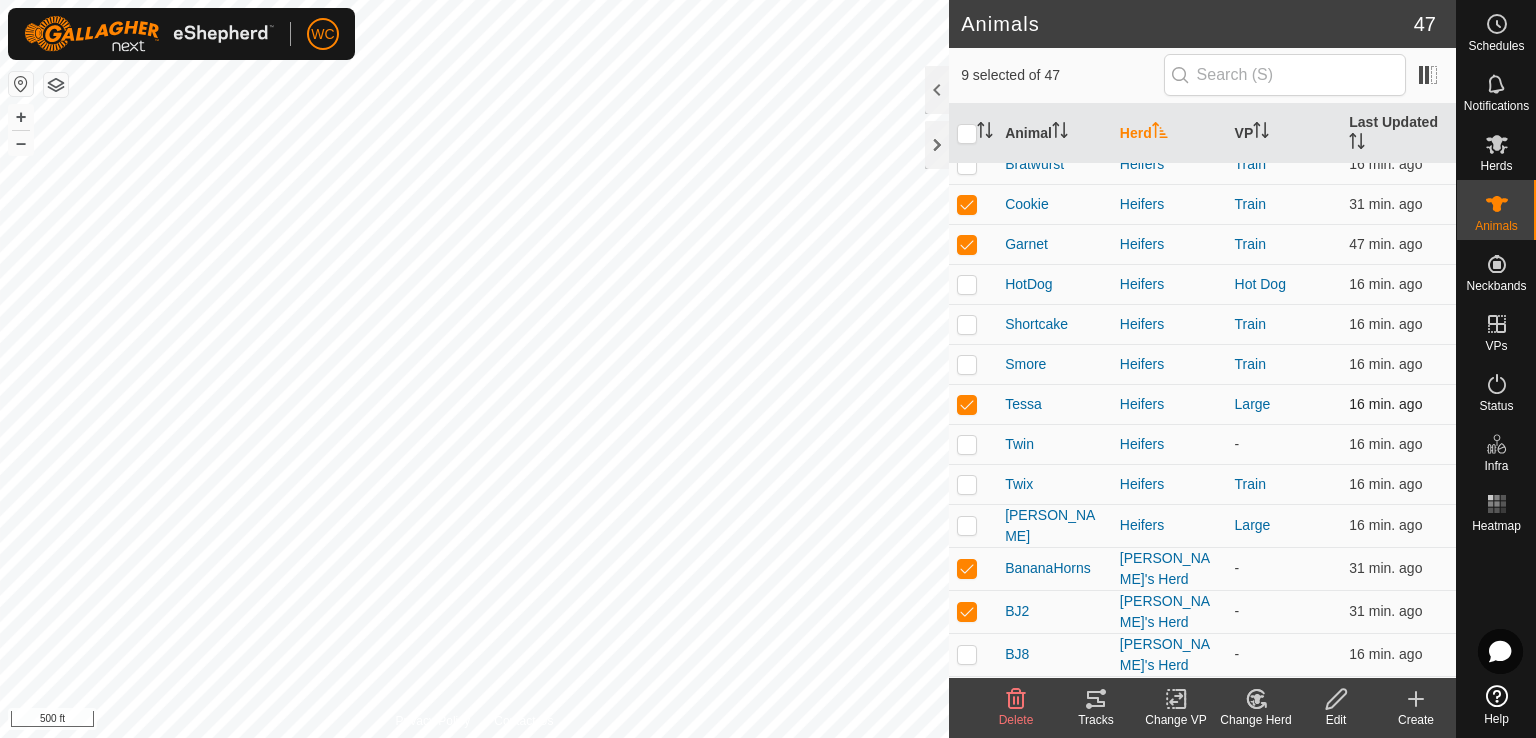 click at bounding box center (967, 404) 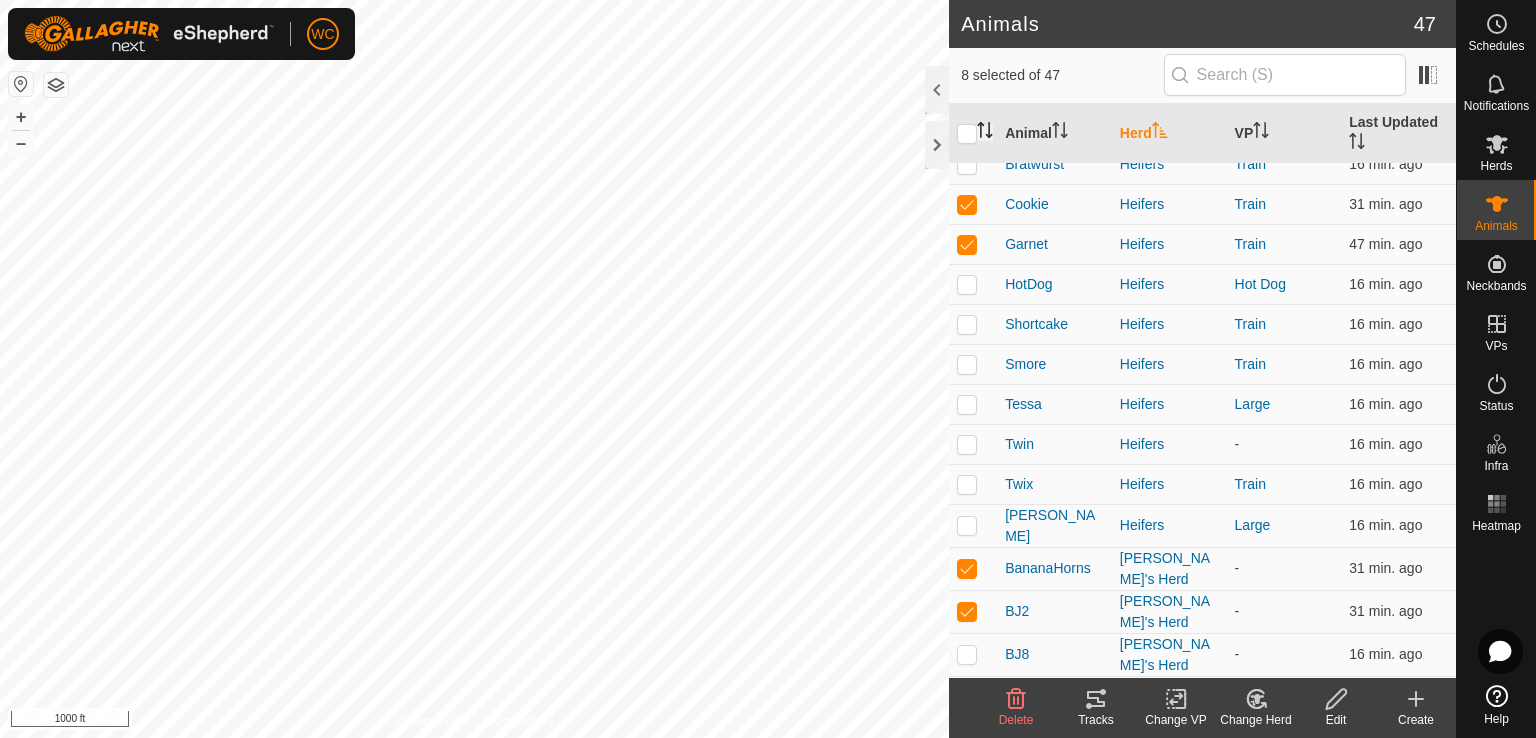 click on "Animals 47  8 selected of 47   Animal   Herd   VP   Last Updated   BJ44   -  -  17 min. ago  GreyGhost   -  -  17 min. ago  Hetty   -  Test  17 min. ago  AlphaBelle   Grey Ghost's Gals  Creek: 3  17 min. ago  Amanda   Grey Ghost's Gals  Creek: 3  17 min. ago  BJ192   Grey Ghost's Gals  Creek: 3  17 min. ago  FizzyWizzy   Grey Ghost's Gals  Creek: 3  17 min. ago  Keeper   Grey Ghost's Gals  Creek: 3  16 min. ago  Peep   Grey Ghost's Gals  Creek: 3  16 min. ago  RingEye   Grey Ghost's Gals  Creek: 3  17 min. ago  Roanie   Grey Ghost's Gals  Creek: 3  17 min. ago  Rosie   Grey Ghost's Gals  Creek: 3  17 min. ago  W4   Grey Ghost's Gals  Creek: 3  32 min. ago  W9   Grey Ghost's Gals  Creek: 3  17 min. ago  BananaBread   Heifers  Train  16 min. ago  Bratwurst   Heifers  Train  16 min. ago  Cookie   Heifers  Train  31 min. ago  Garnet   Heifers  Train  47 min. ago  HotDog   Heifers  Hot Dog  16 min. ago  Shortcake   Heifers  Train  16 min. ago  Smore   Heifers  Train  16 min. ago  Tessa   Heifers  Large  Twin  - -" 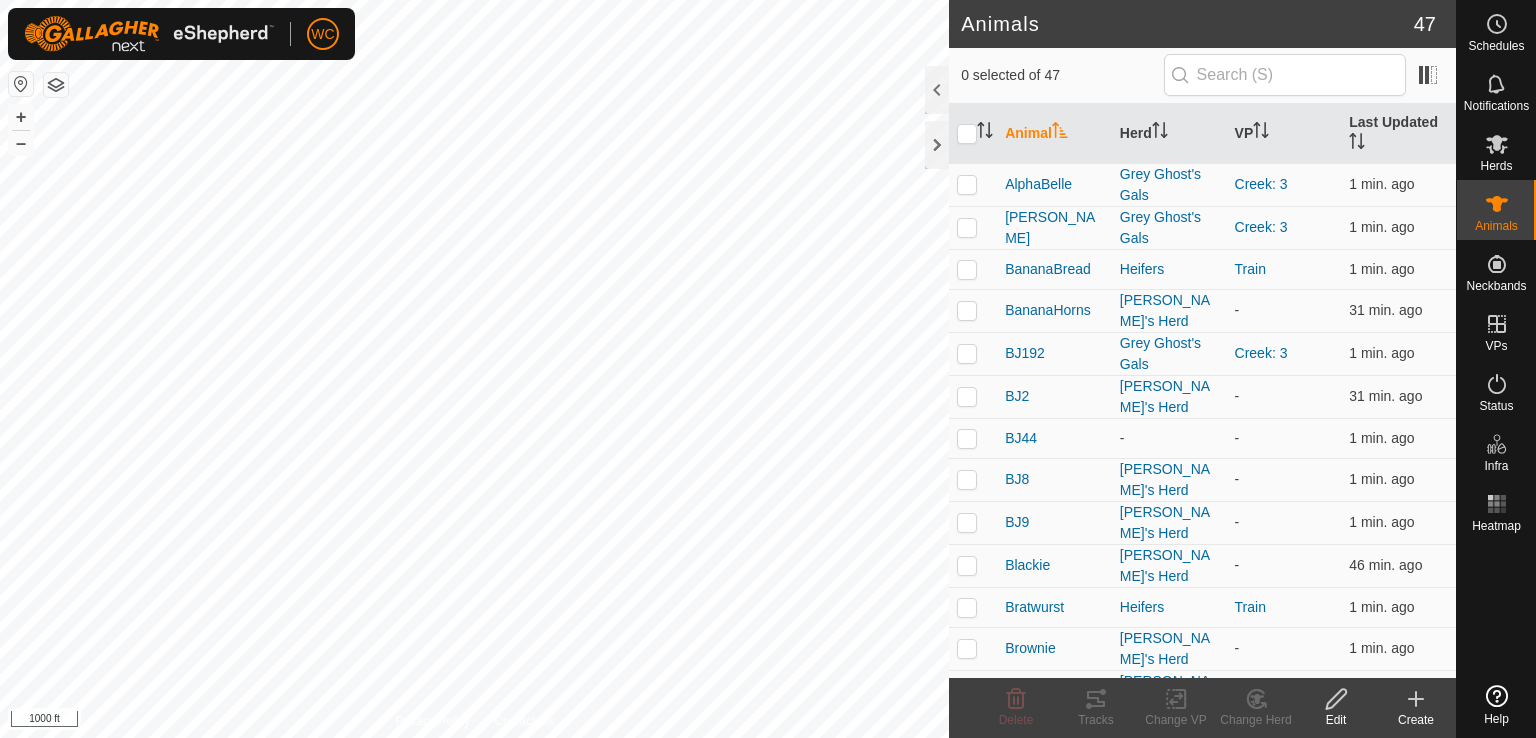 scroll, scrollTop: 0, scrollLeft: 0, axis: both 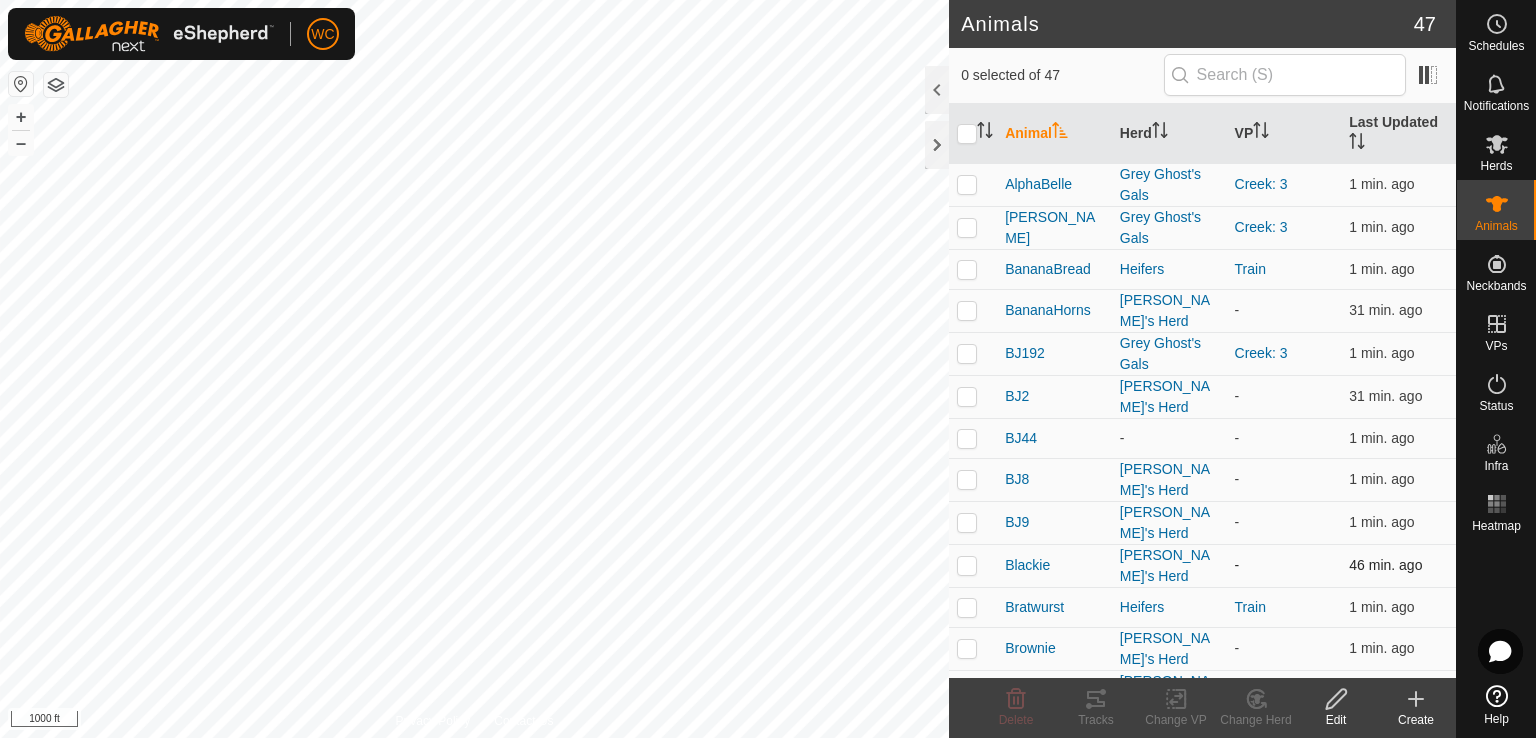 click at bounding box center [967, 565] 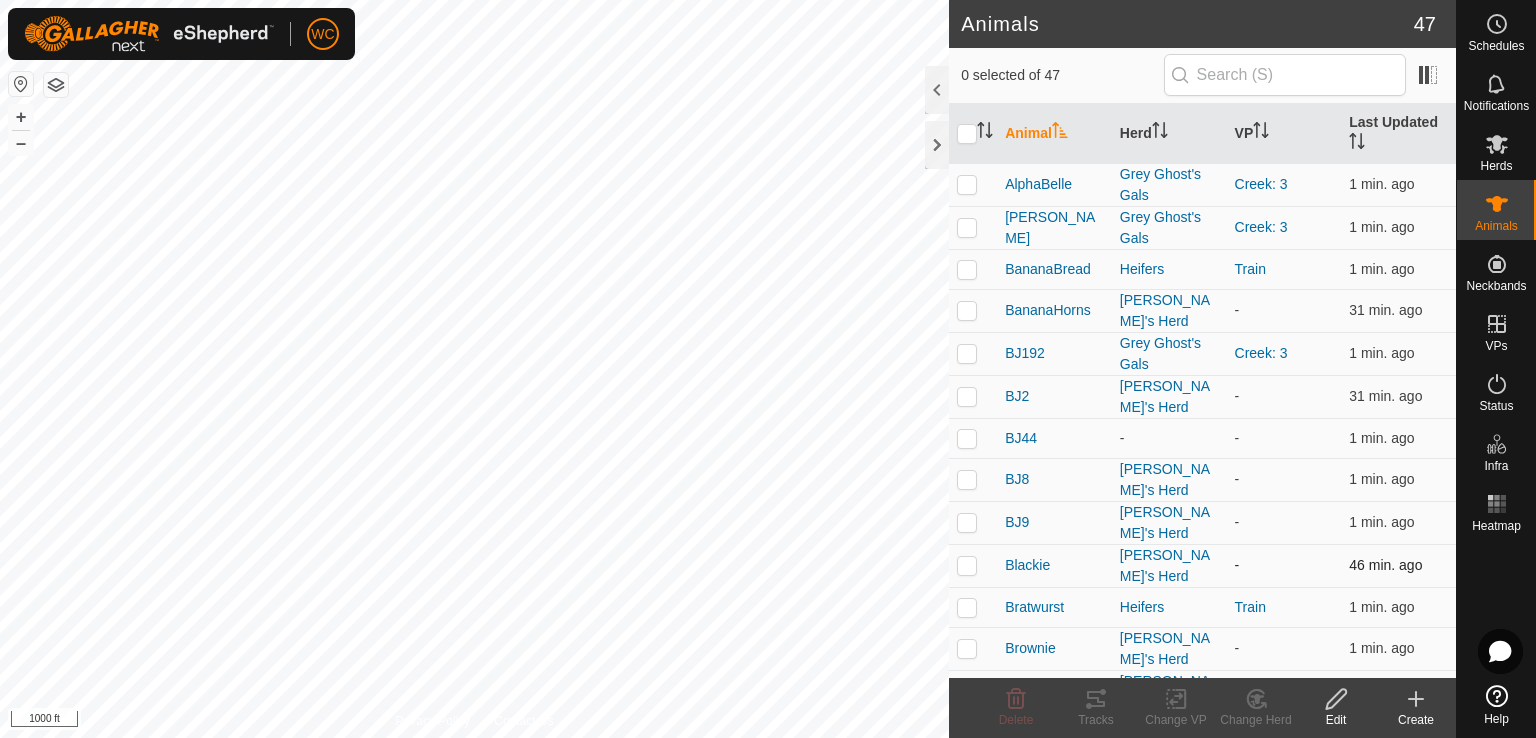 checkbox on "true" 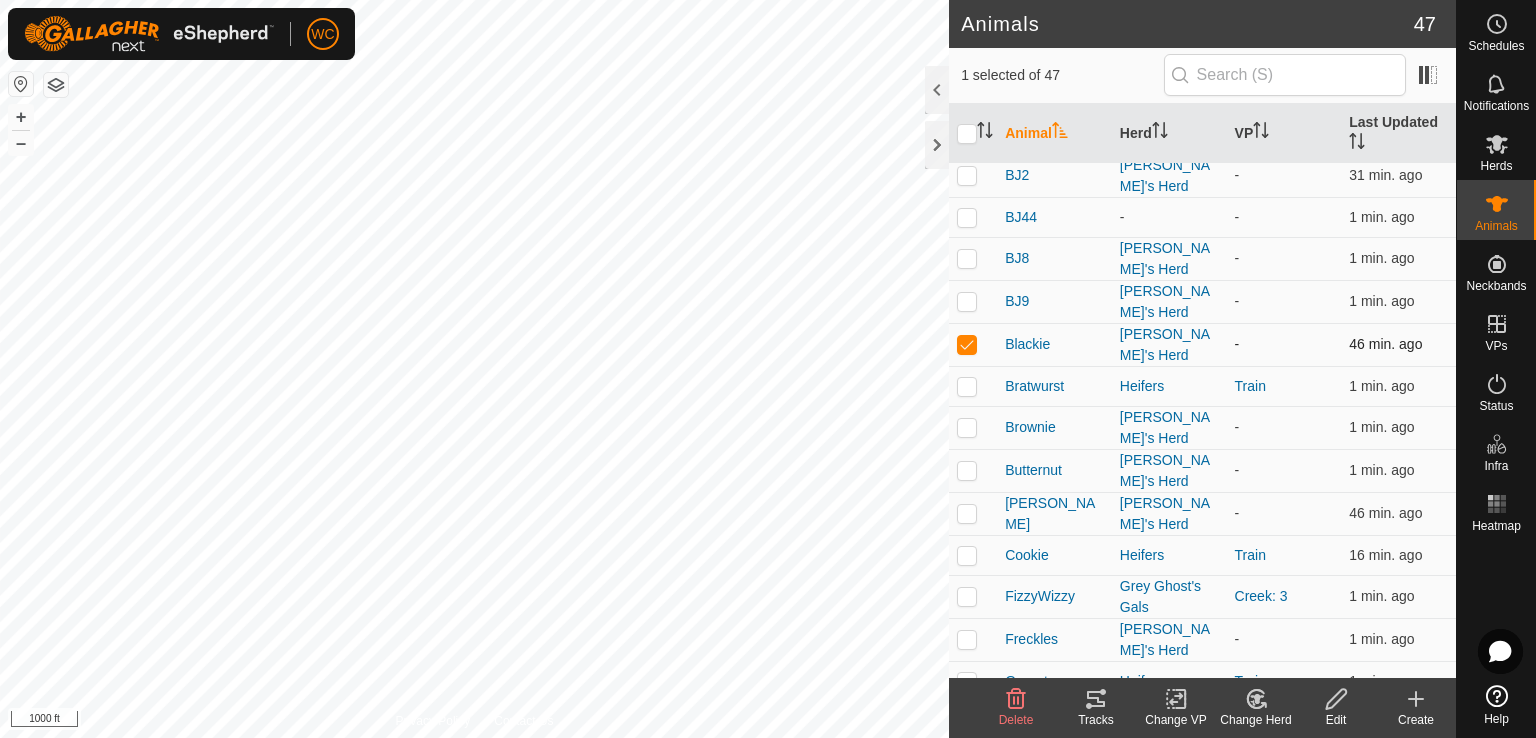 scroll, scrollTop: 222, scrollLeft: 0, axis: vertical 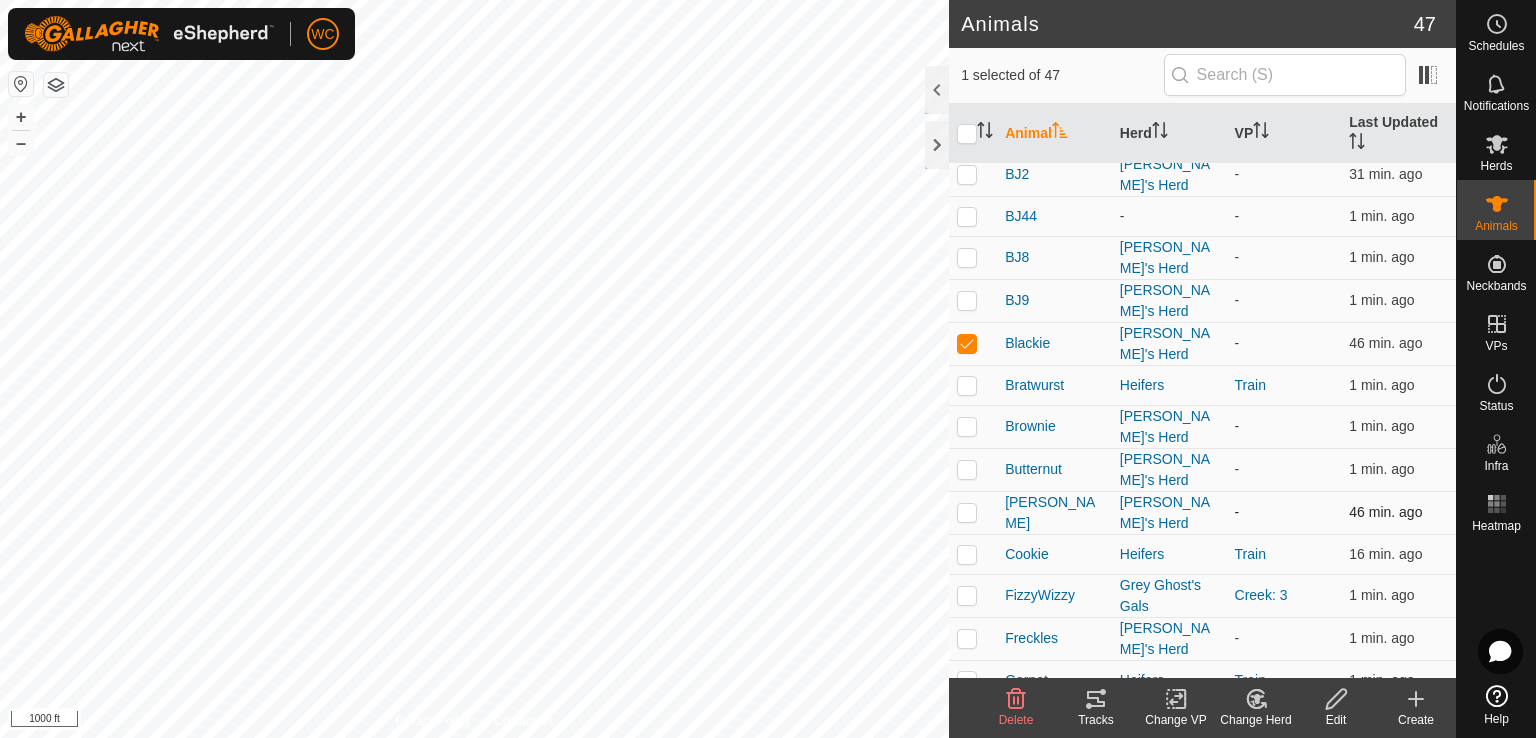 click at bounding box center (973, 512) 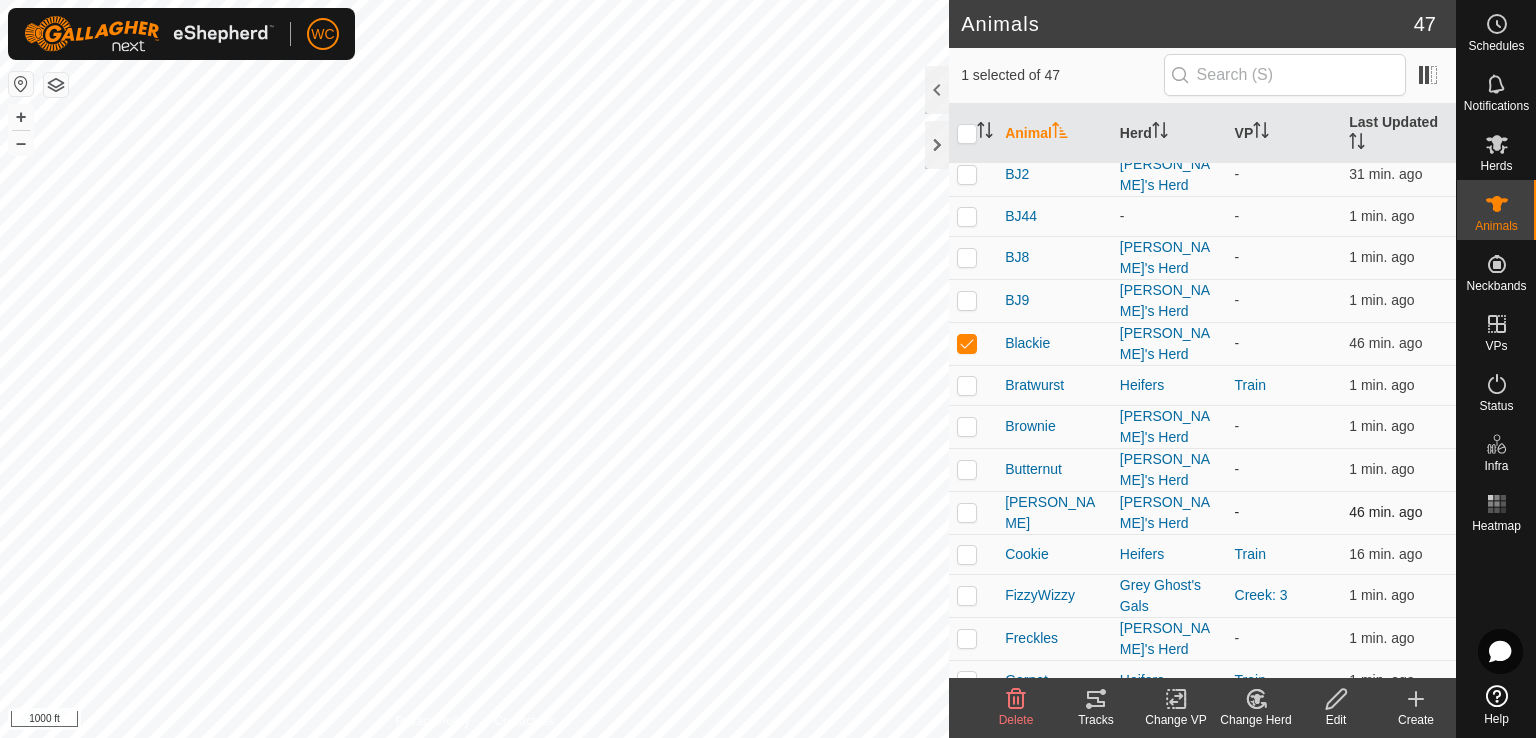 checkbox on "true" 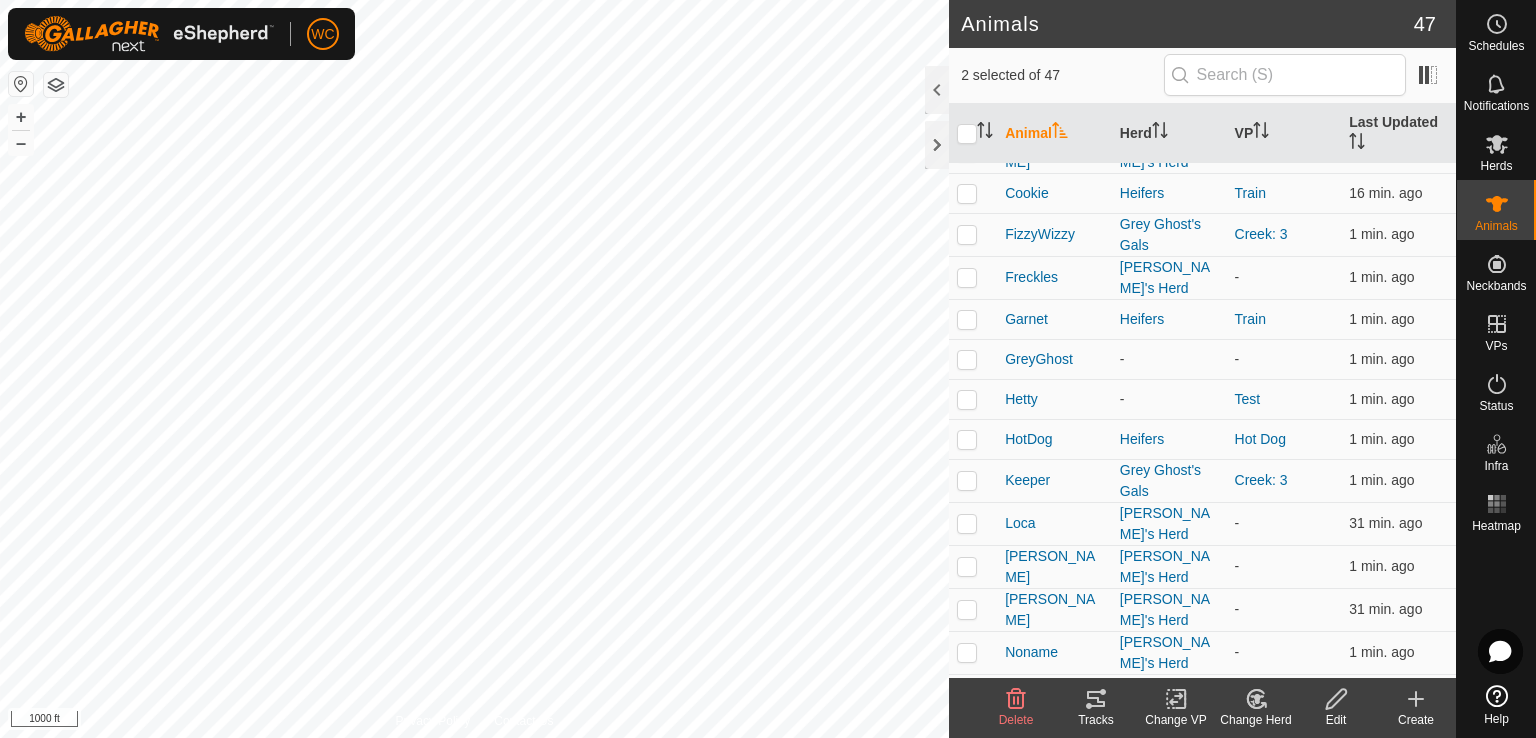 scroll, scrollTop: 594, scrollLeft: 0, axis: vertical 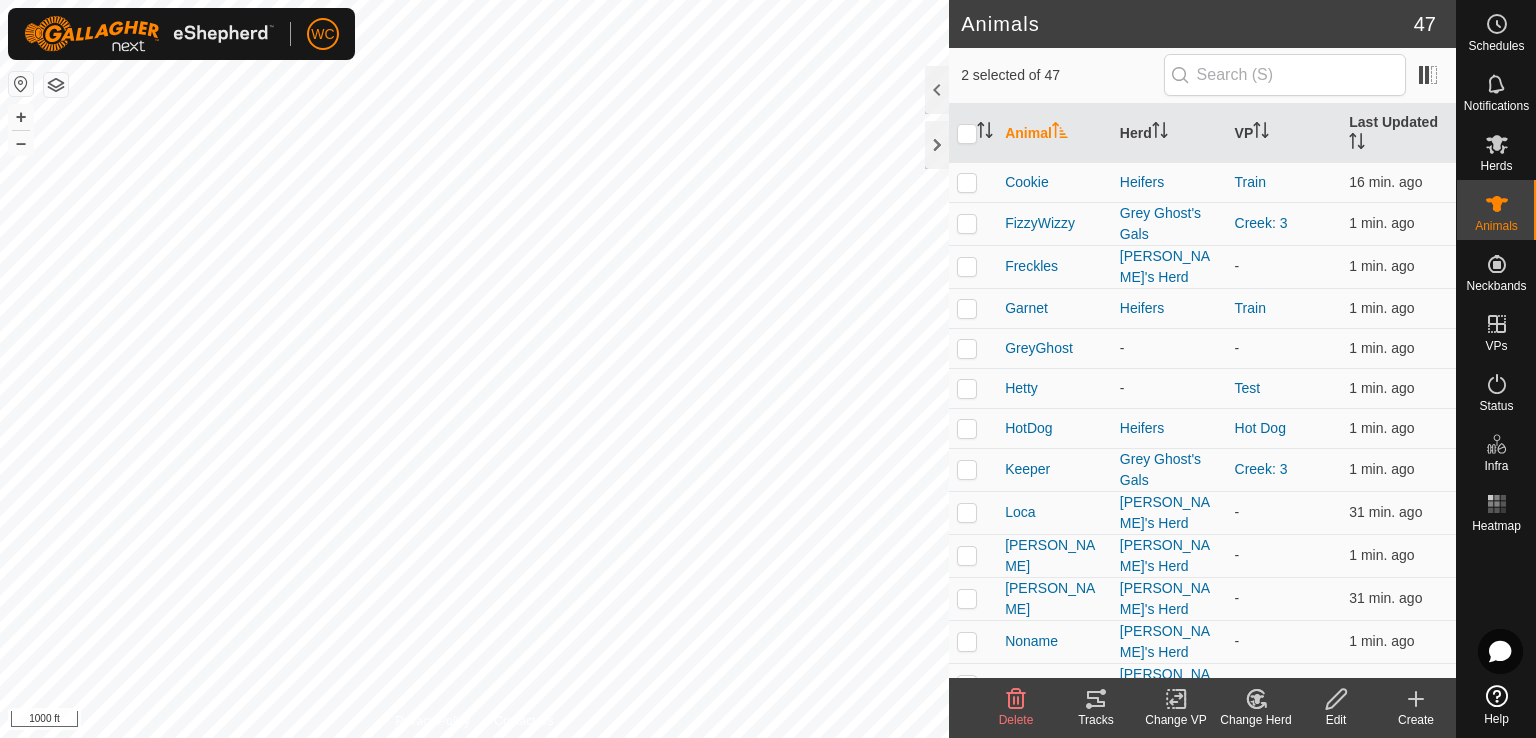 click at bounding box center (967, 512) 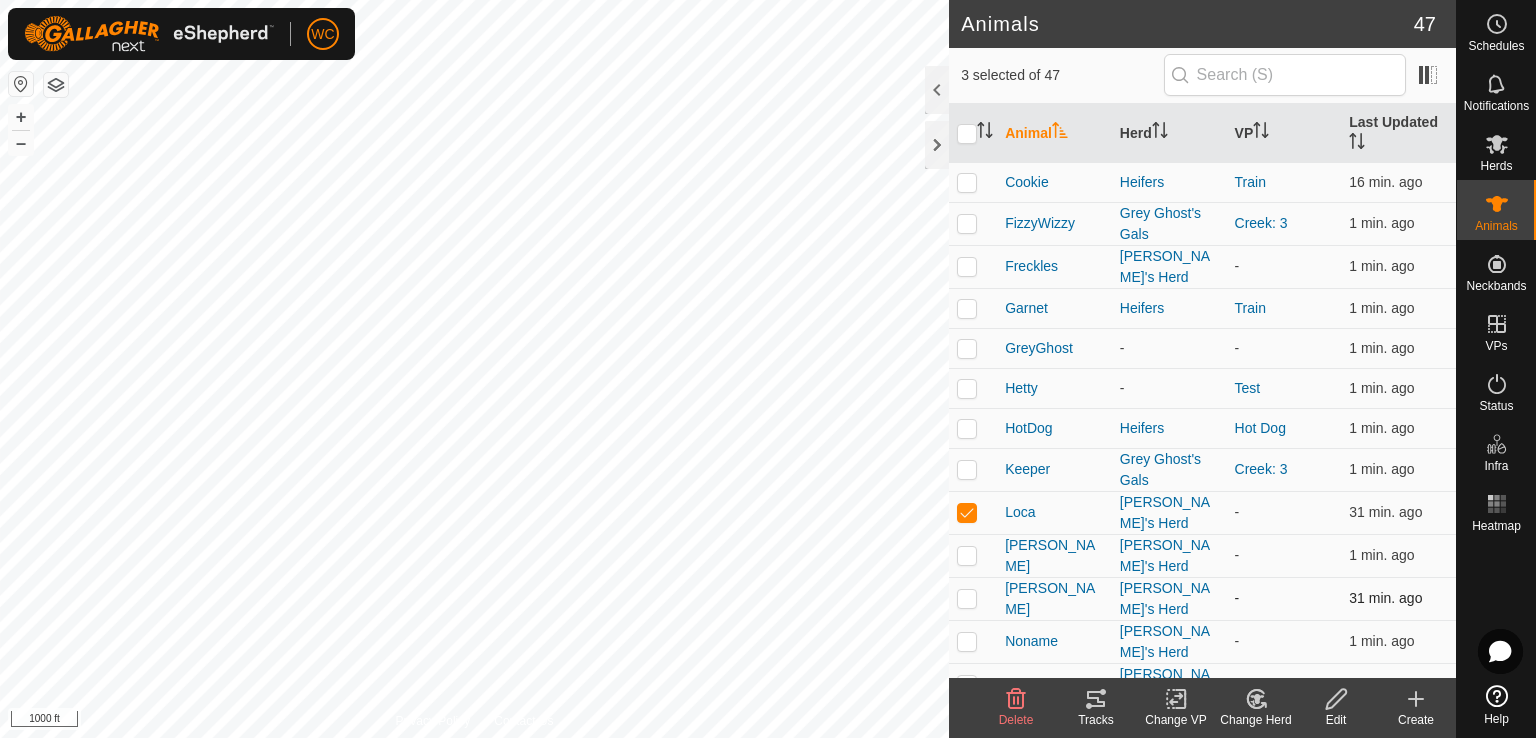 click at bounding box center (973, 598) 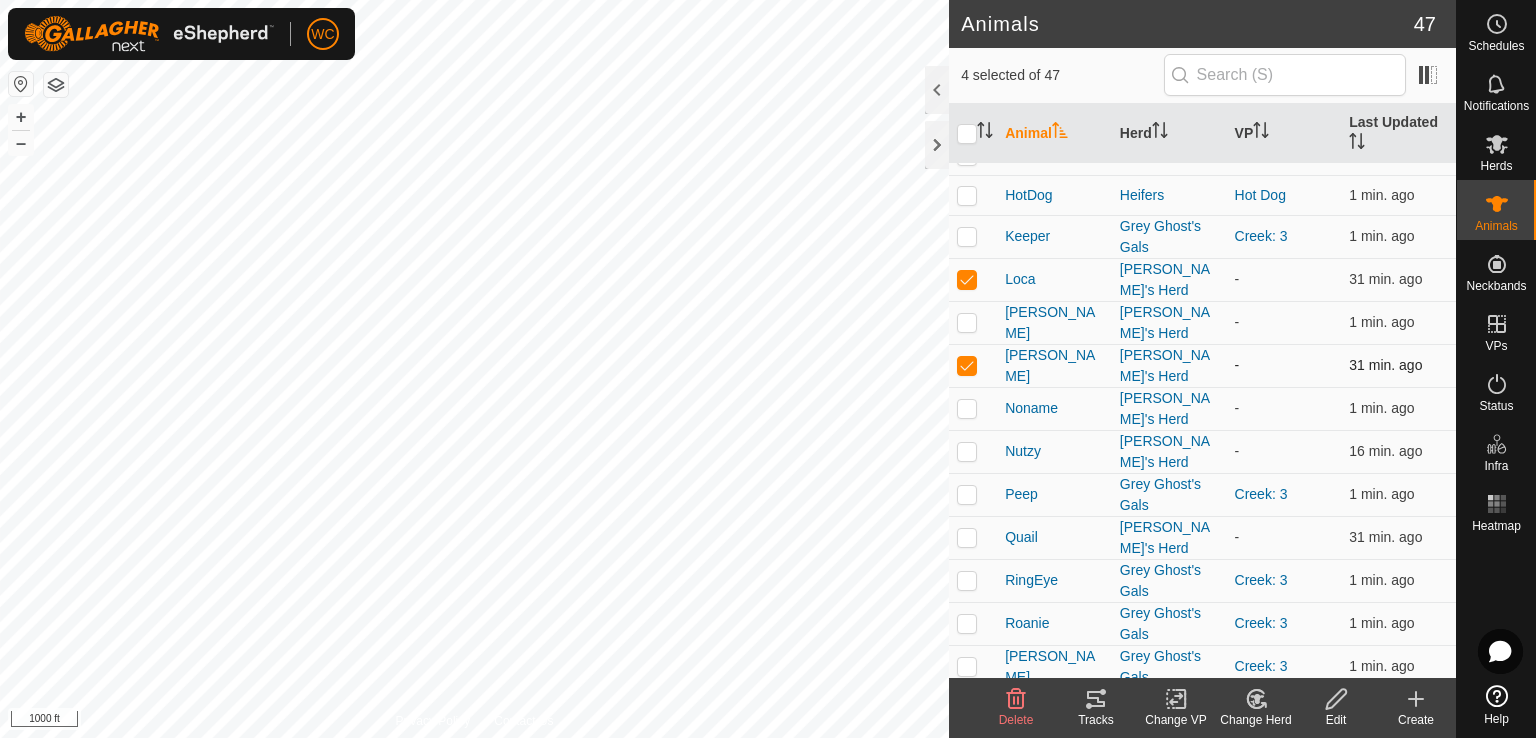 scroll, scrollTop: 828, scrollLeft: 0, axis: vertical 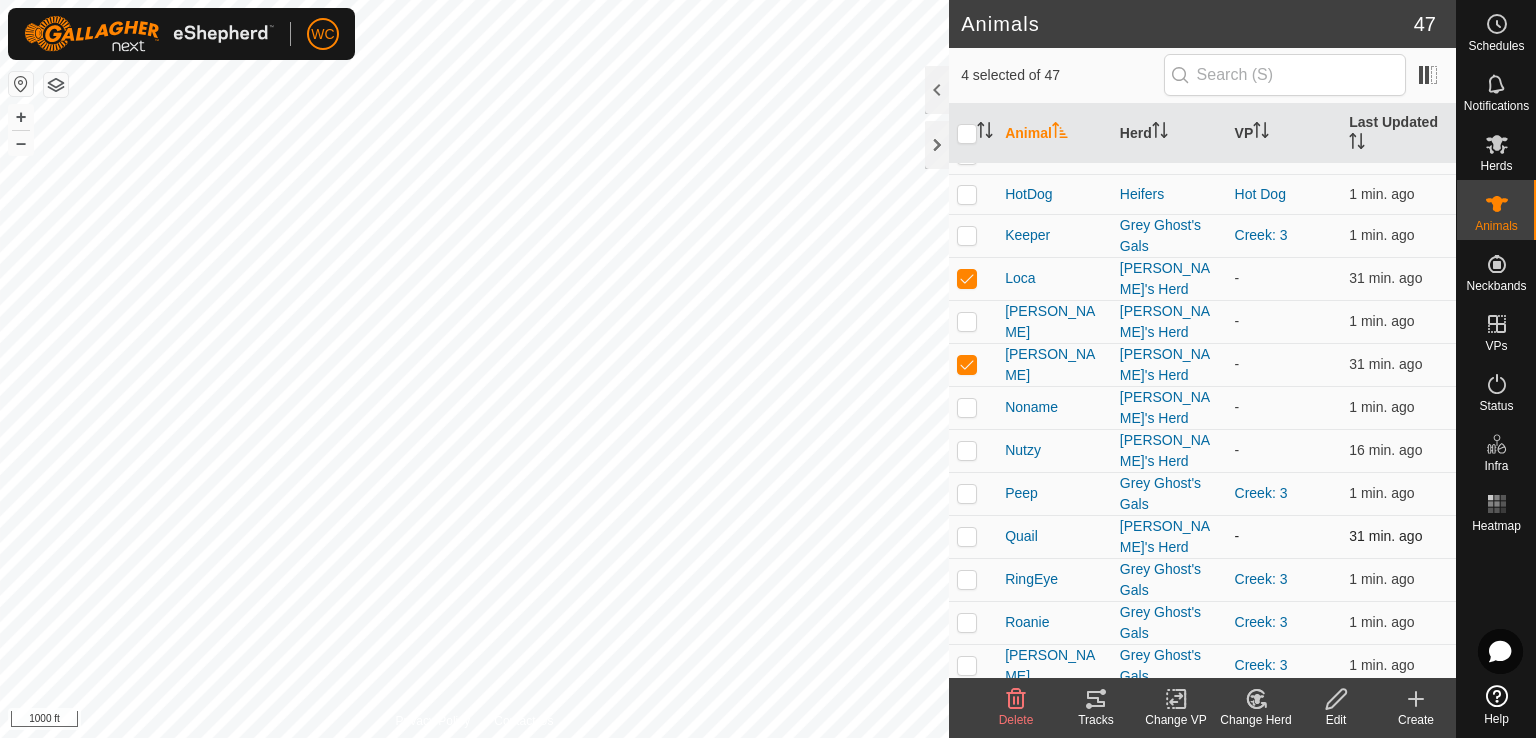 click at bounding box center (967, 536) 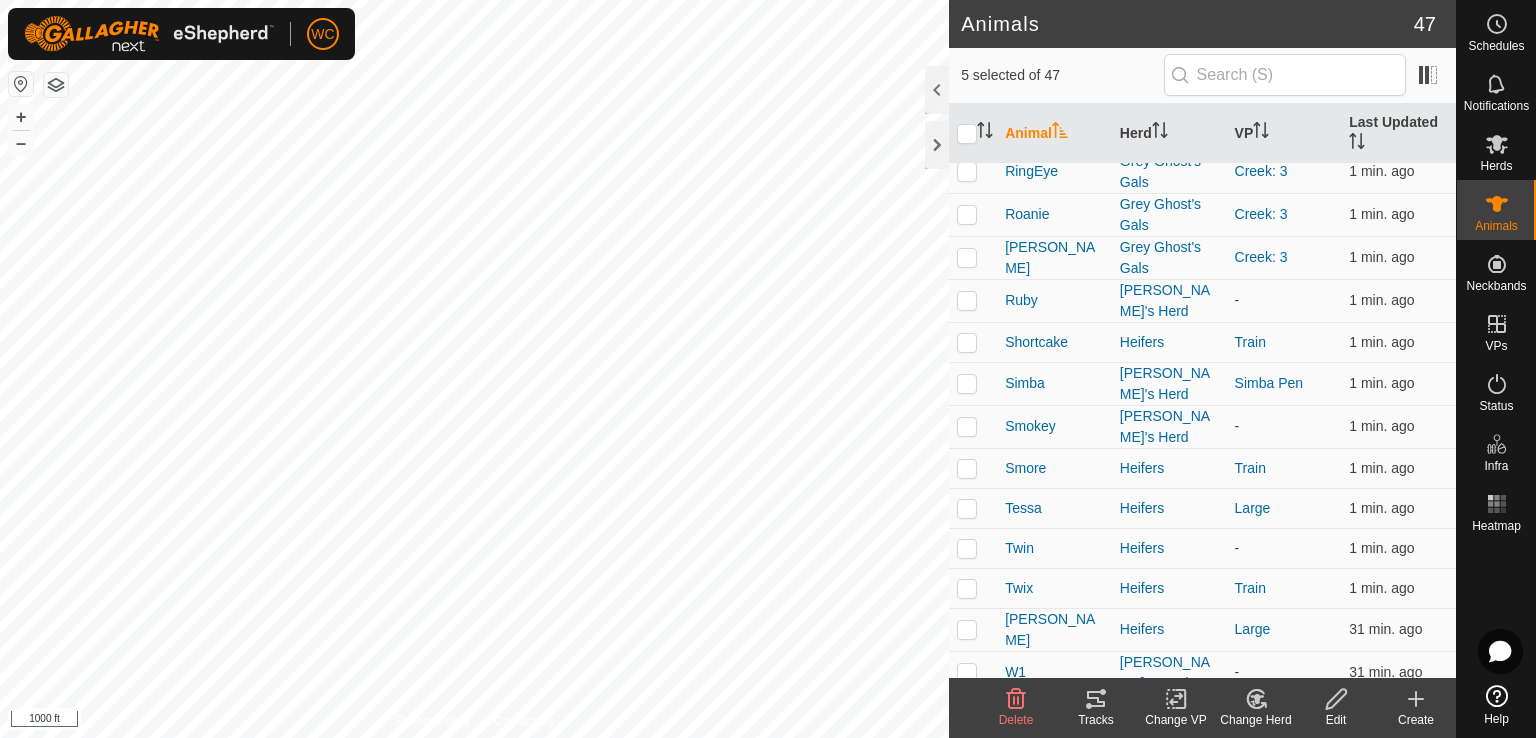 scroll, scrollTop: 1265, scrollLeft: 0, axis: vertical 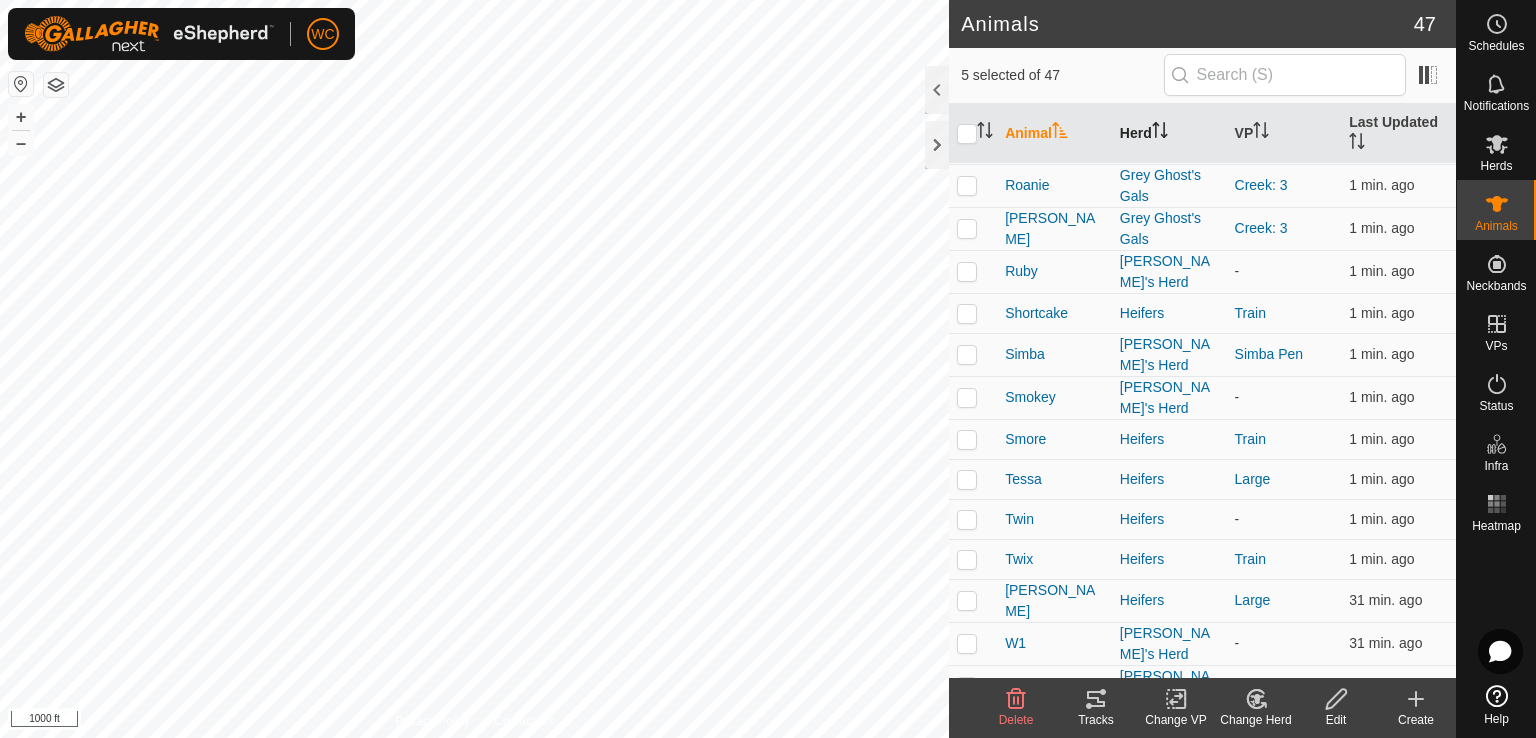 click on "Herd" at bounding box center [1169, 134] 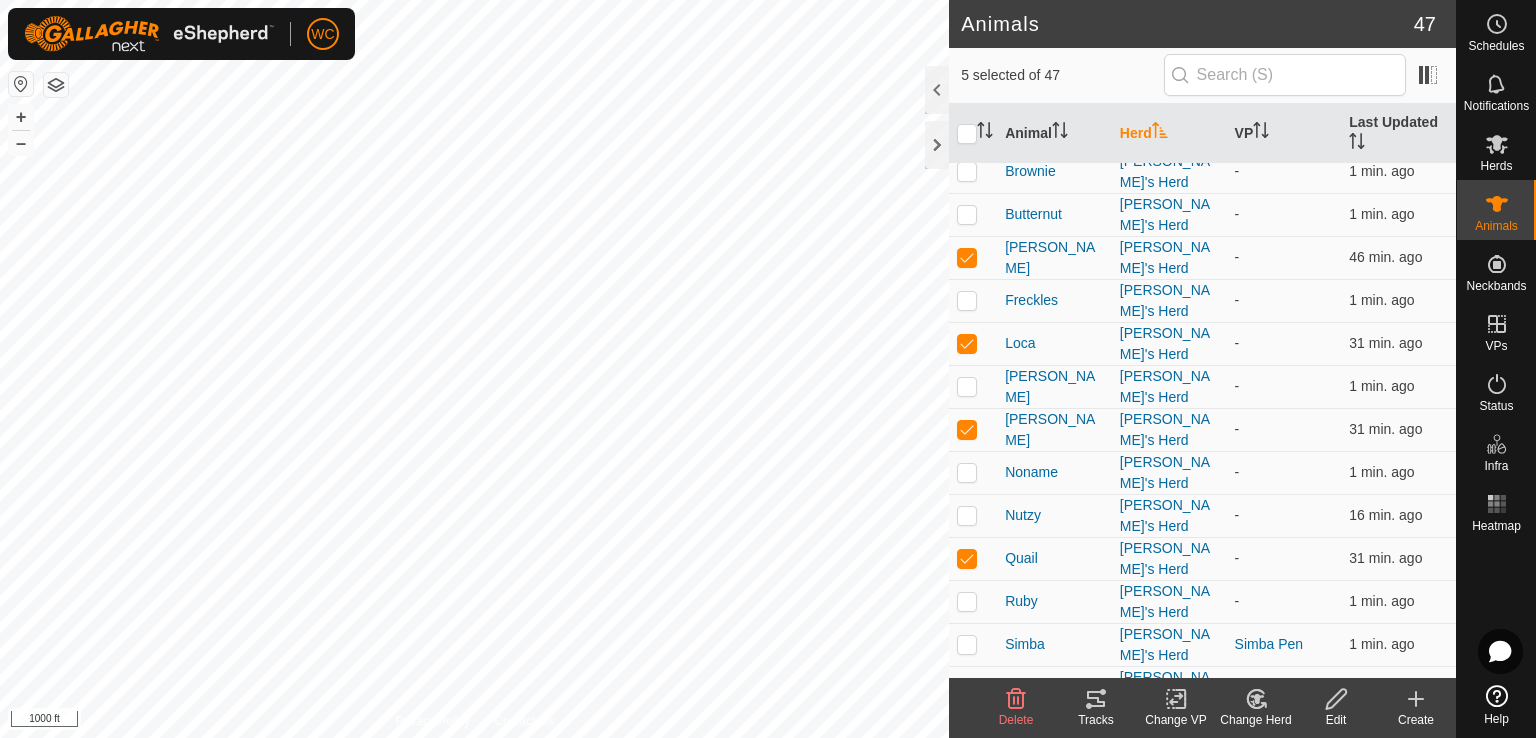 scroll, scrollTop: 1272, scrollLeft: 0, axis: vertical 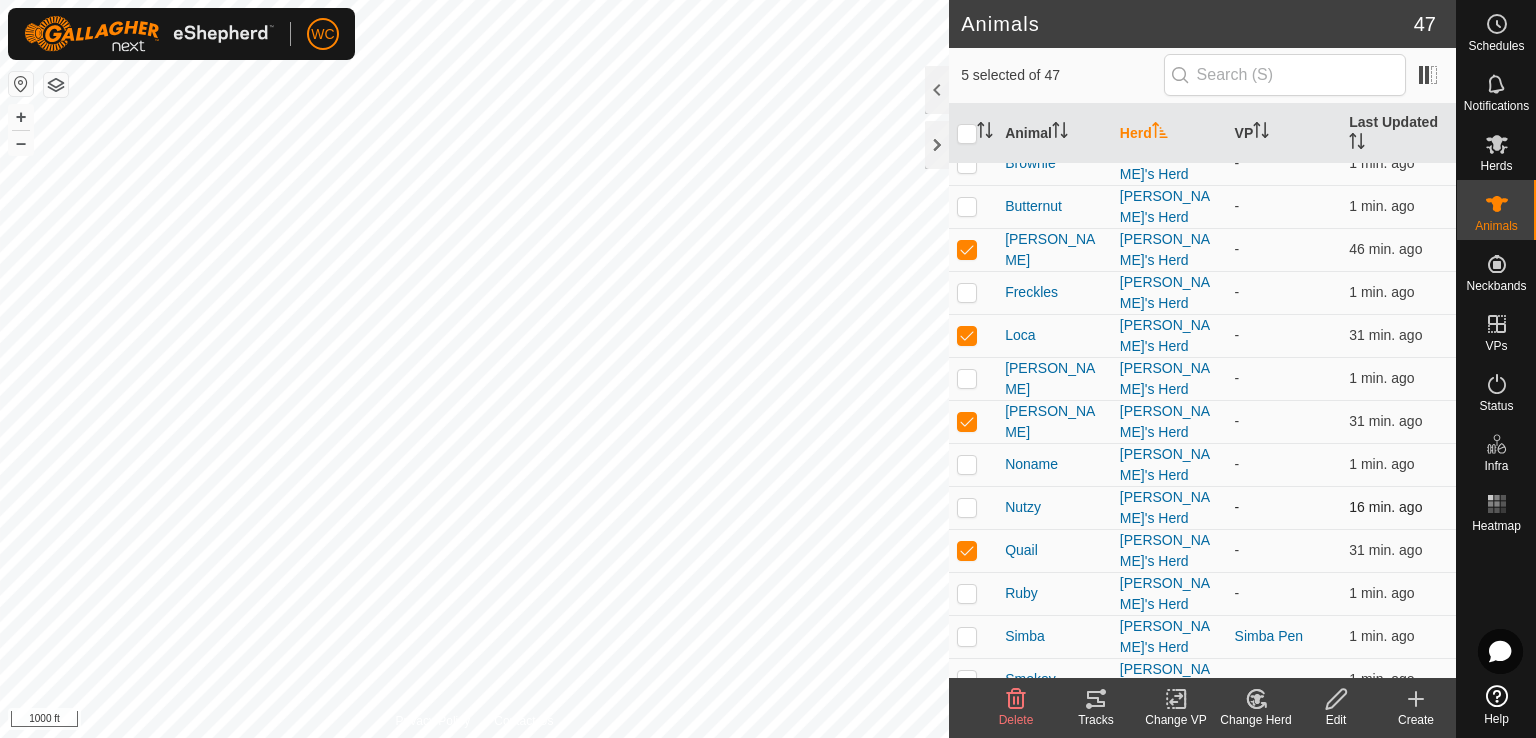 click at bounding box center (967, 507) 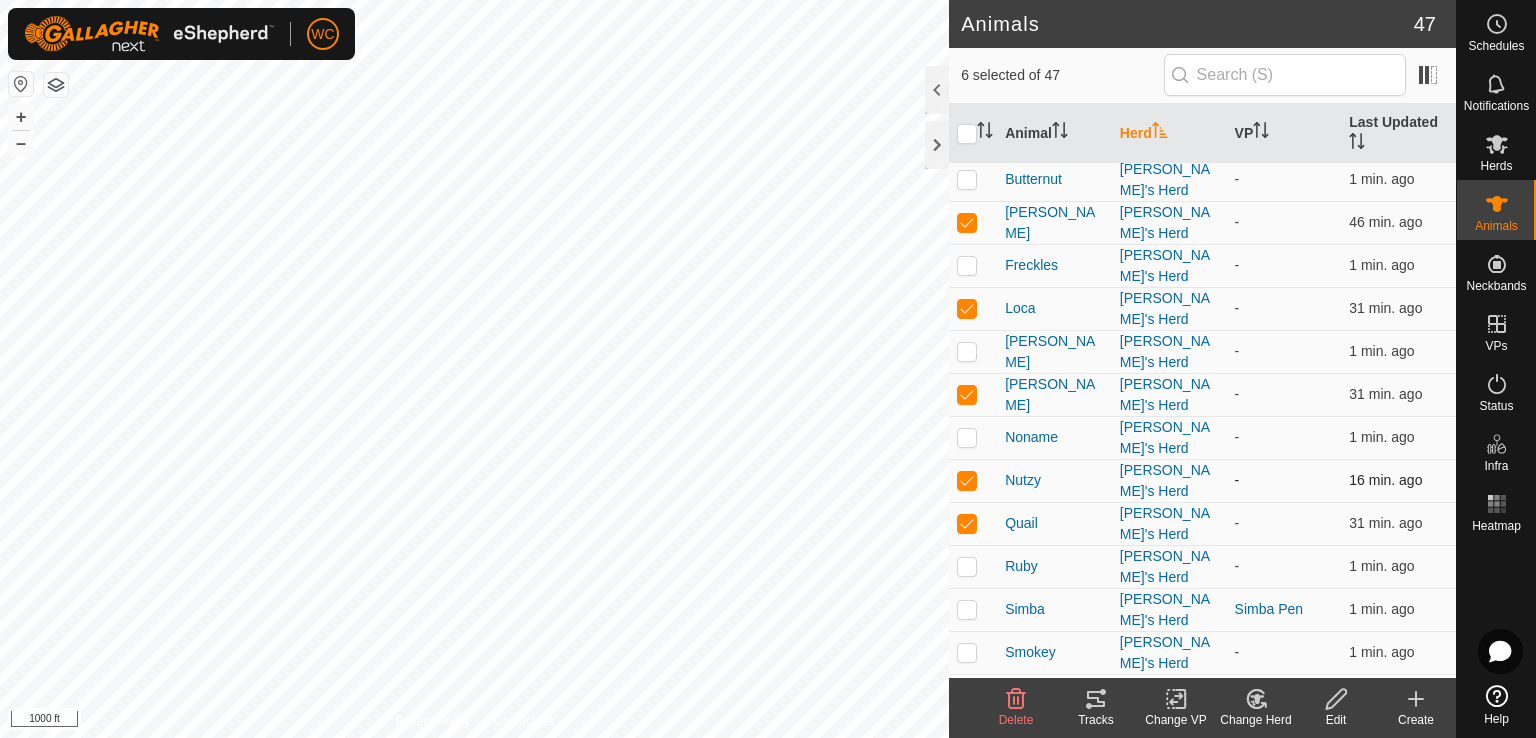 scroll, scrollTop: 1396, scrollLeft: 0, axis: vertical 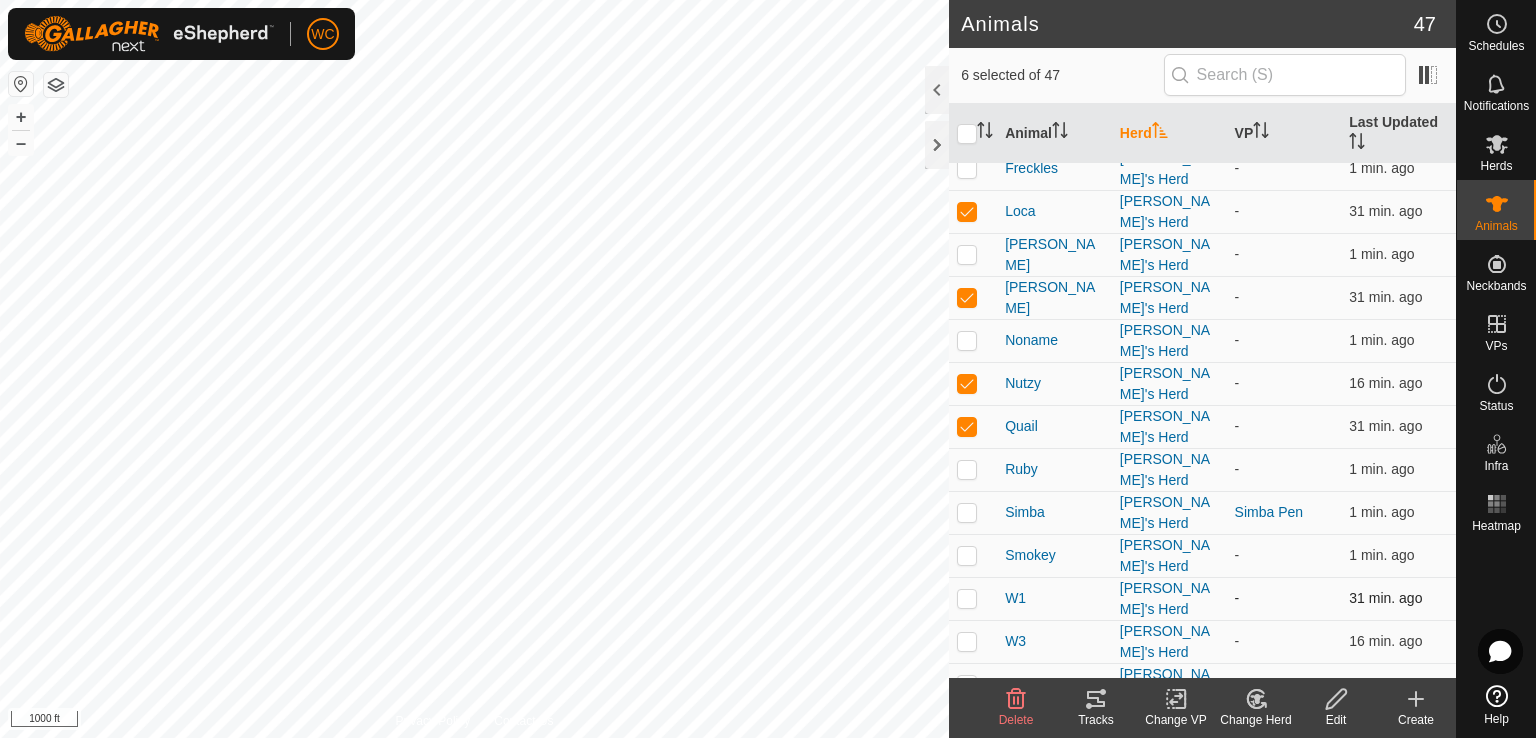 click at bounding box center (967, 598) 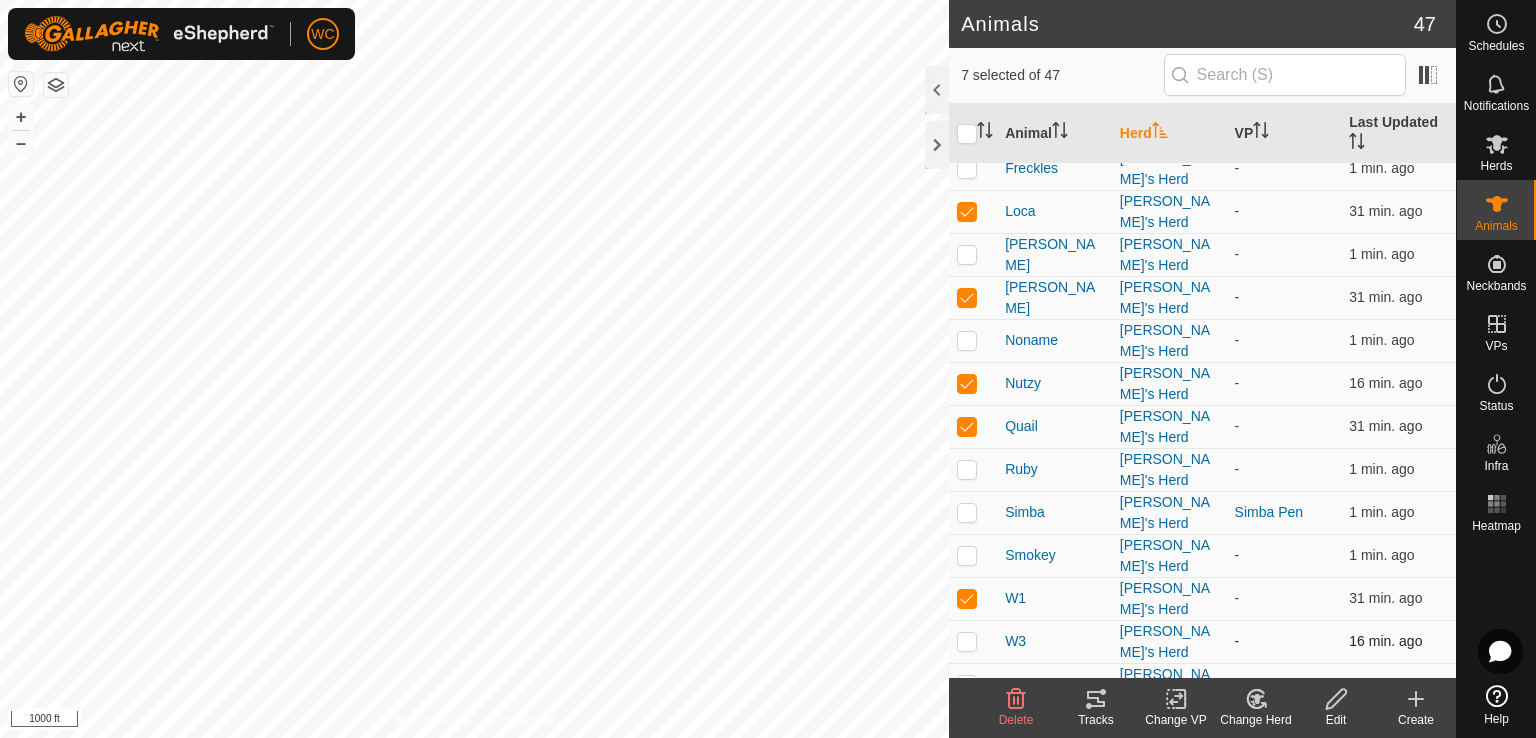 click at bounding box center (967, 641) 